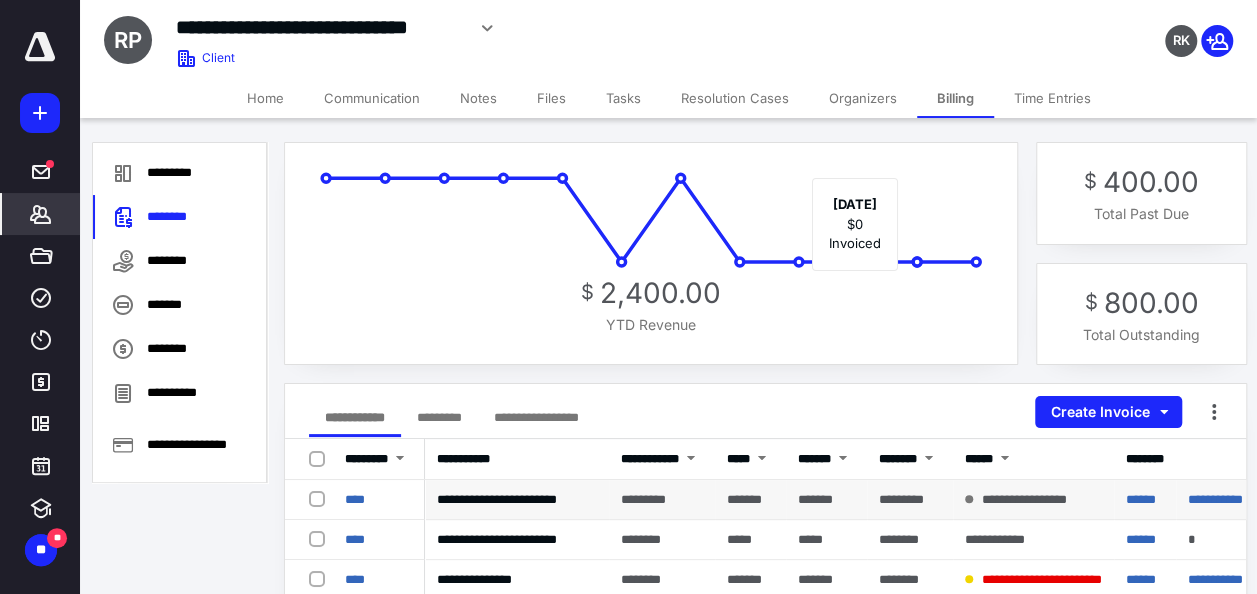 scroll, scrollTop: 0, scrollLeft: 0, axis: both 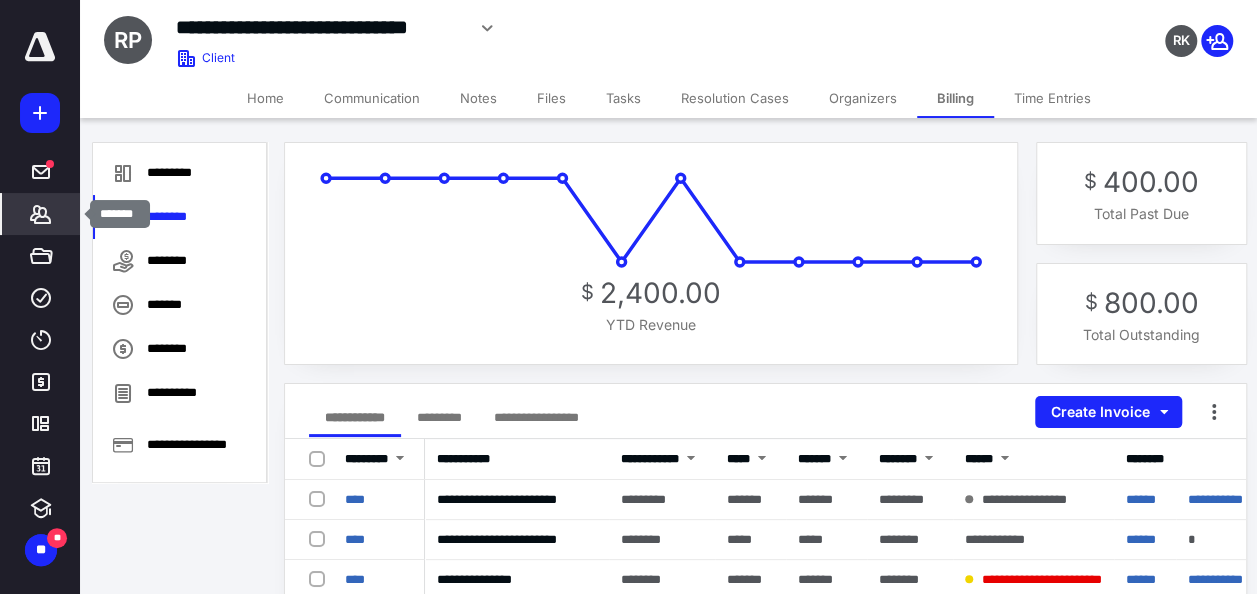 click 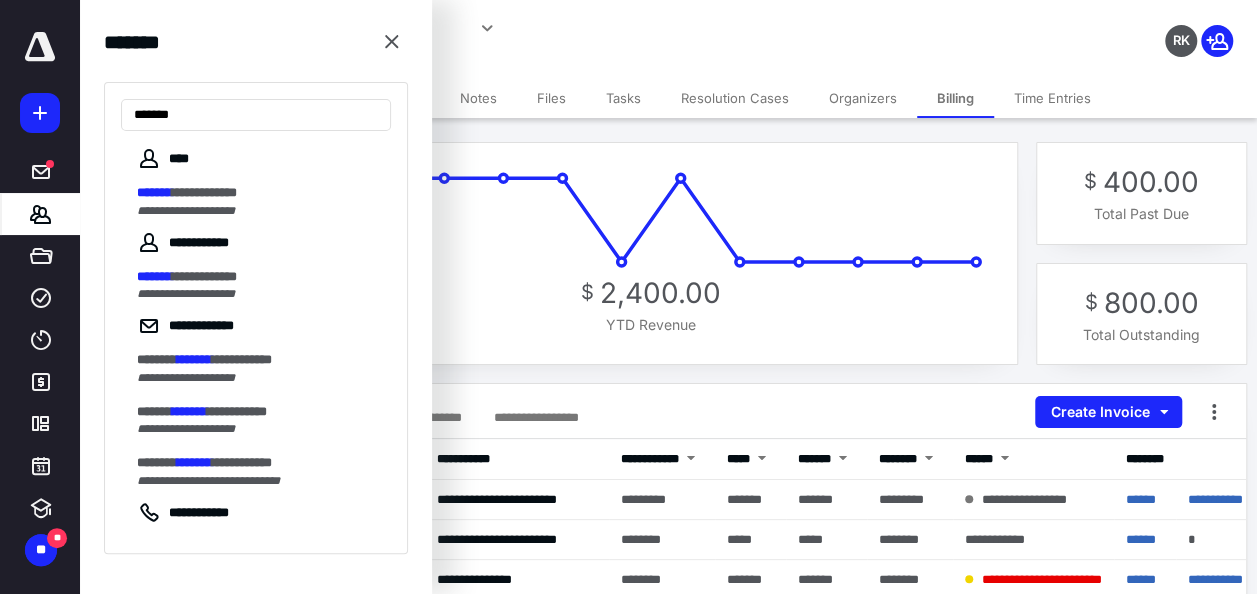 type on "*******" 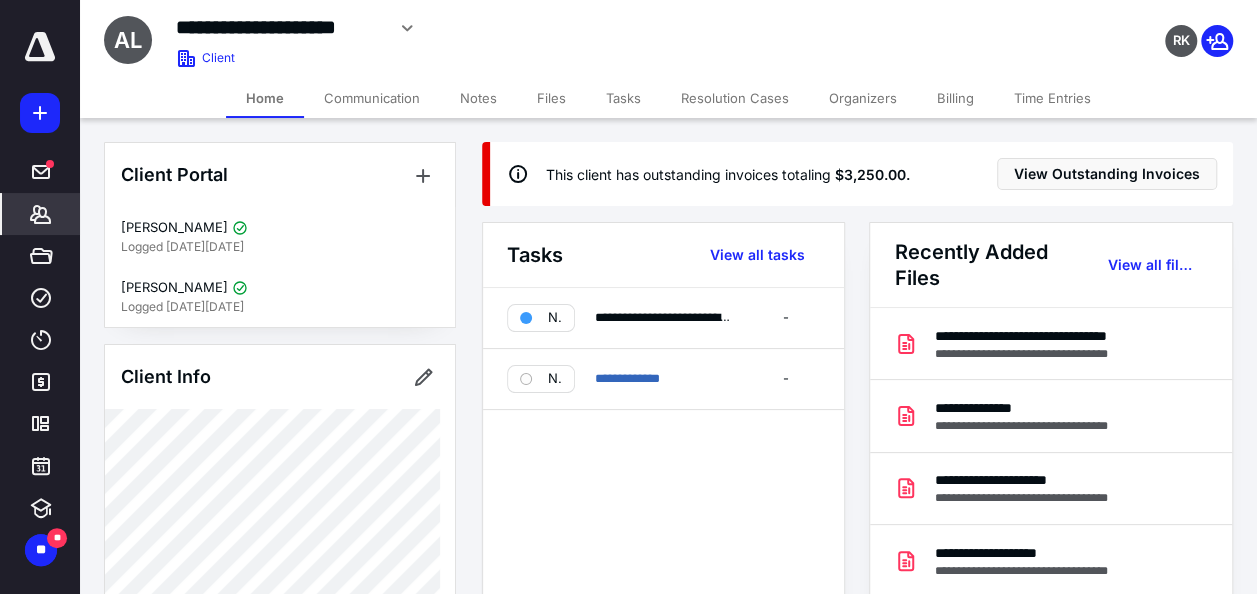 click on "Billing" at bounding box center [955, 98] 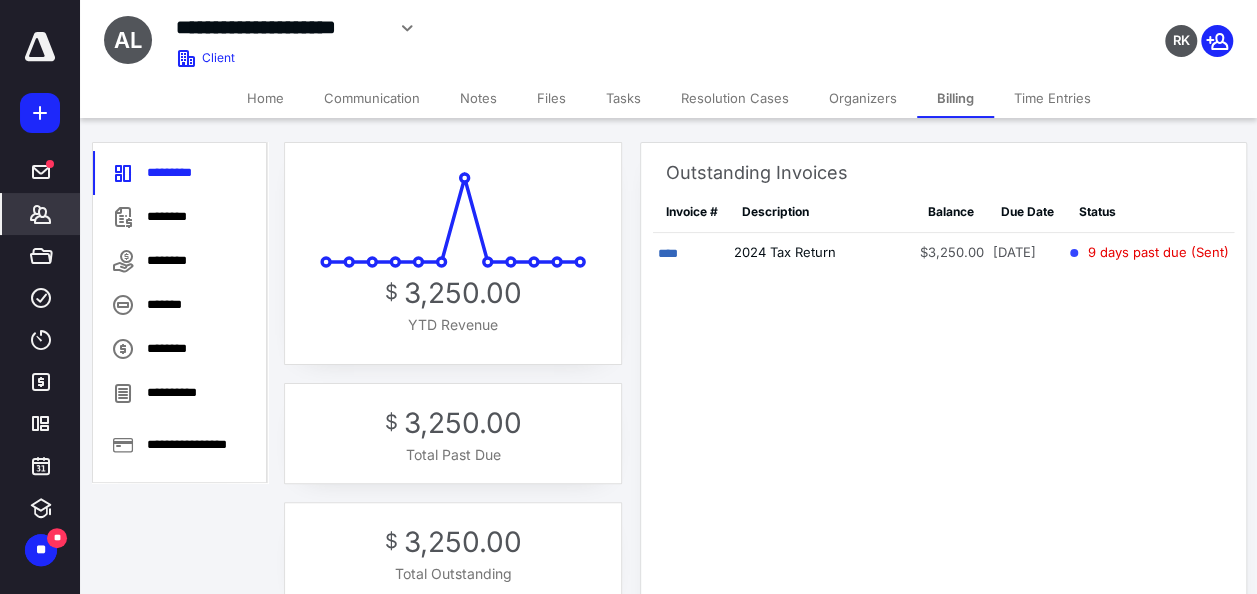 click on "Home" at bounding box center (265, 98) 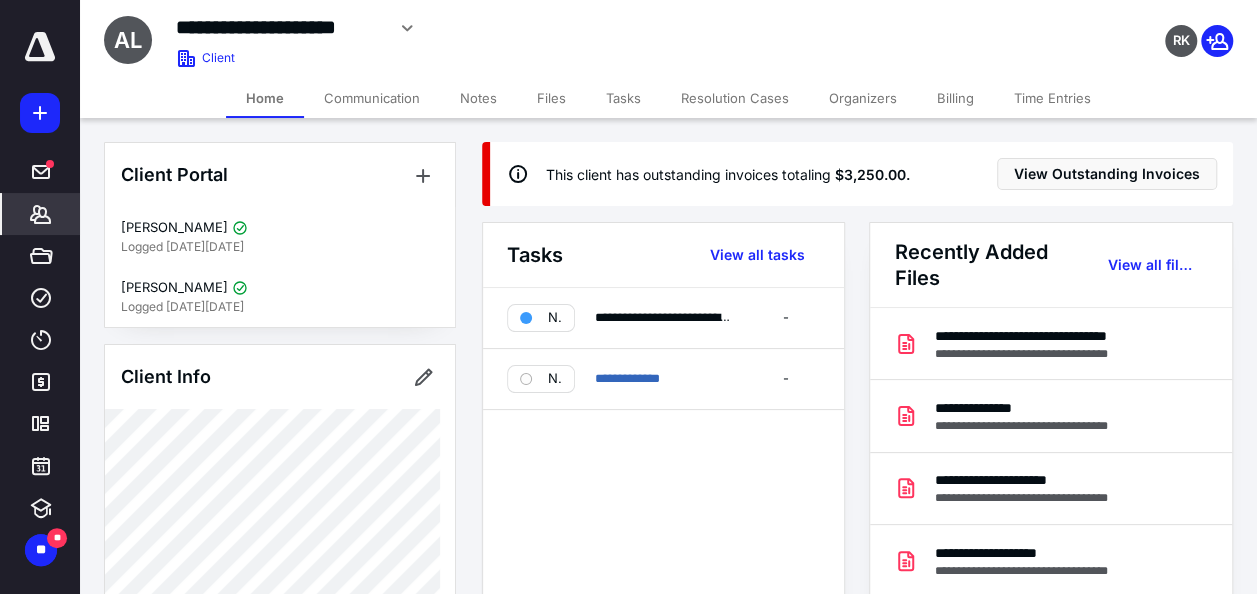 click on "*******" at bounding box center (41, 214) 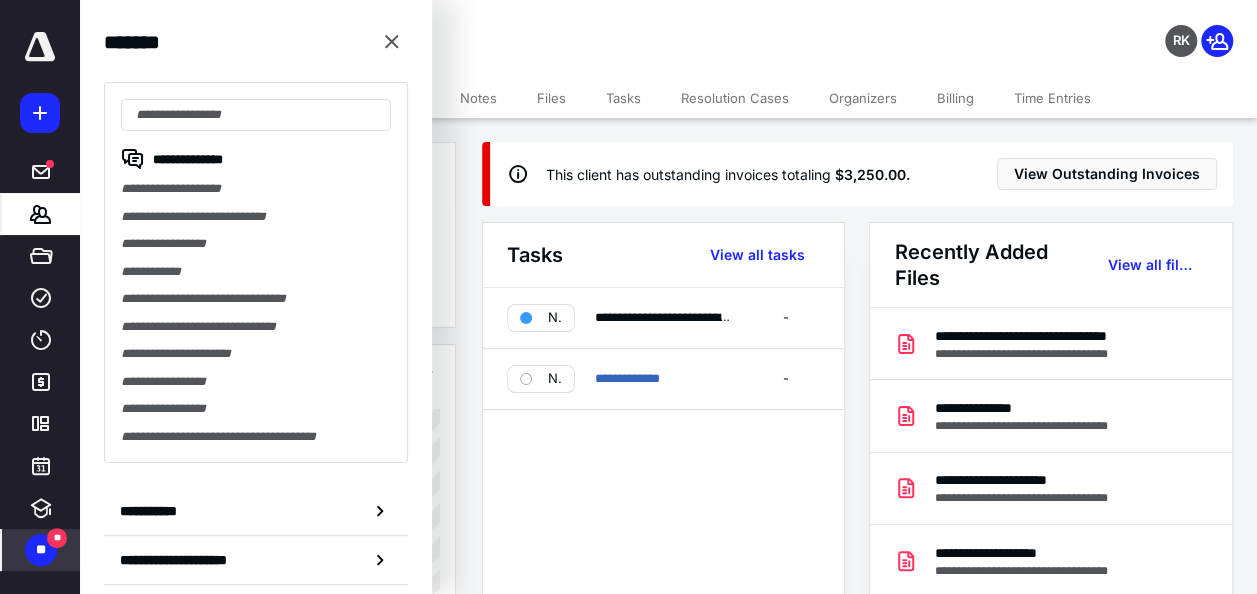 click on "**" at bounding box center (57, 538) 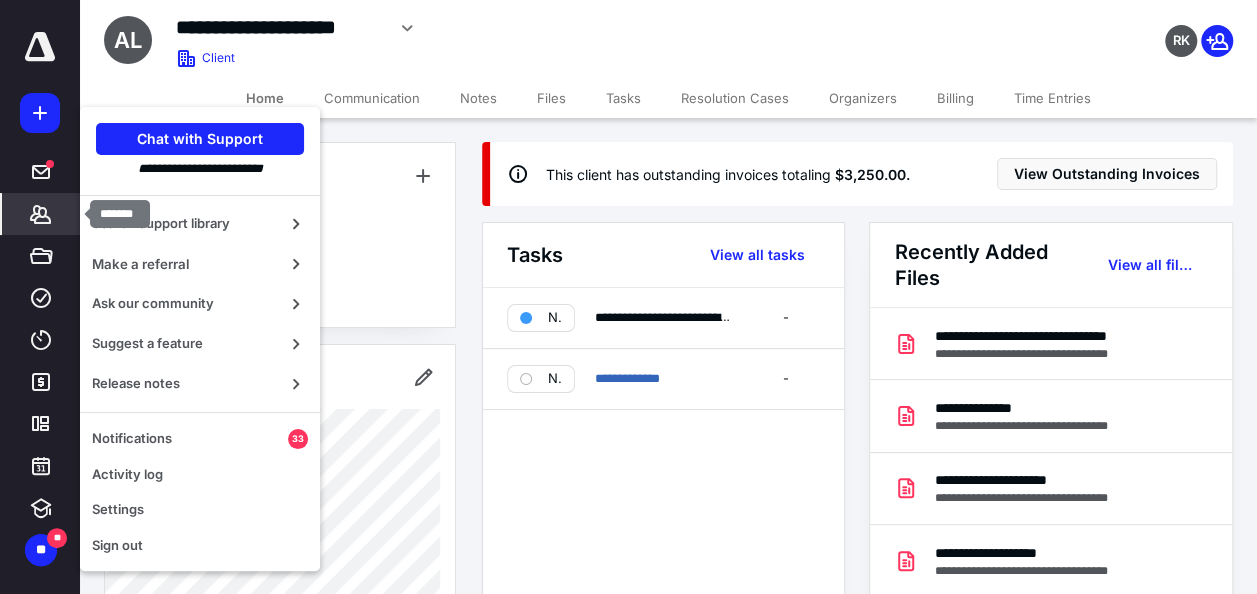 click on "*******" at bounding box center (41, 214) 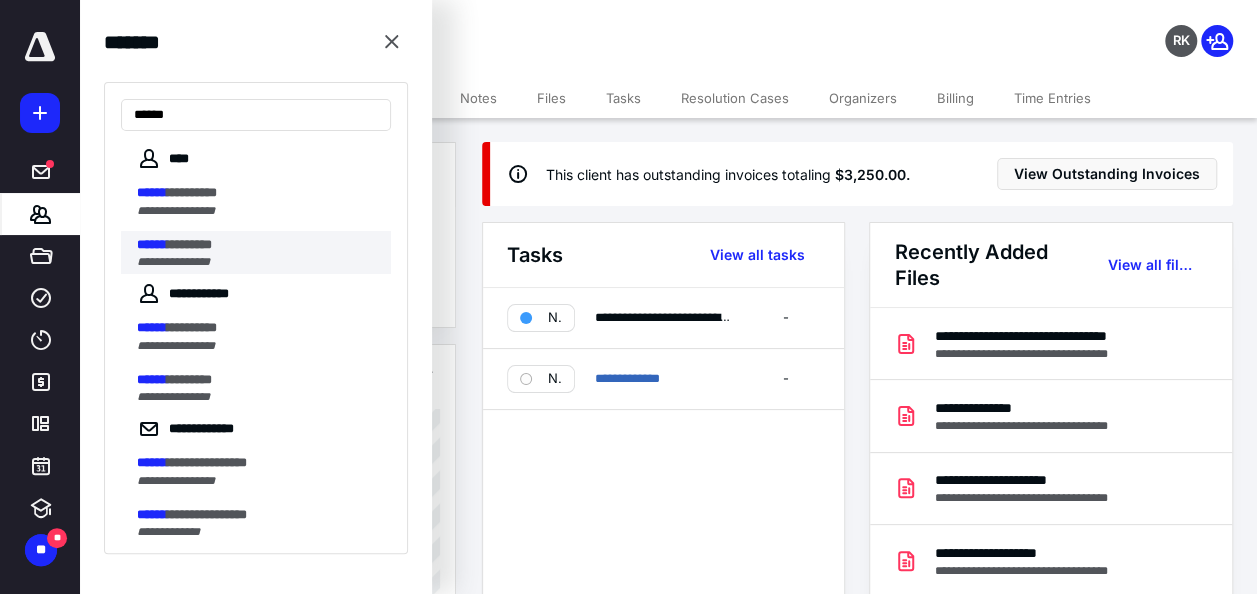 type on "******" 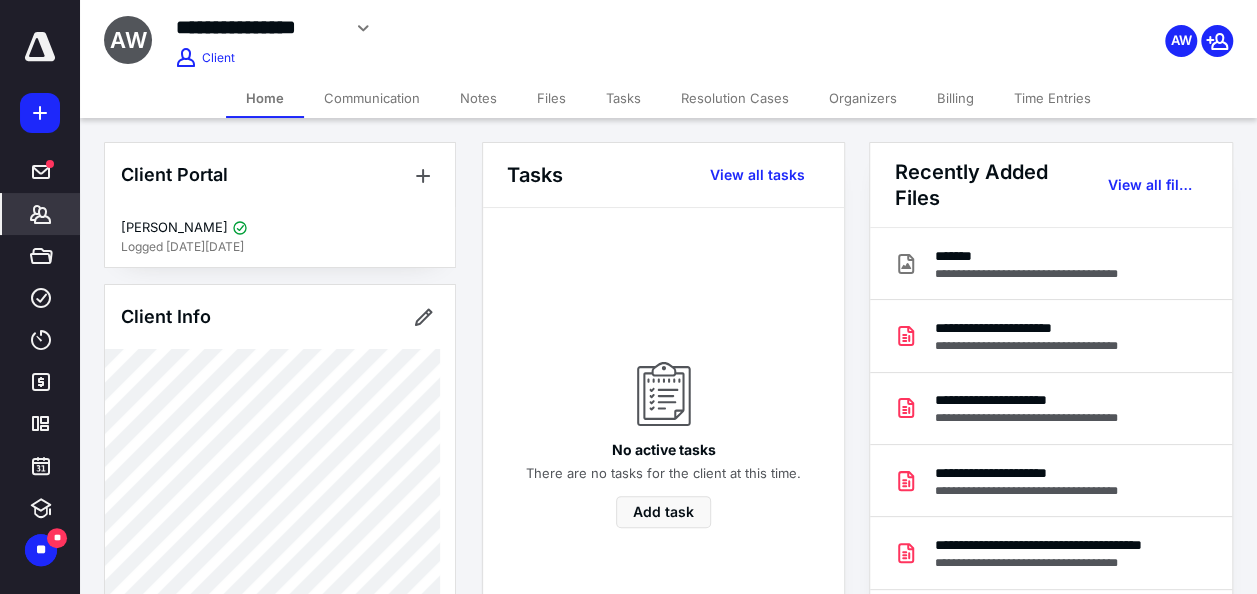 click on "Billing" at bounding box center (955, 98) 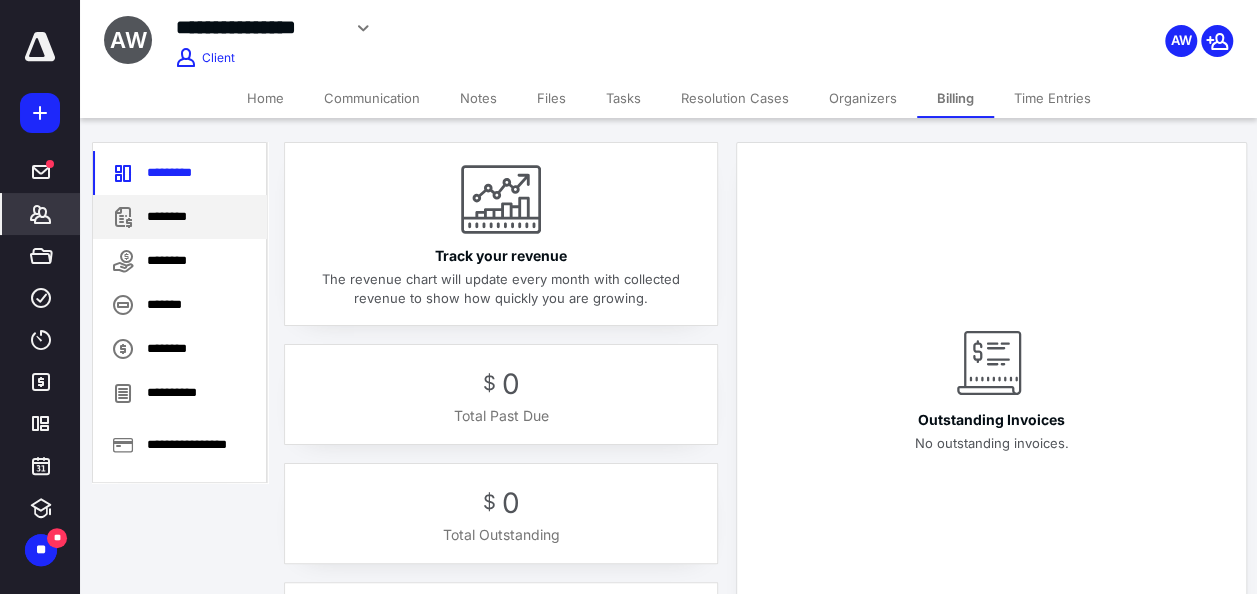 click on "********" at bounding box center (180, 217) 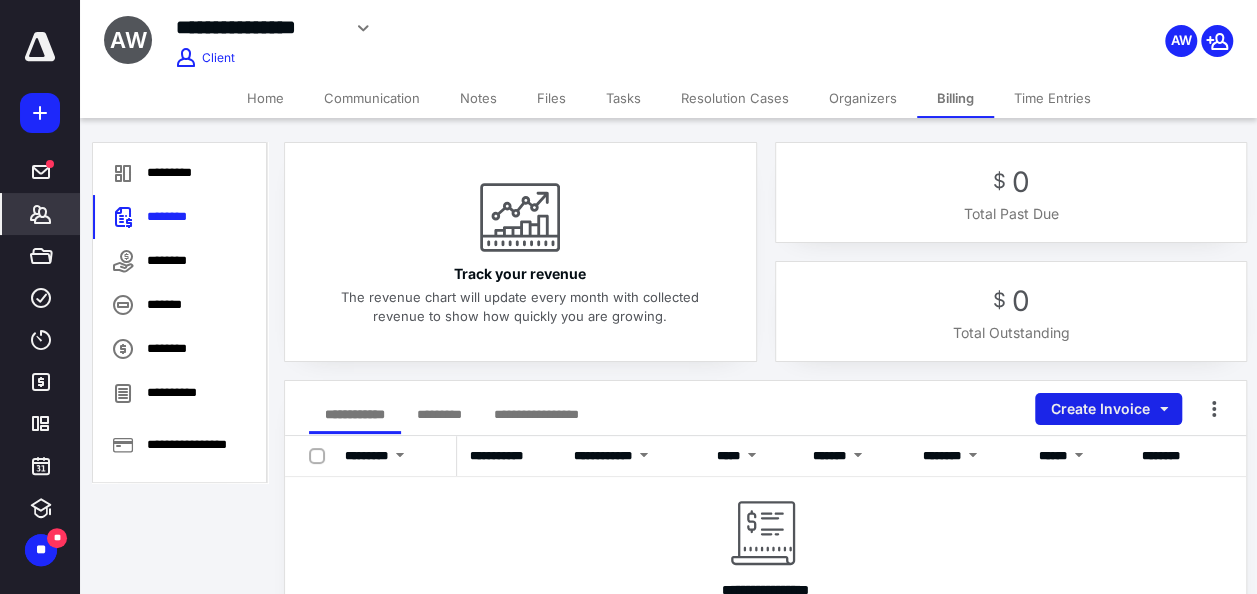click on "Create Invoice" at bounding box center (1108, 409) 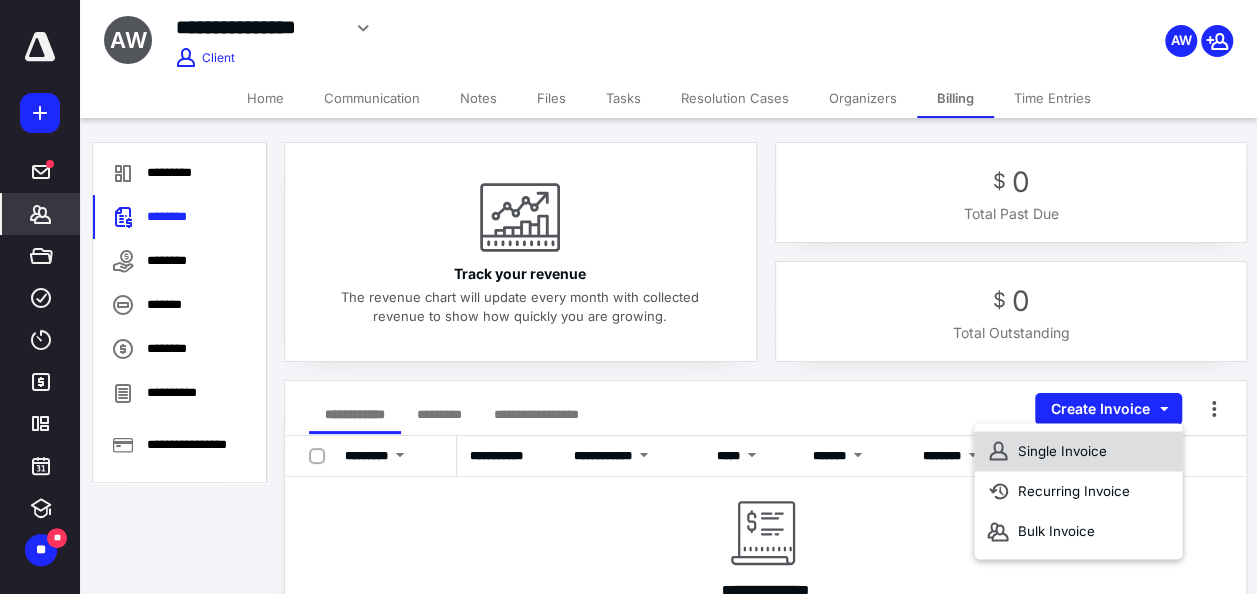 click on "Single Invoice" at bounding box center [1078, 451] 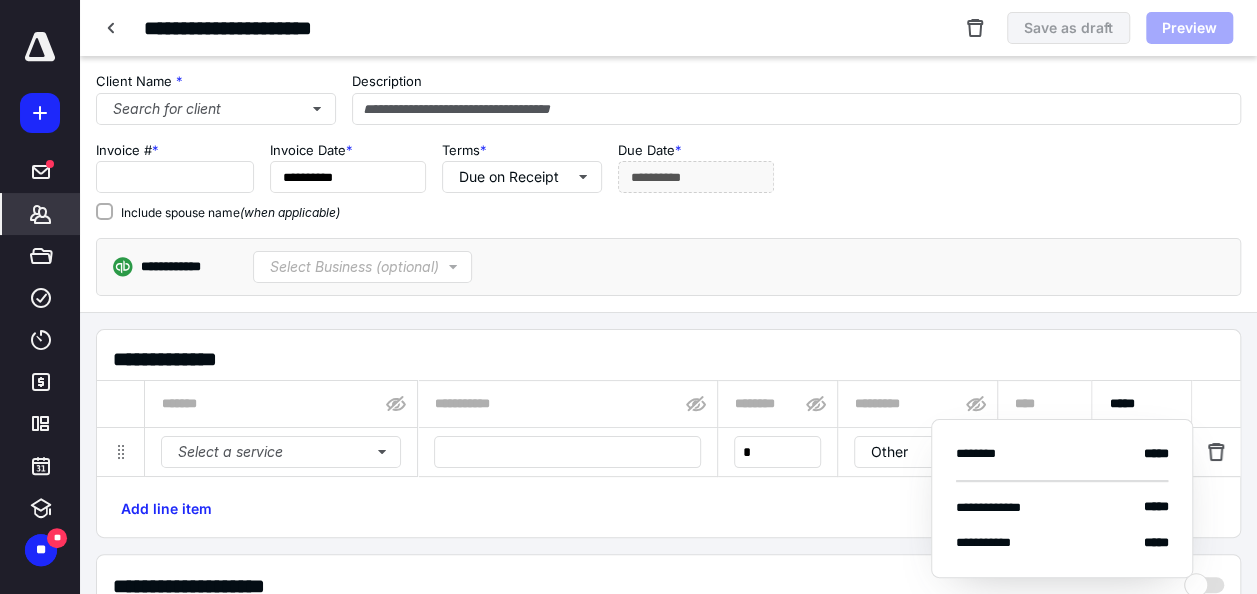 type on "****" 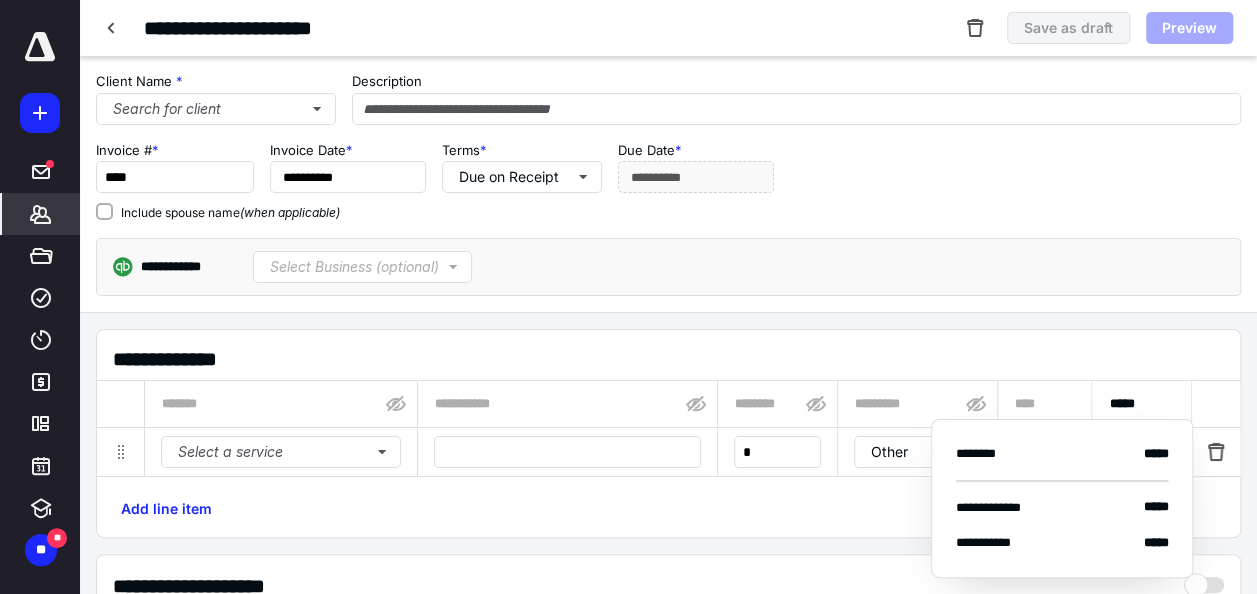 checkbox on "true" 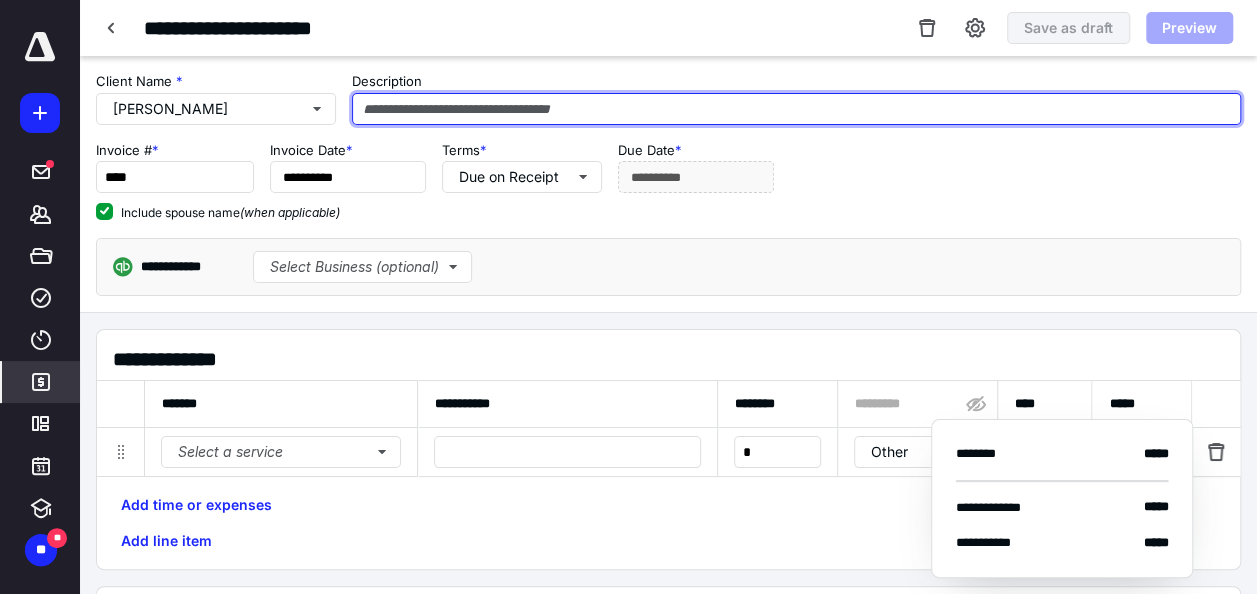 click at bounding box center (796, 109) 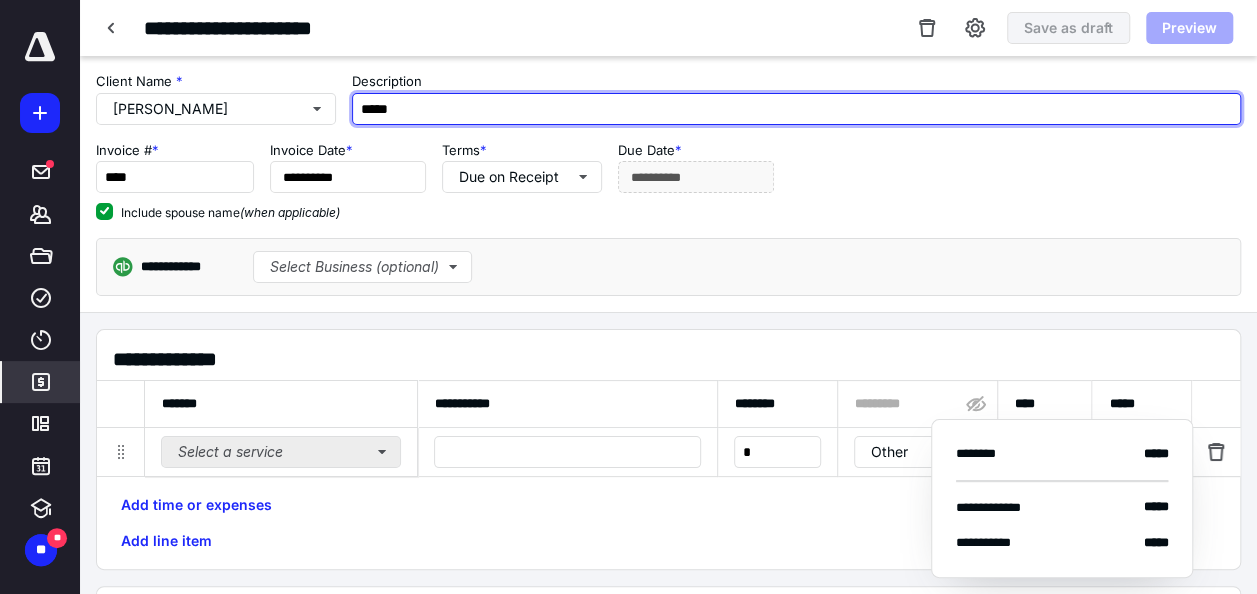 type on "*****" 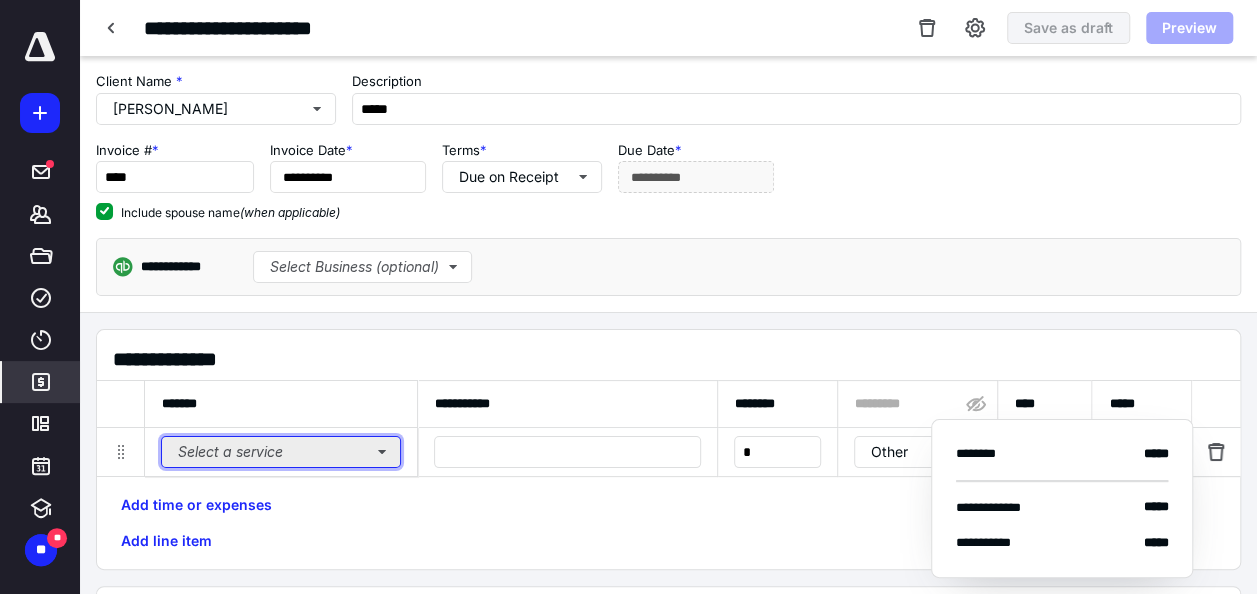 click on "Select a service" at bounding box center (281, 452) 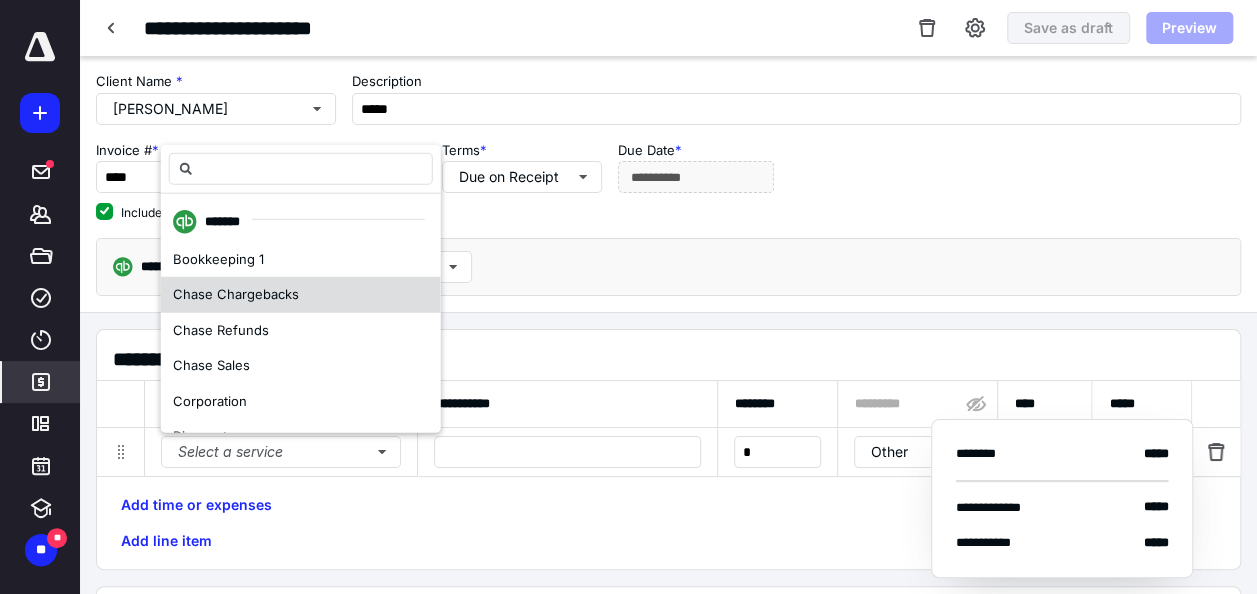 click on "Chase Chargebacks" at bounding box center [236, 294] 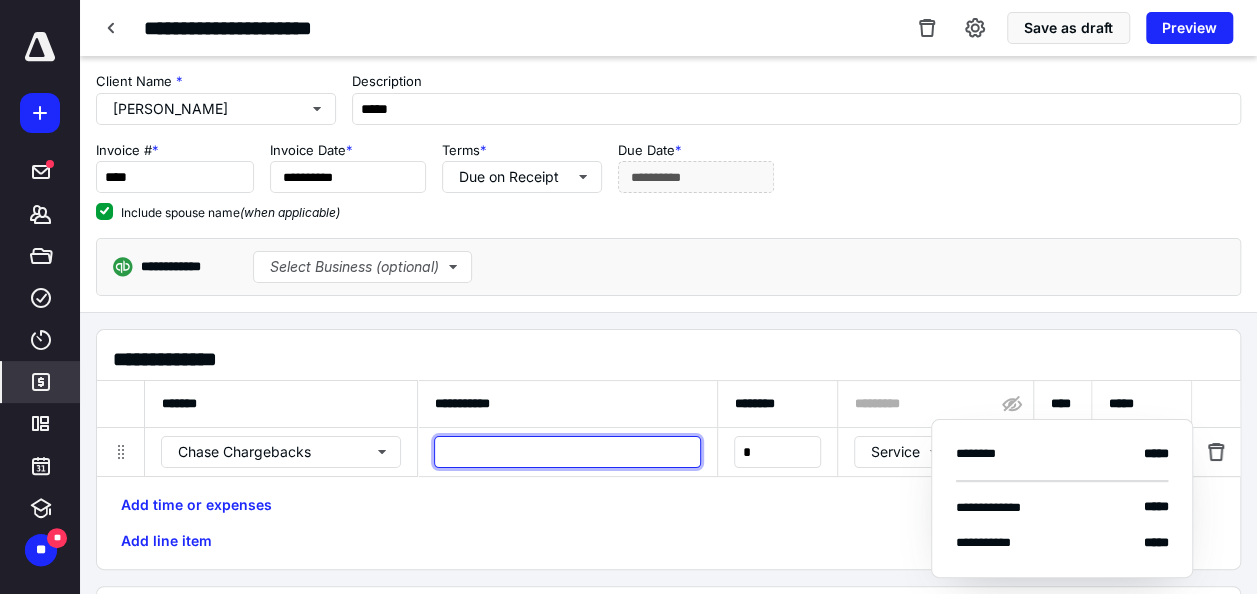 click at bounding box center [567, 452] 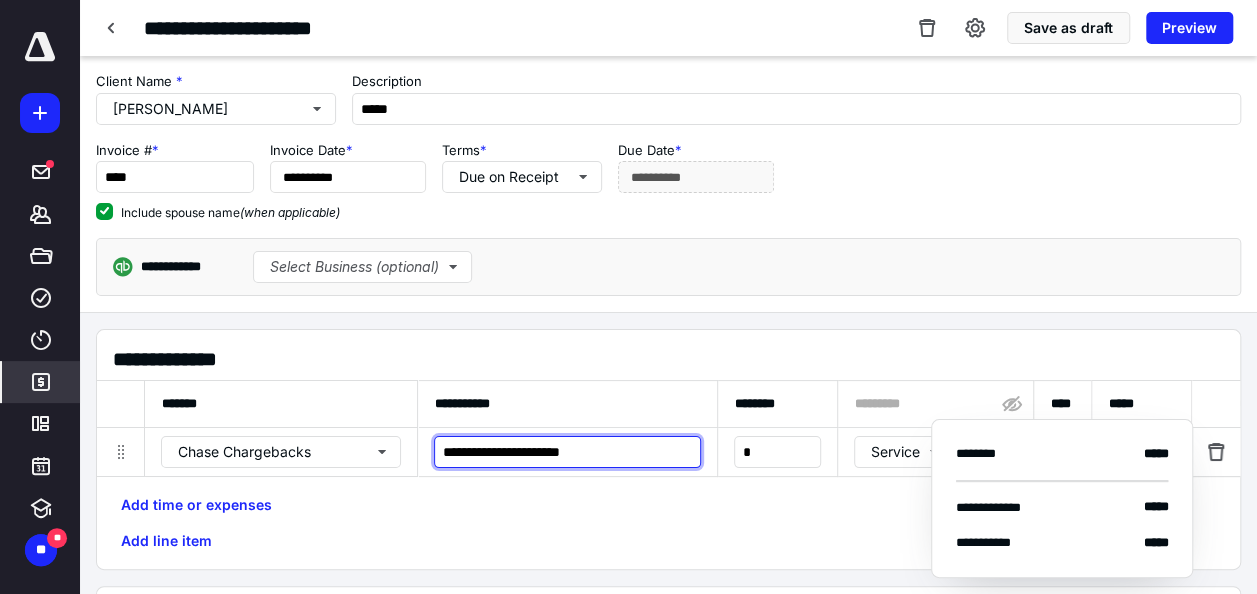 scroll, scrollTop: 138, scrollLeft: 0, axis: vertical 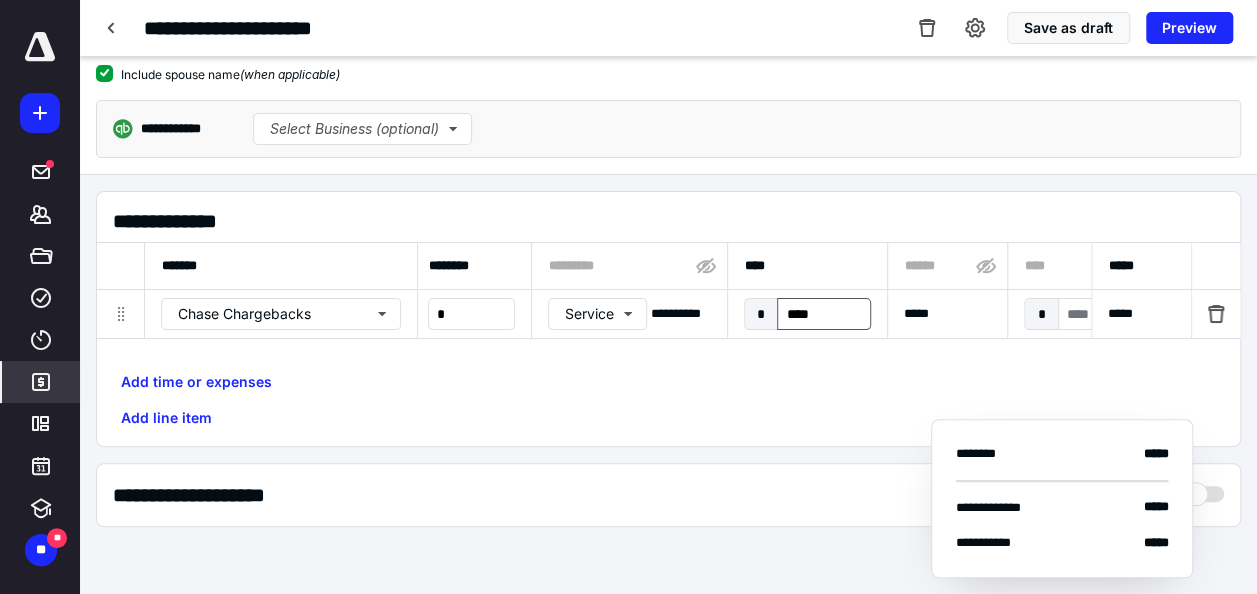 type on "**********" 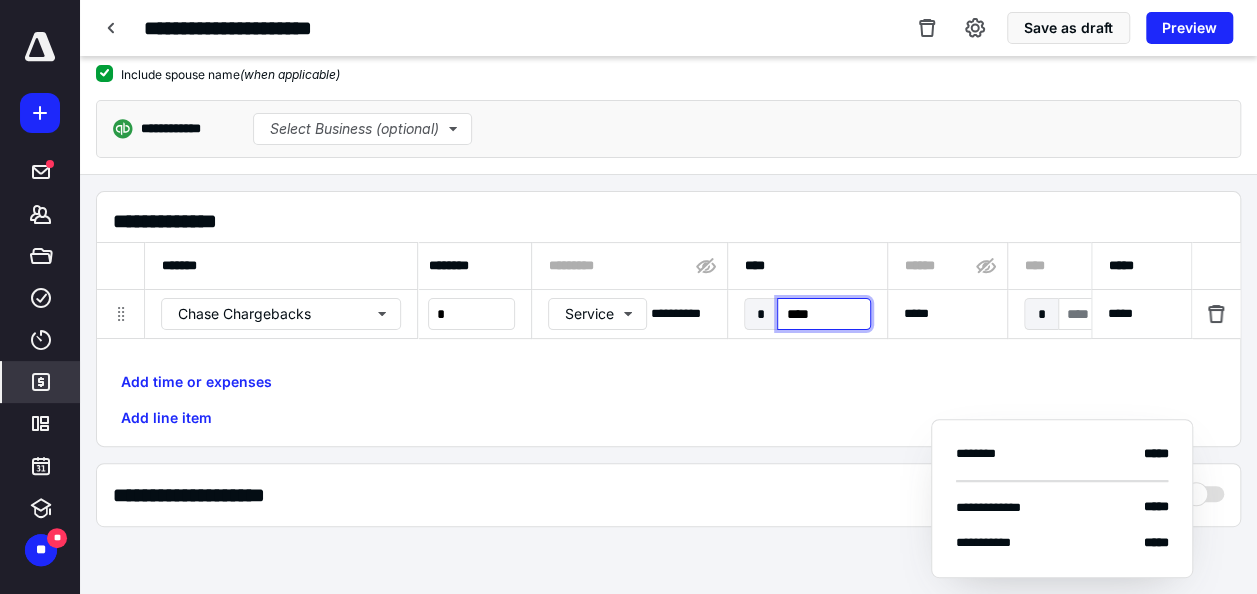 click on "****" at bounding box center (823, 314) 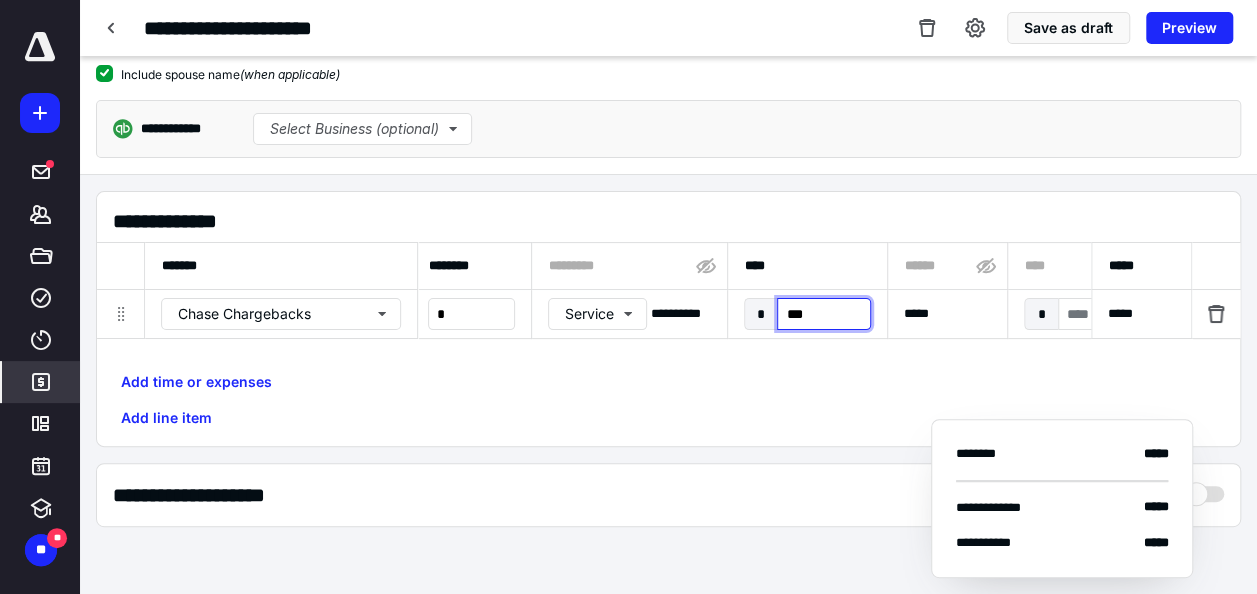 type on "****" 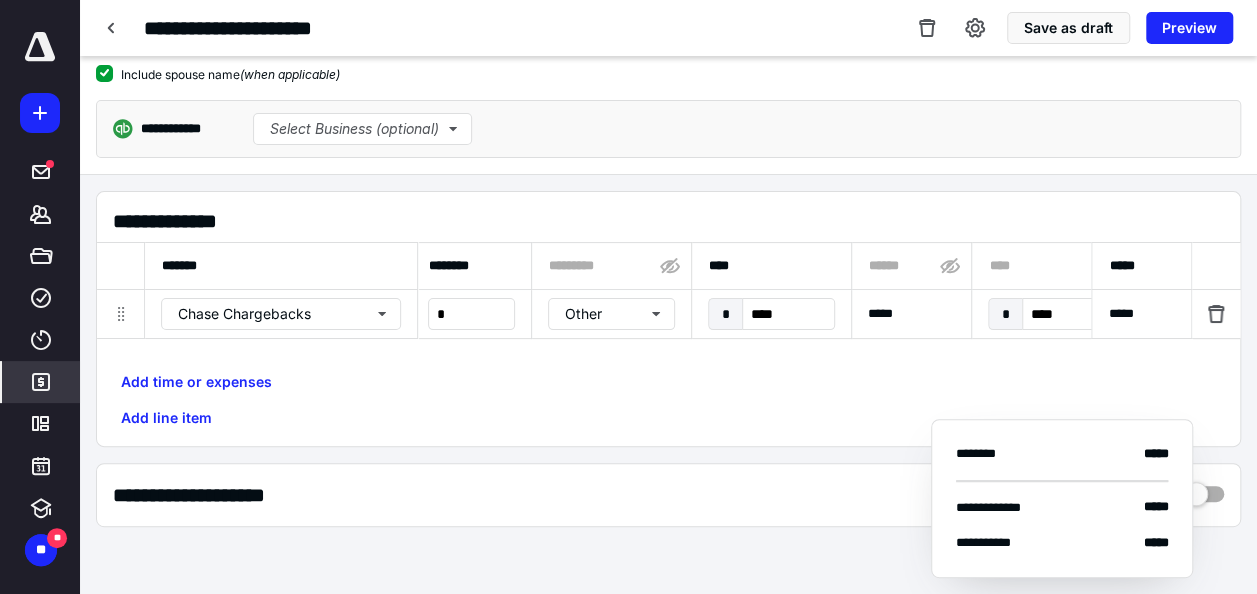 click on "**********" at bounding box center [676, 221] 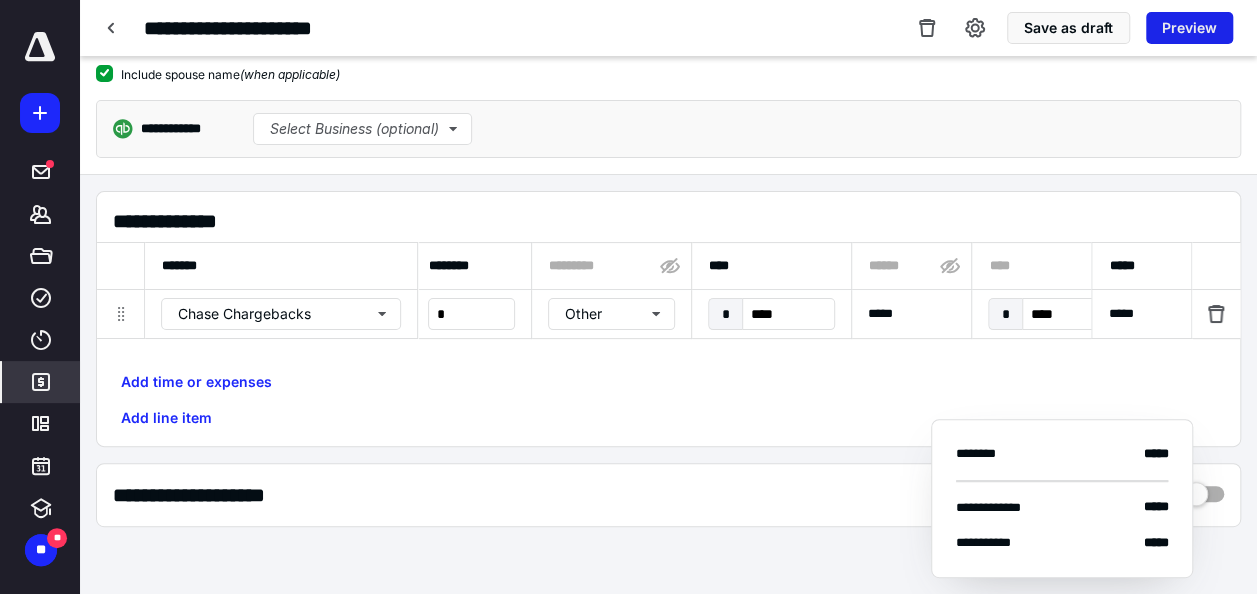 click on "Preview" at bounding box center (1189, 28) 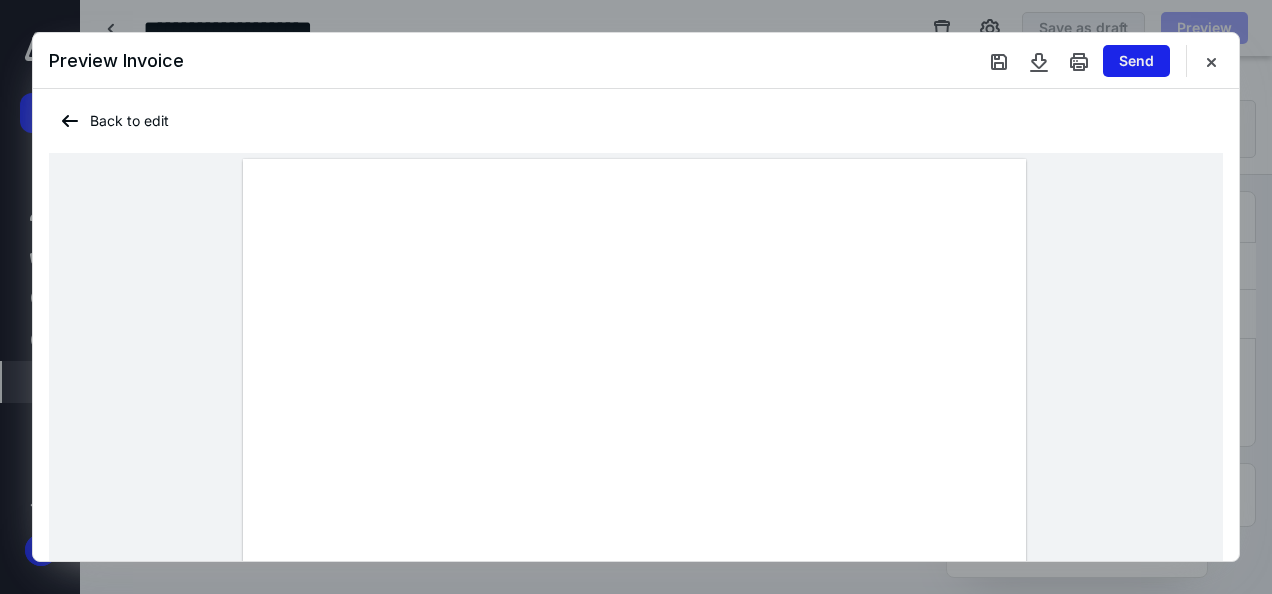 click on "Send" at bounding box center [1136, 61] 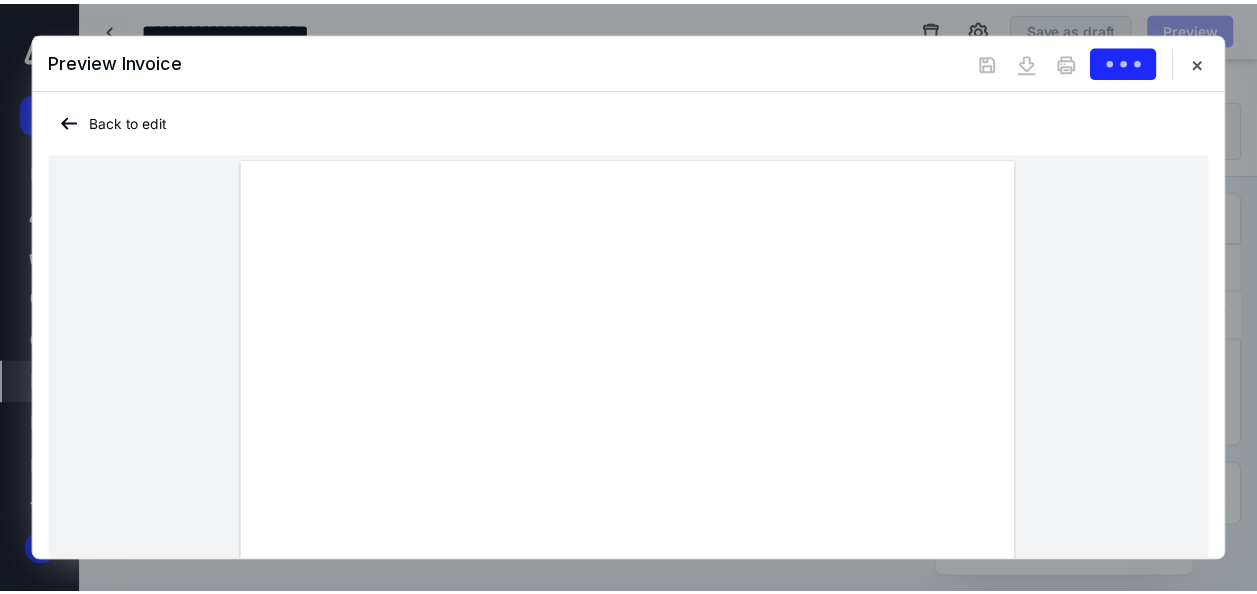 scroll, scrollTop: 0, scrollLeft: 0, axis: both 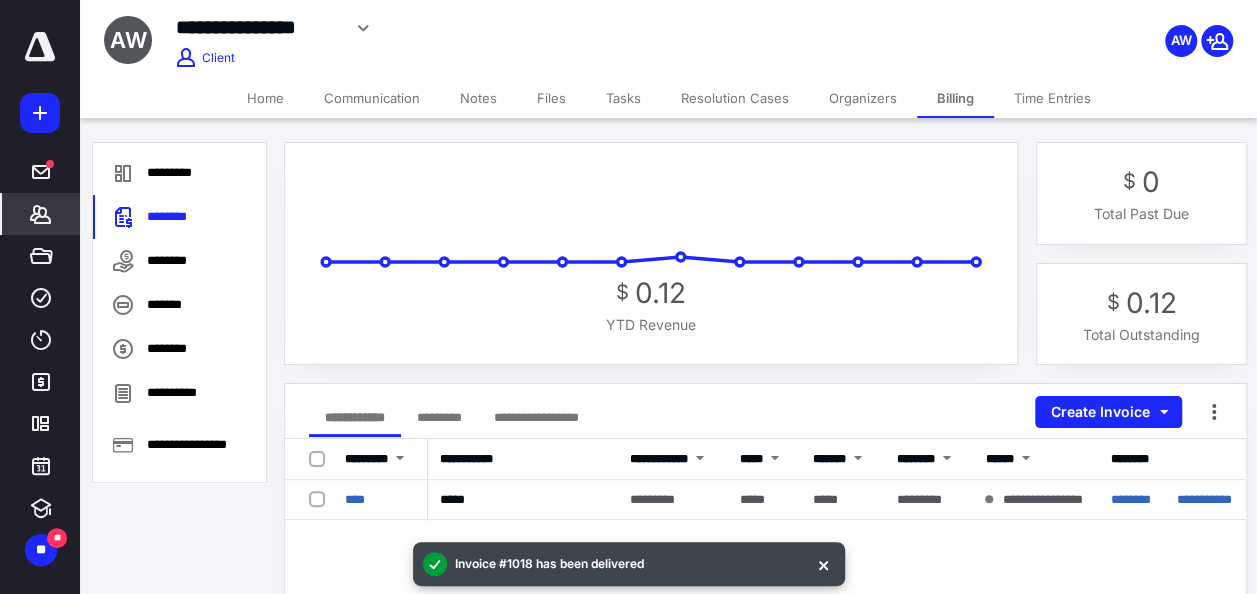 click on "**********" at bounding box center (762, 691) 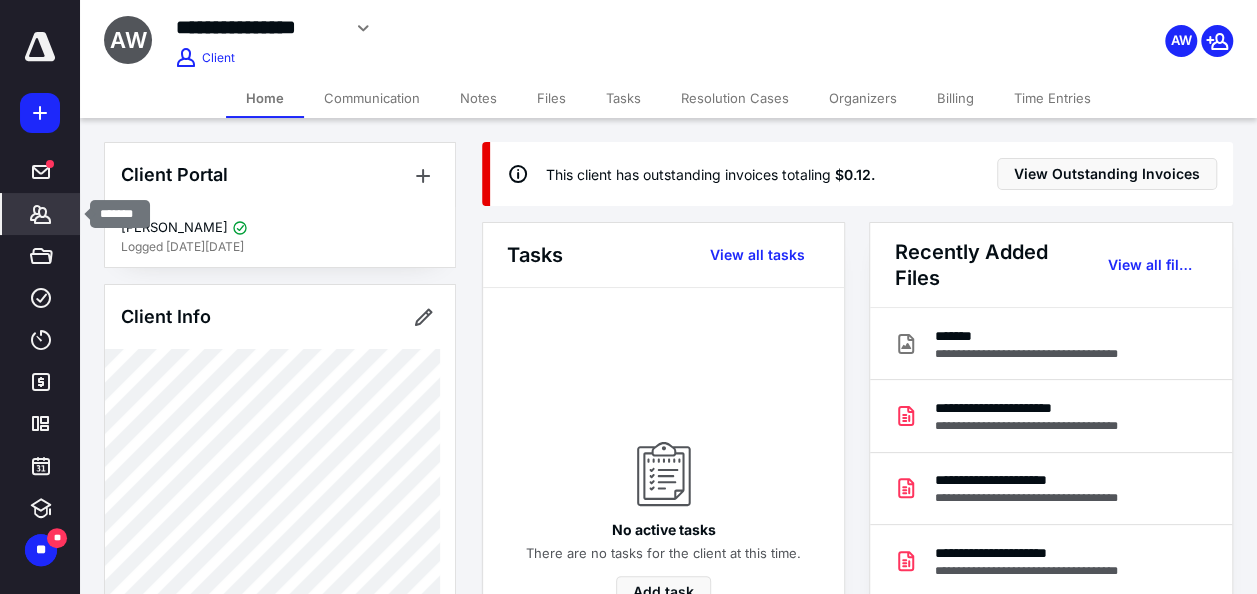 click on "*******" at bounding box center [41, 214] 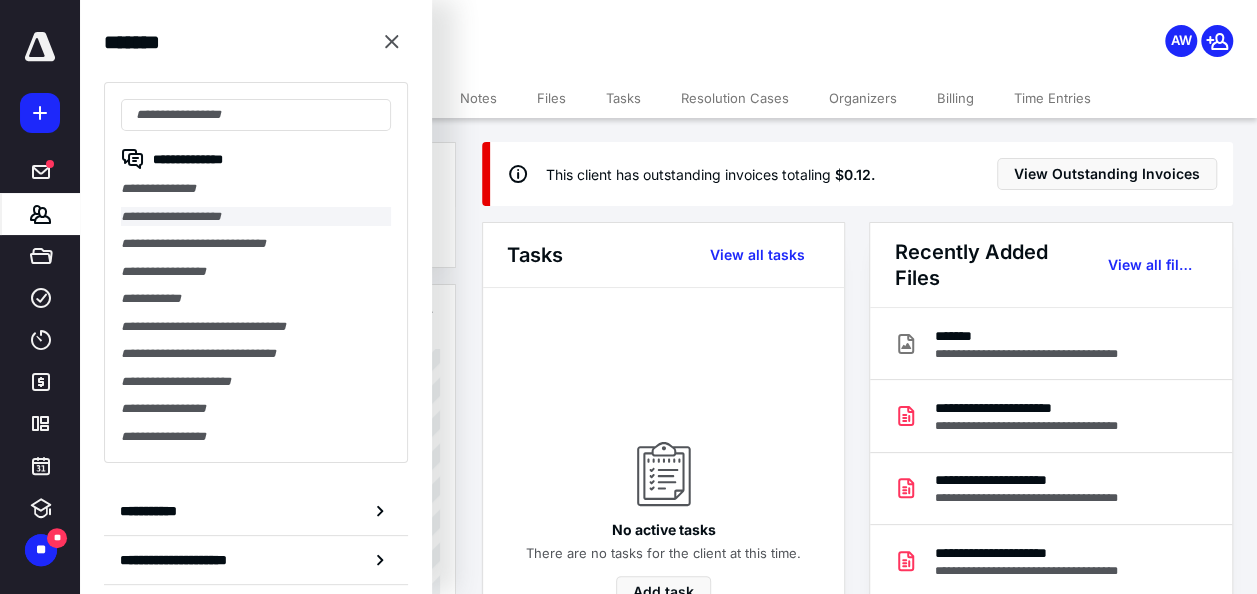 click on "**********" at bounding box center (256, 217) 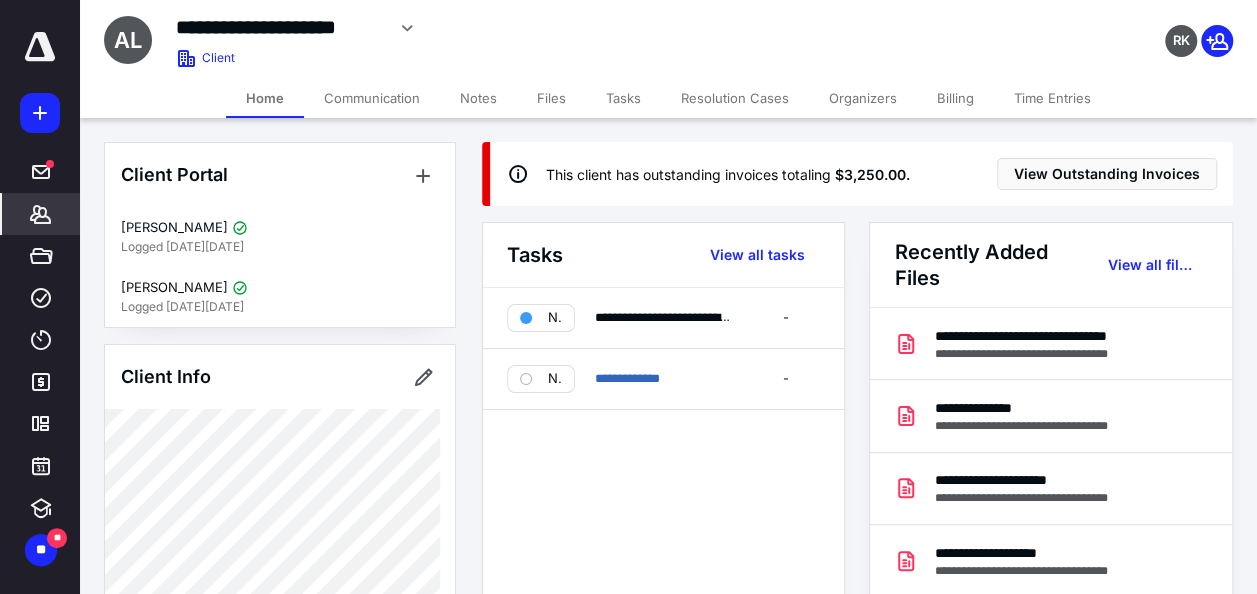 click on "Billing" at bounding box center (955, 98) 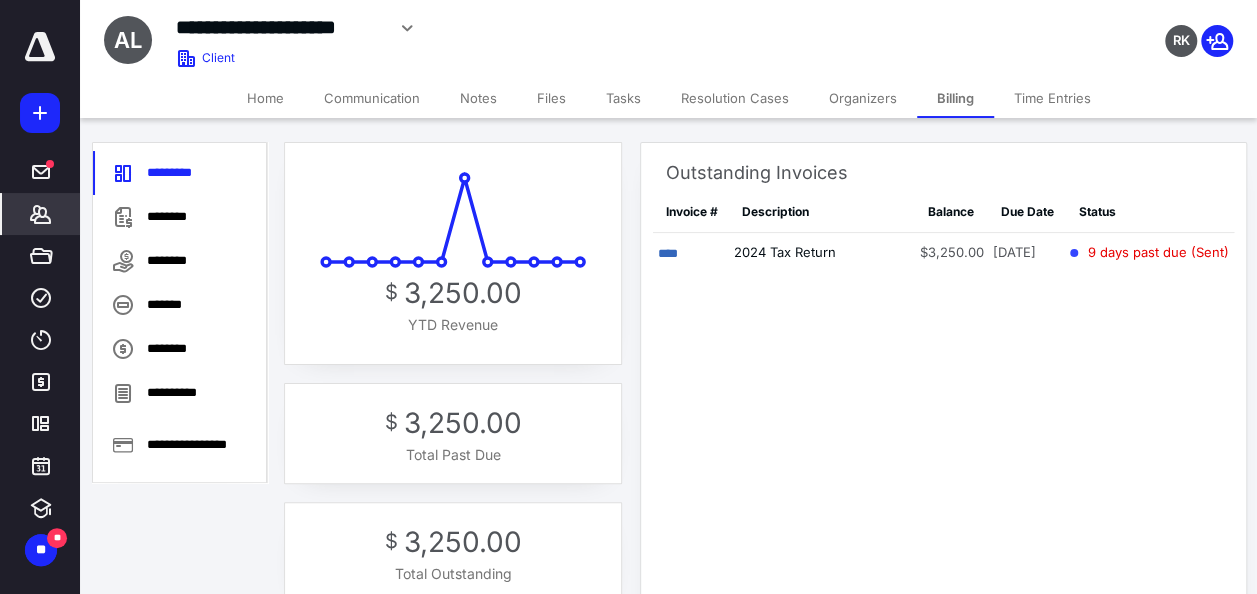 click on "Home" at bounding box center (265, 98) 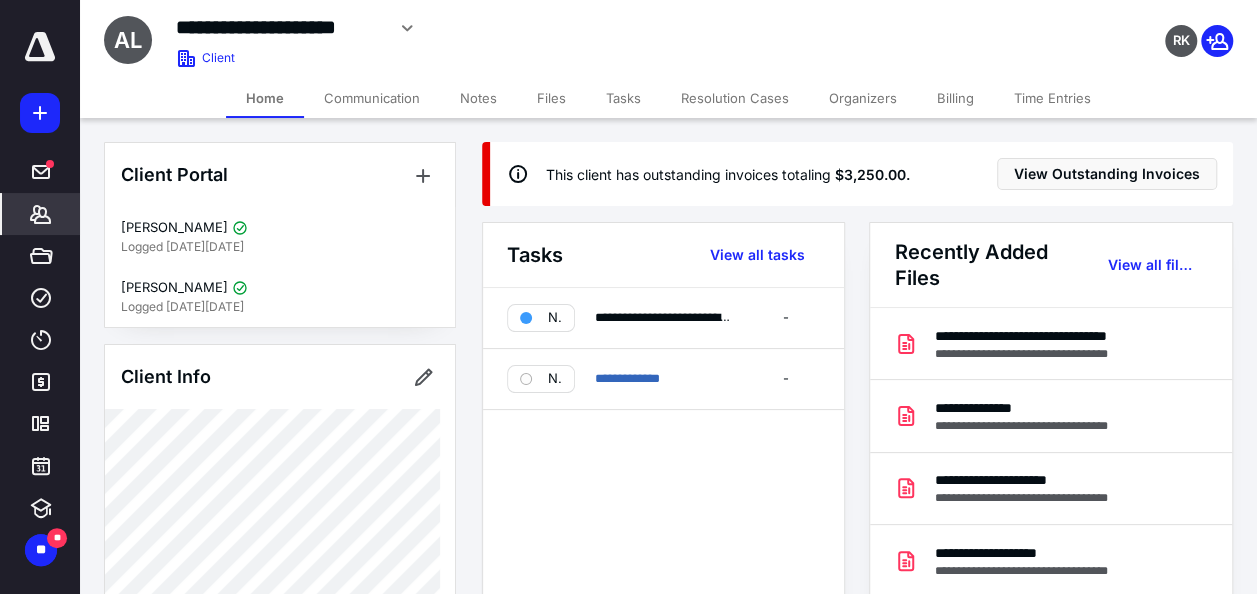 click on "Billing" at bounding box center [955, 98] 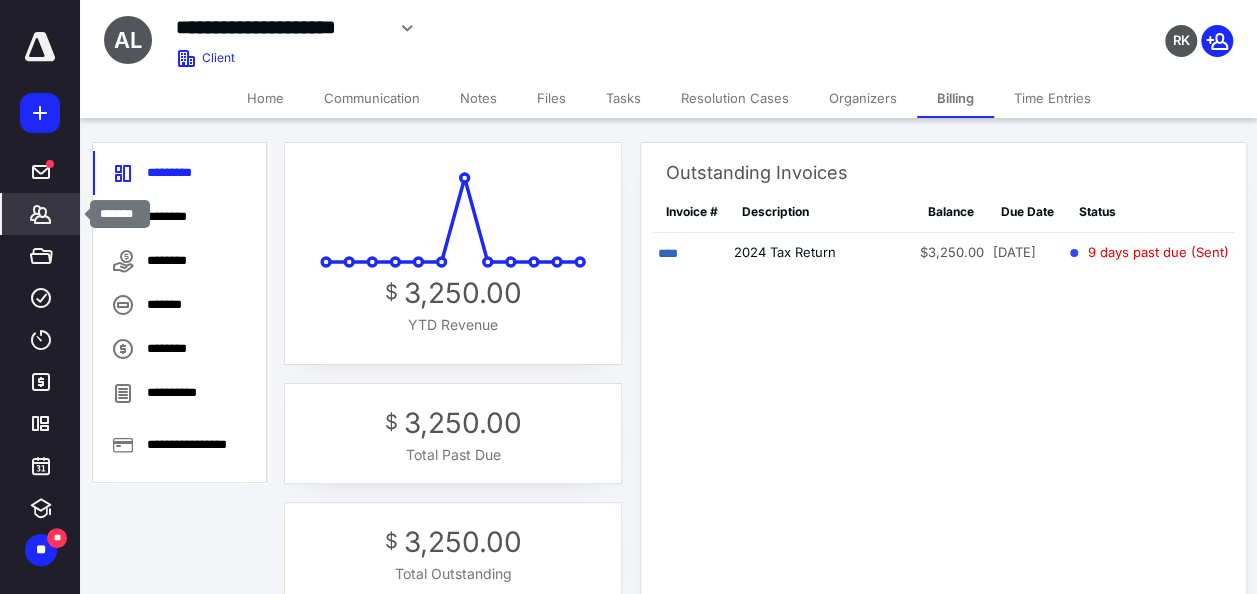 click 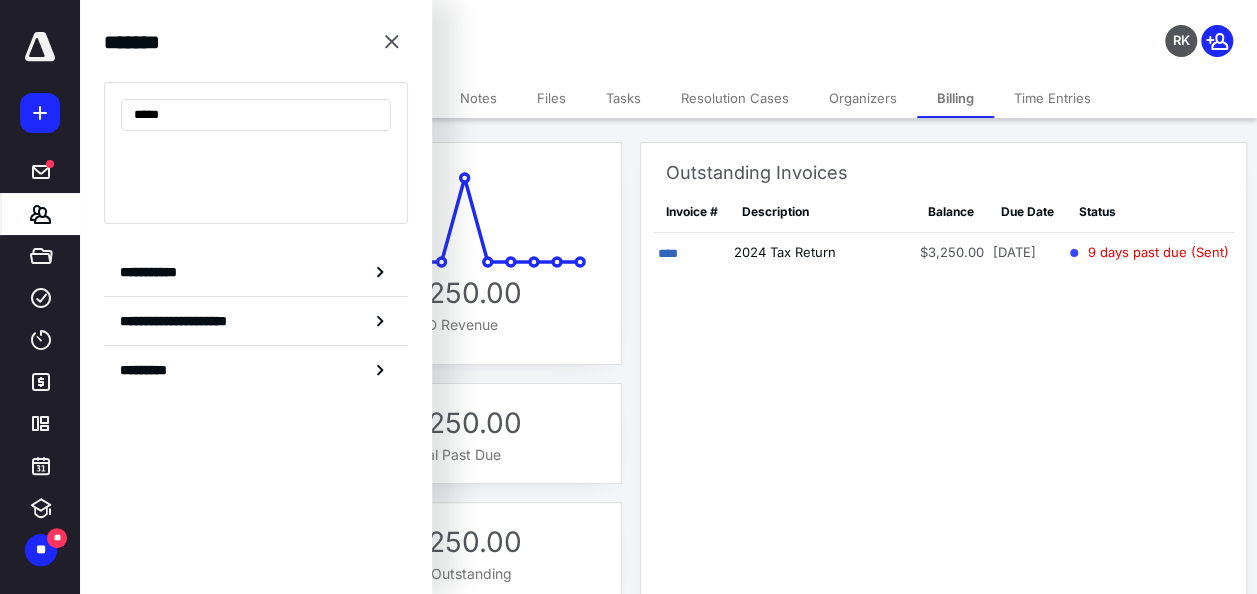 type on "*****" 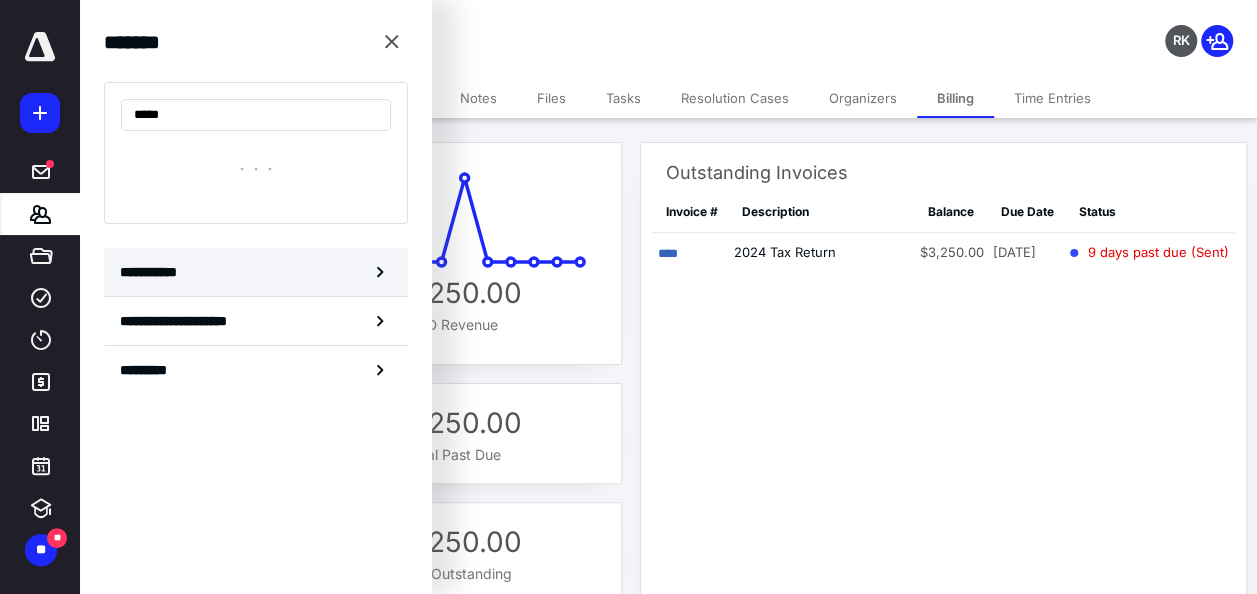 click on "**********" at bounding box center (256, 272) 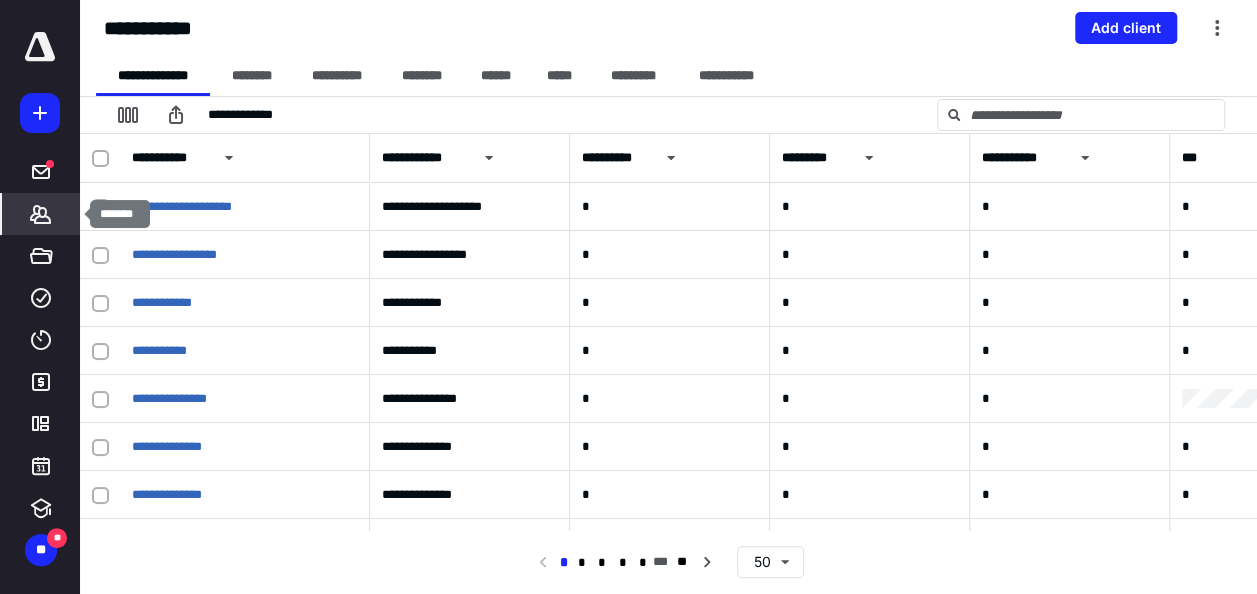 click 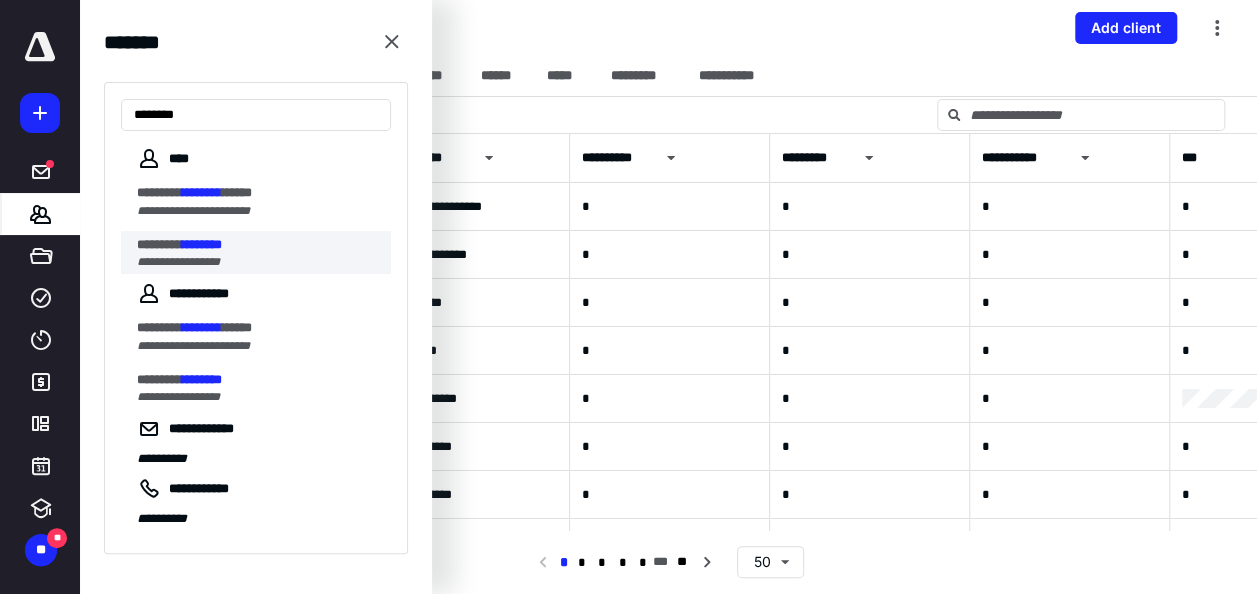 type on "********" 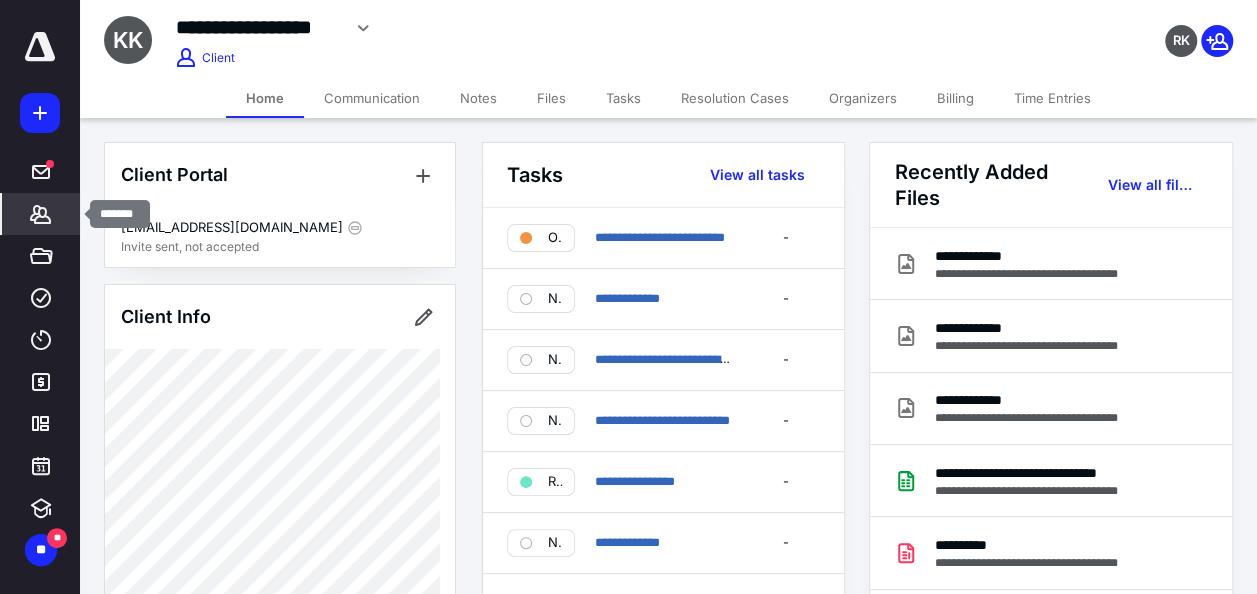 click on "*******" at bounding box center (41, 214) 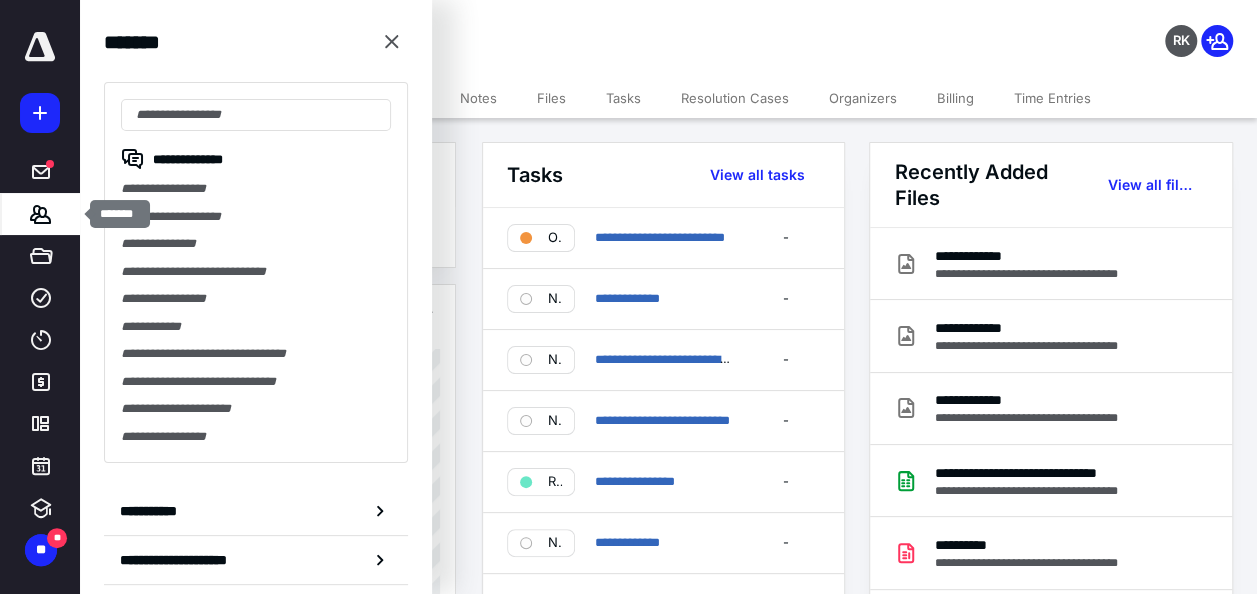 type on "*" 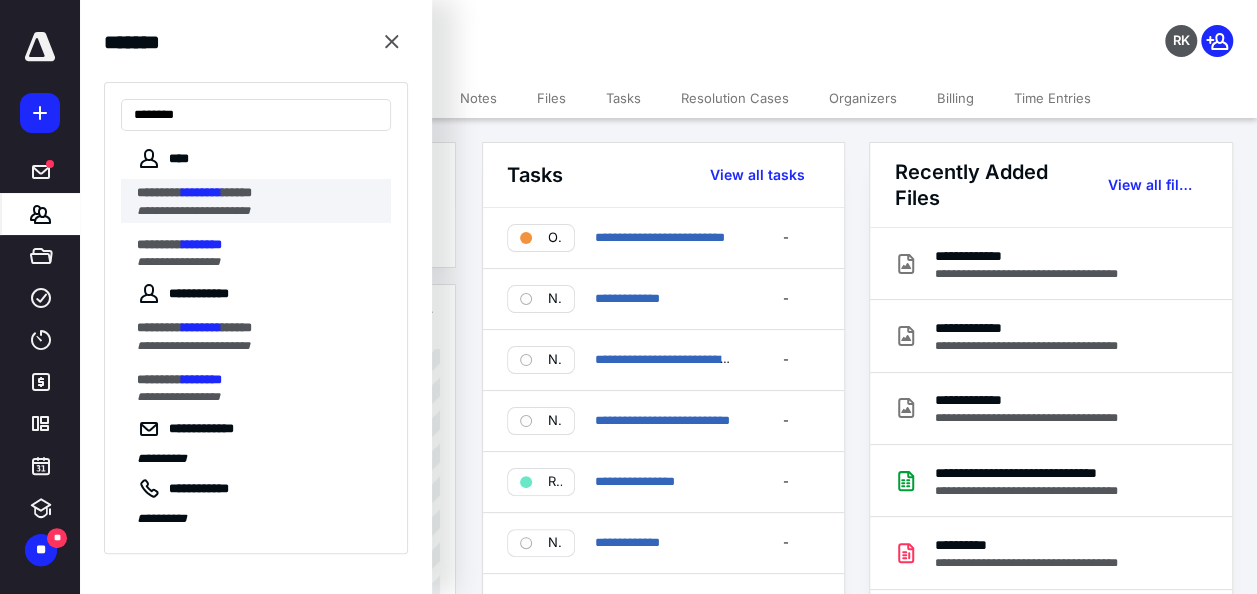 type on "********" 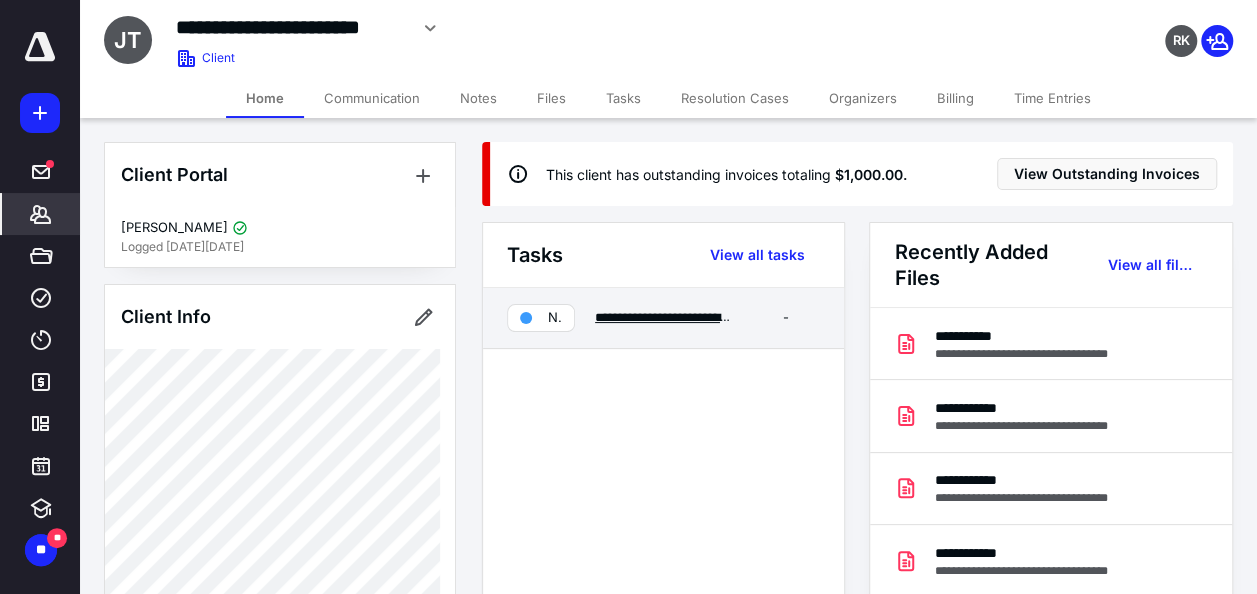 click on "**********" at bounding box center [670, 317] 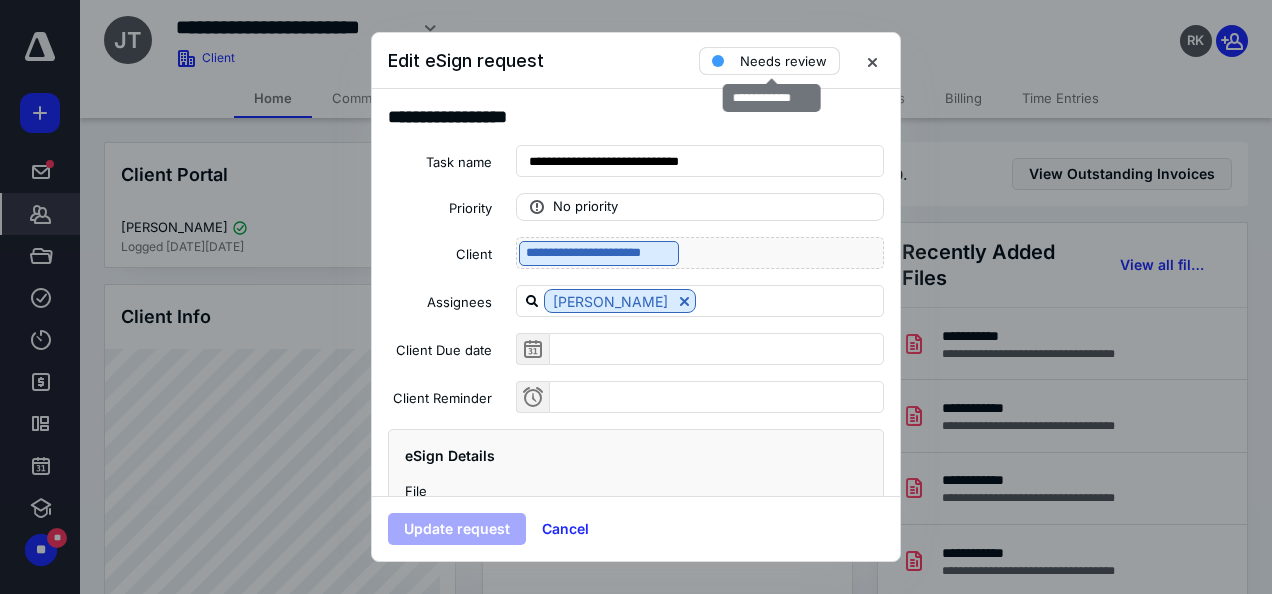 click on "Needs review" at bounding box center [783, 61] 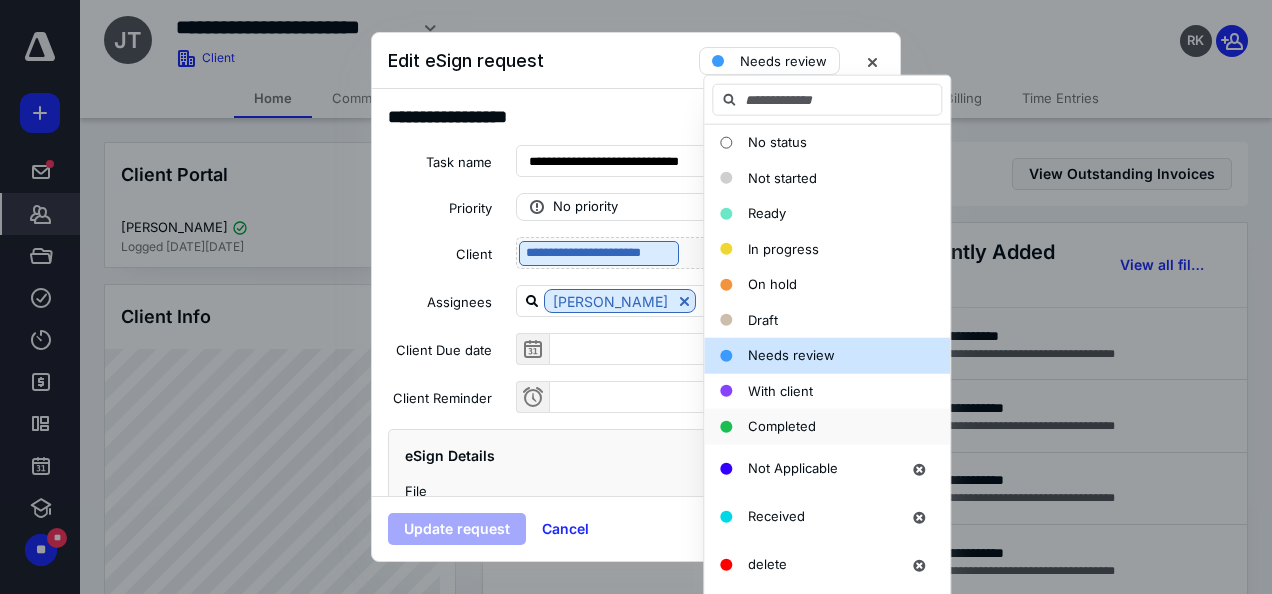 click on "Completed" at bounding box center [827, 427] 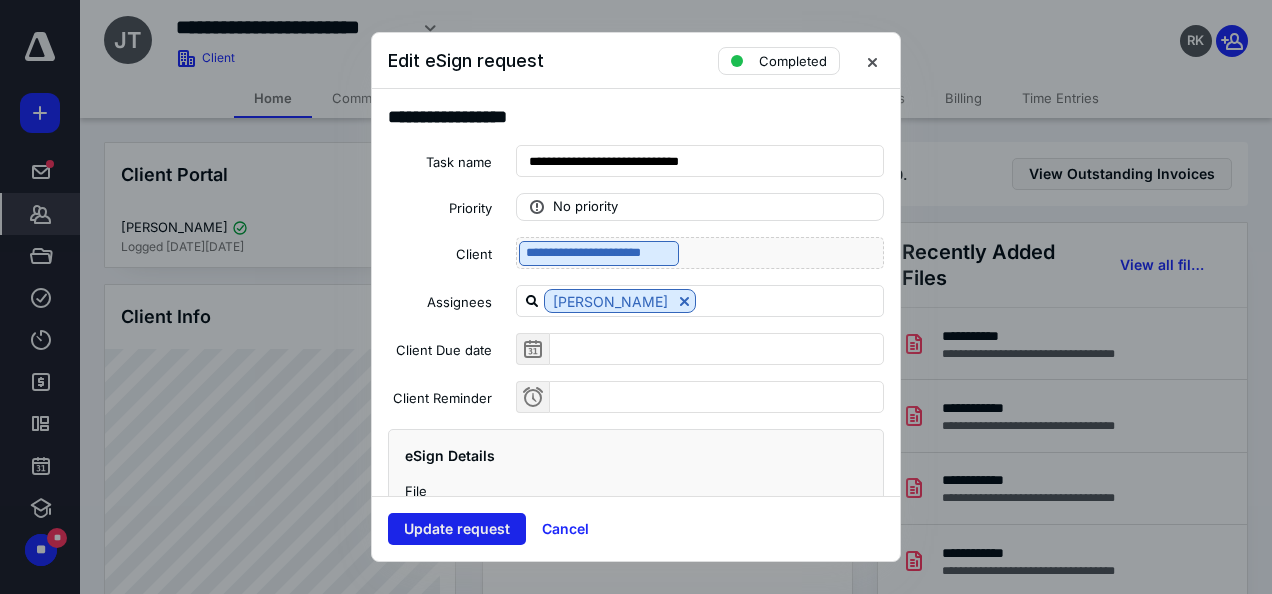 click on "Update request" at bounding box center [457, 529] 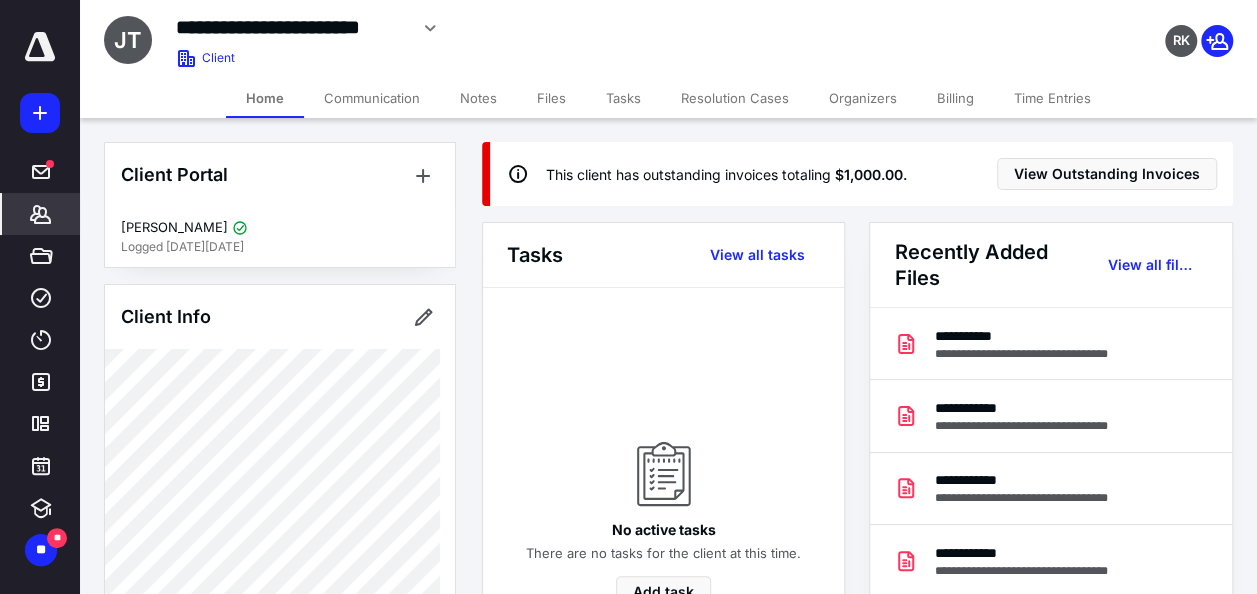 click on "Billing" at bounding box center [955, 98] 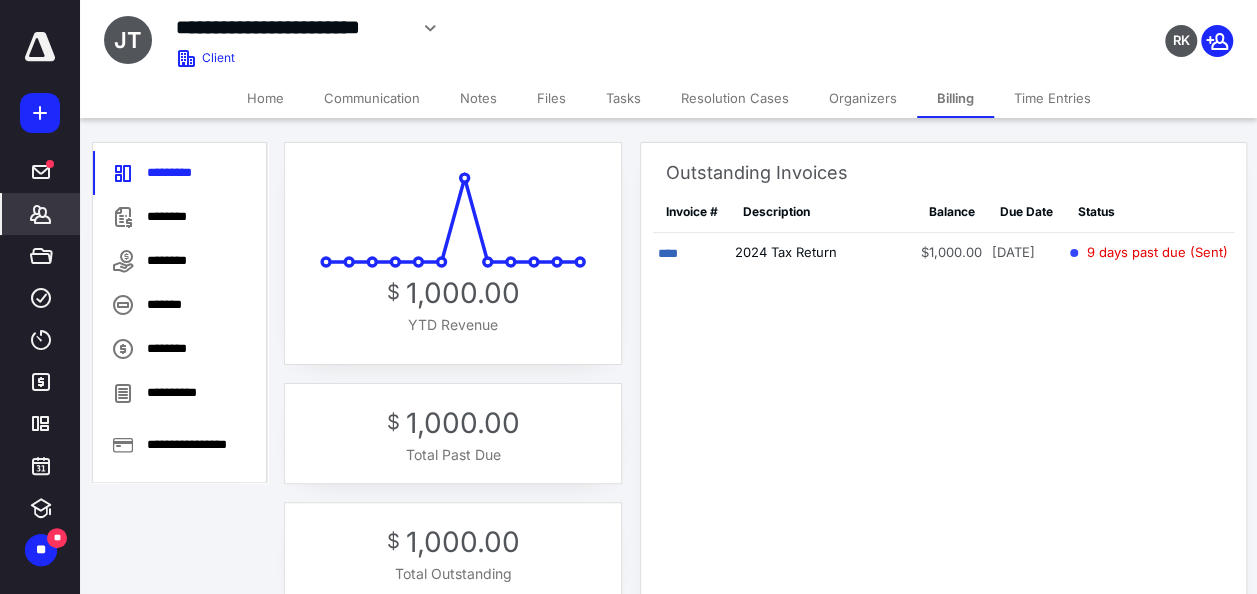 click on "Files" at bounding box center [551, 98] 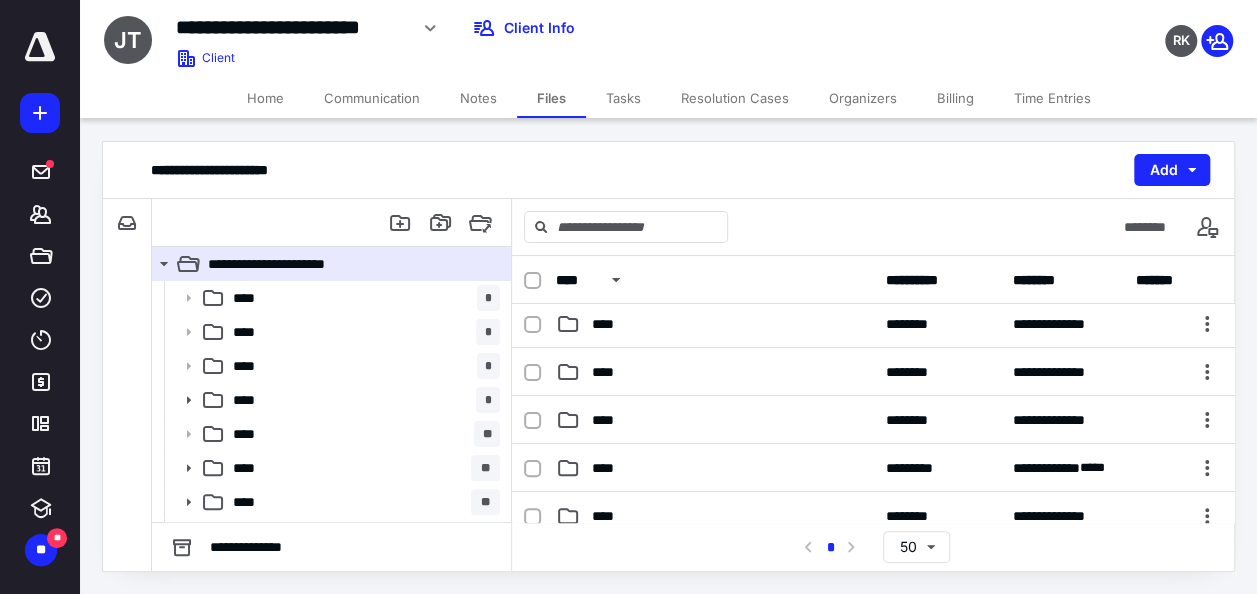 scroll, scrollTop: 272, scrollLeft: 0, axis: vertical 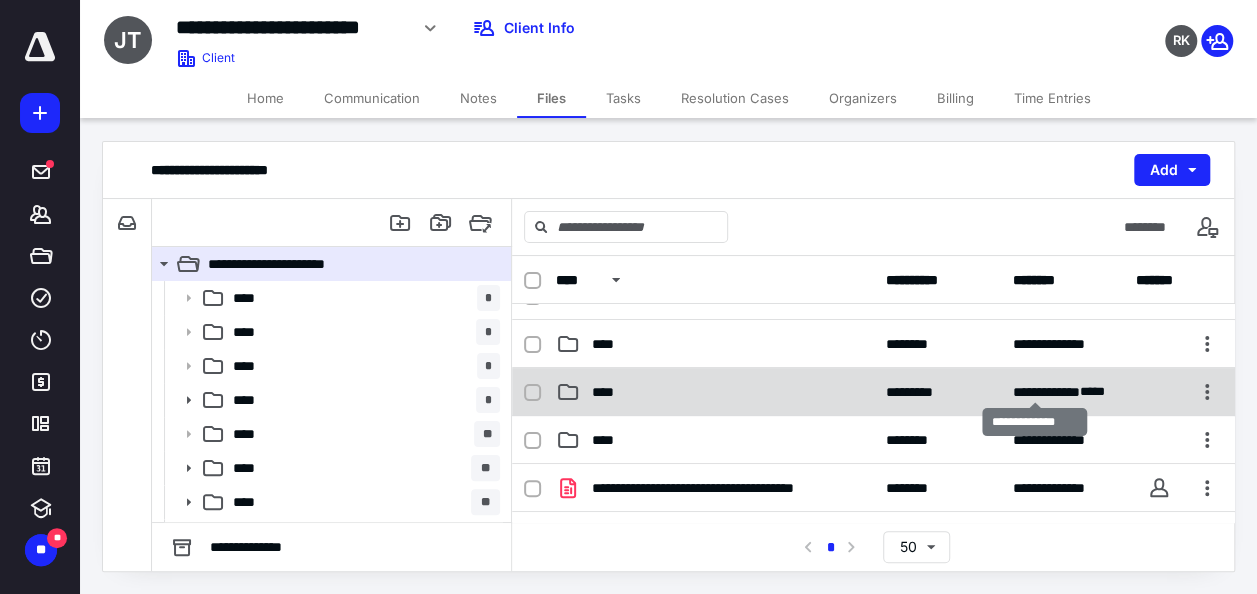 click on "**********" at bounding box center [1046, 392] 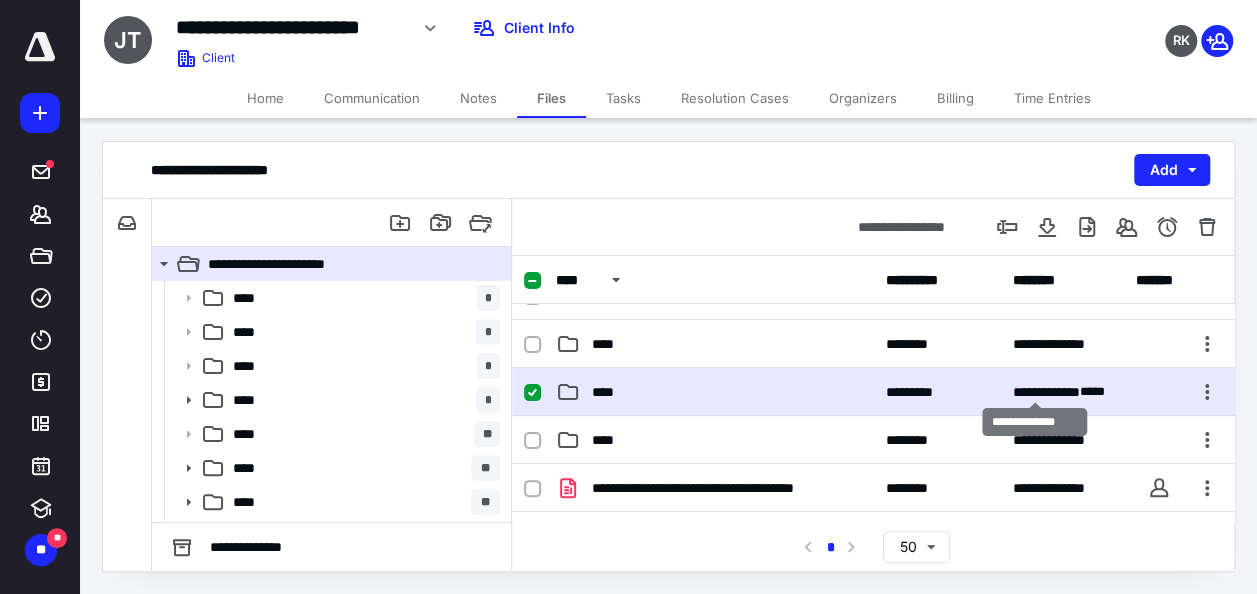 click on "**********" at bounding box center [1046, 392] 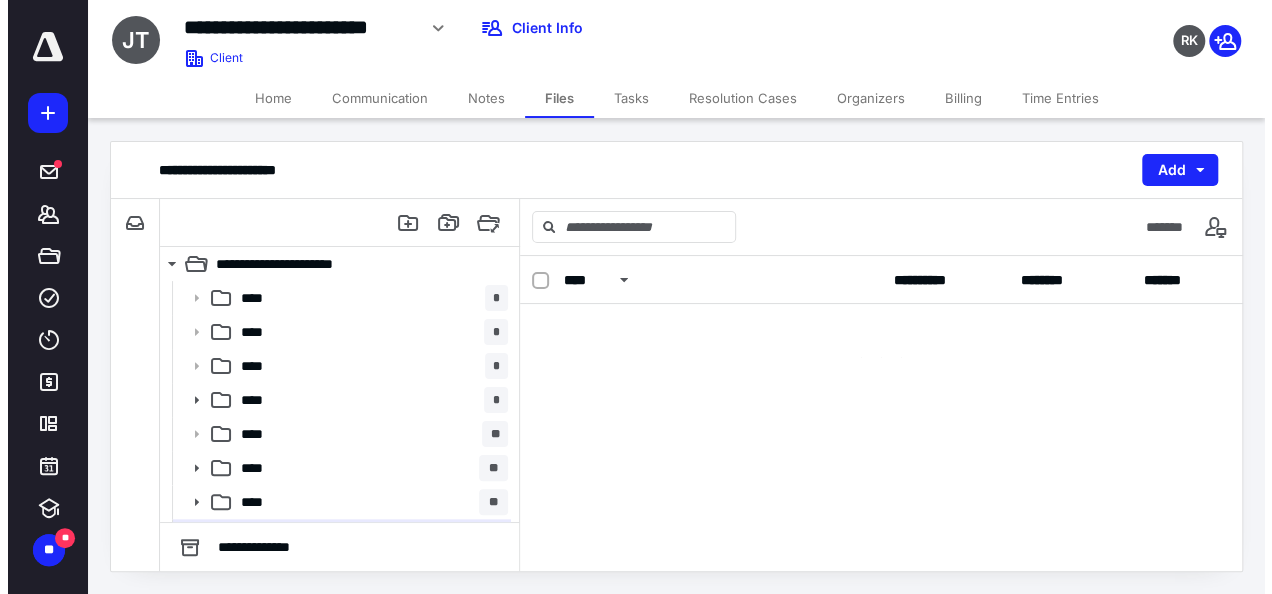 scroll, scrollTop: 0, scrollLeft: 0, axis: both 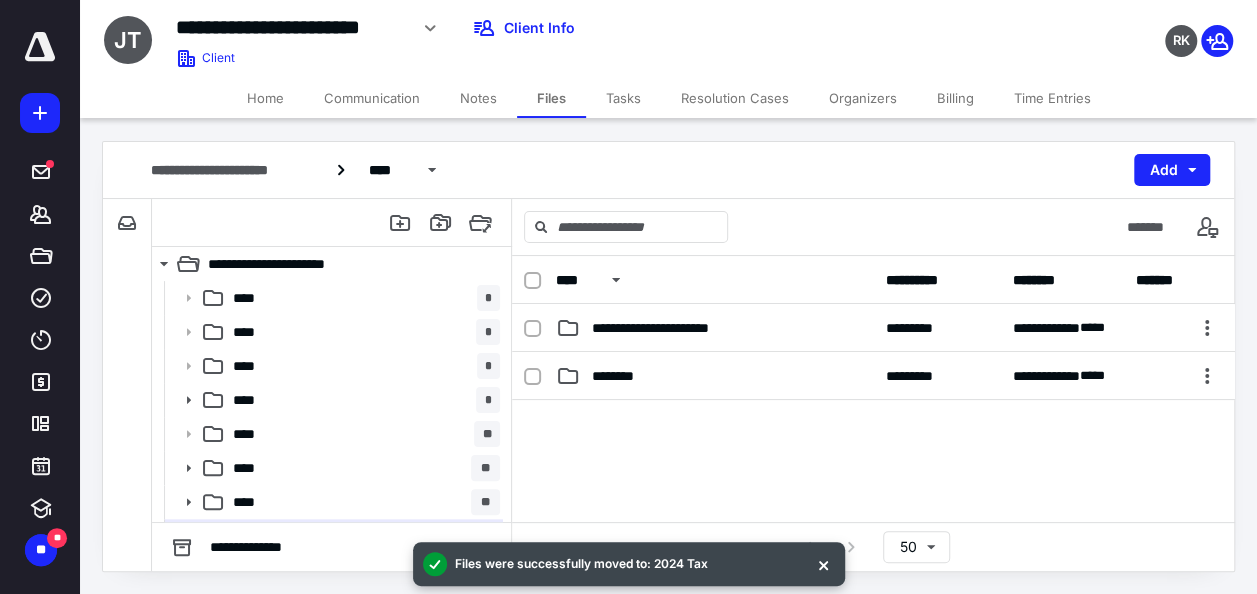 click on "**********" at bounding box center (873, 376) 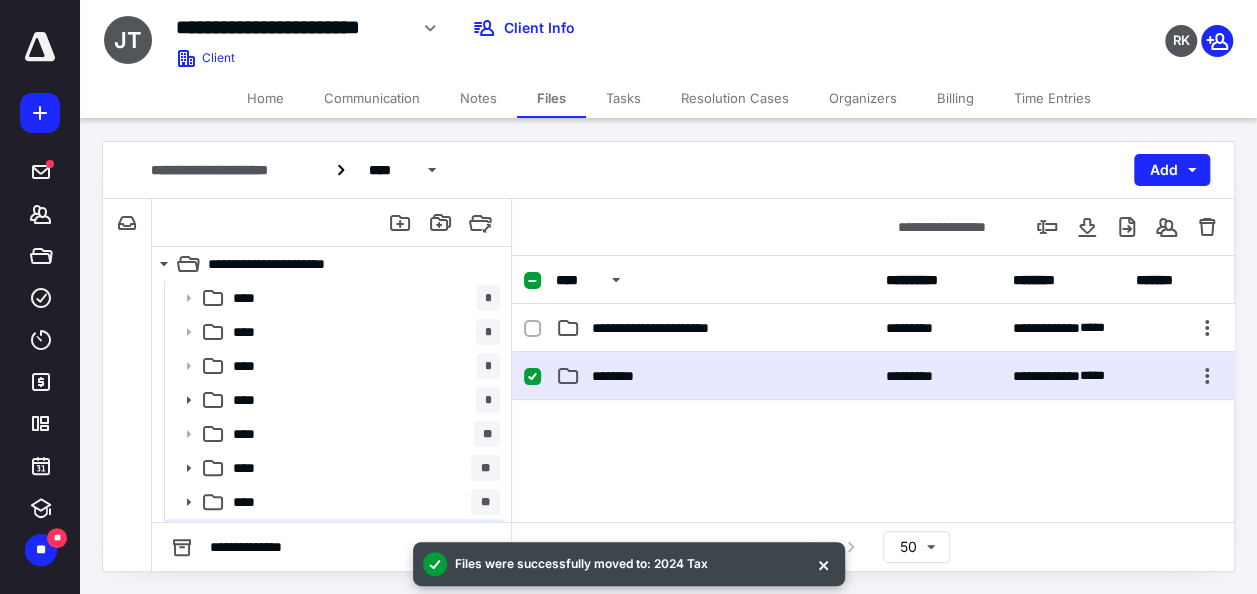 click on "**********" at bounding box center (873, 376) 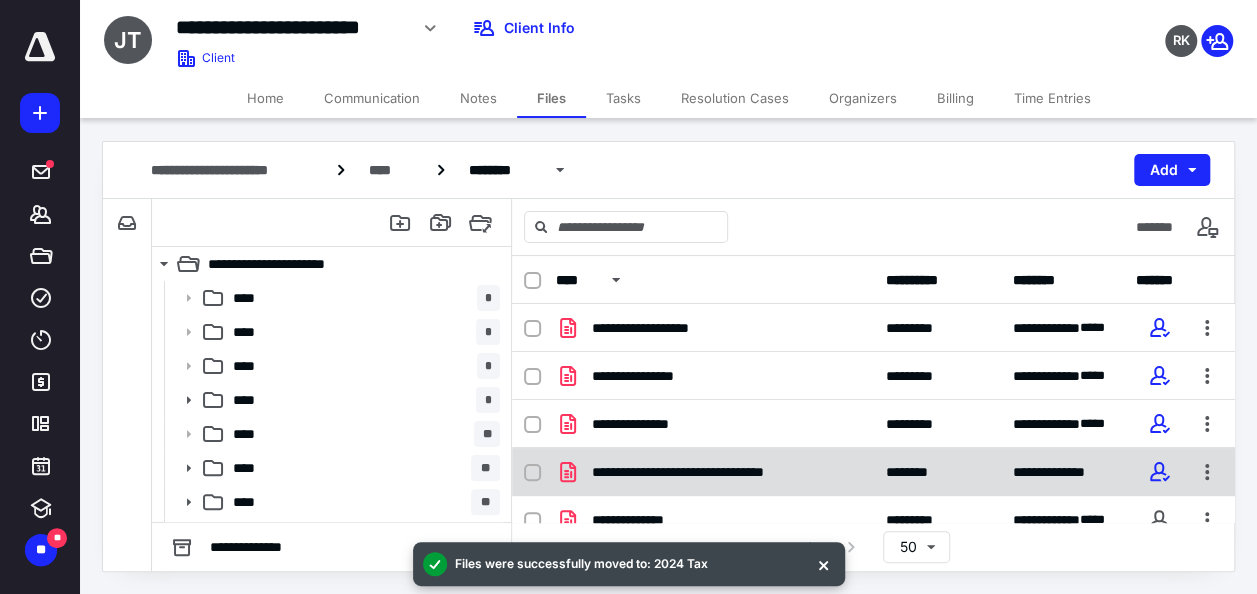 click on "**********" at bounding box center (873, 472) 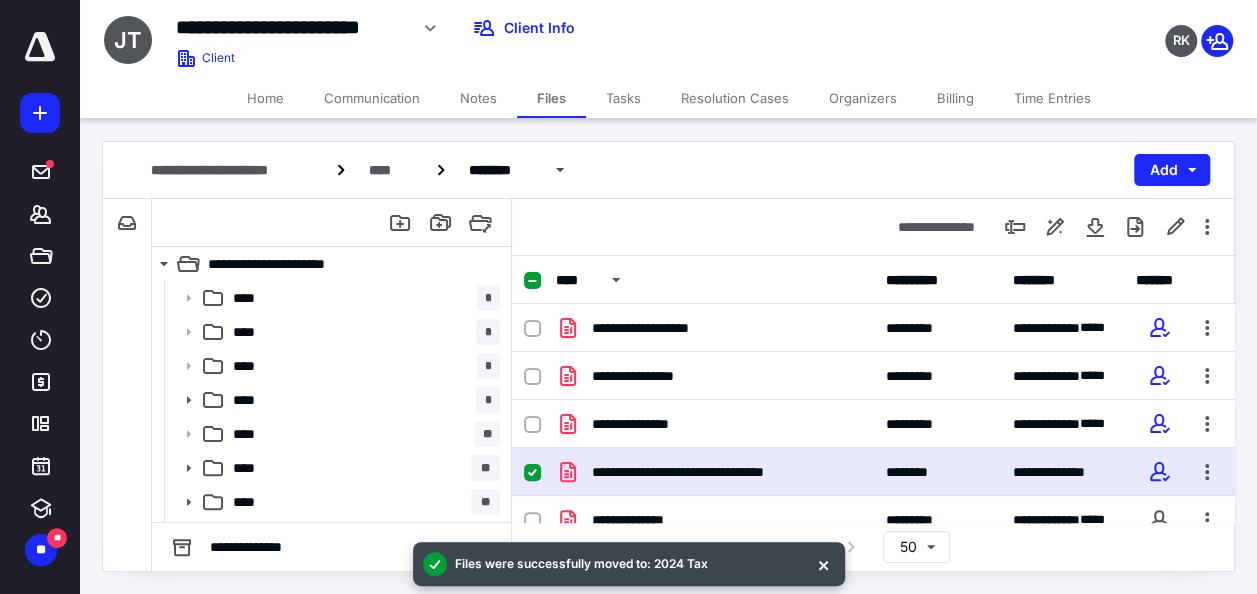 click on "**********" at bounding box center (873, 472) 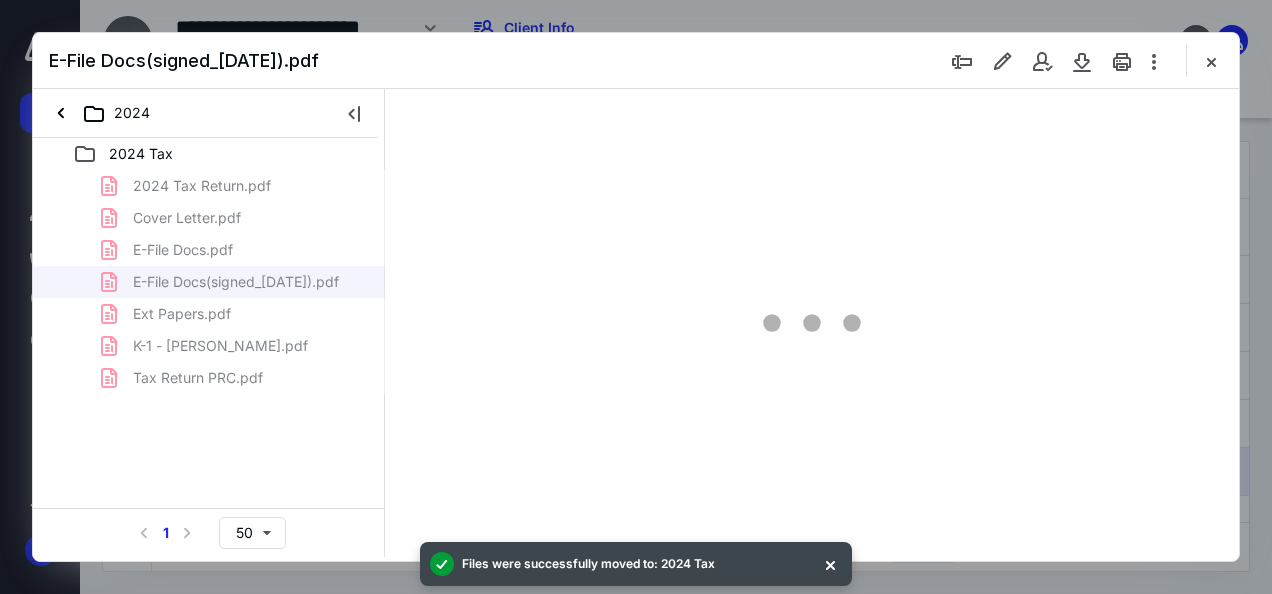 scroll, scrollTop: 0, scrollLeft: 0, axis: both 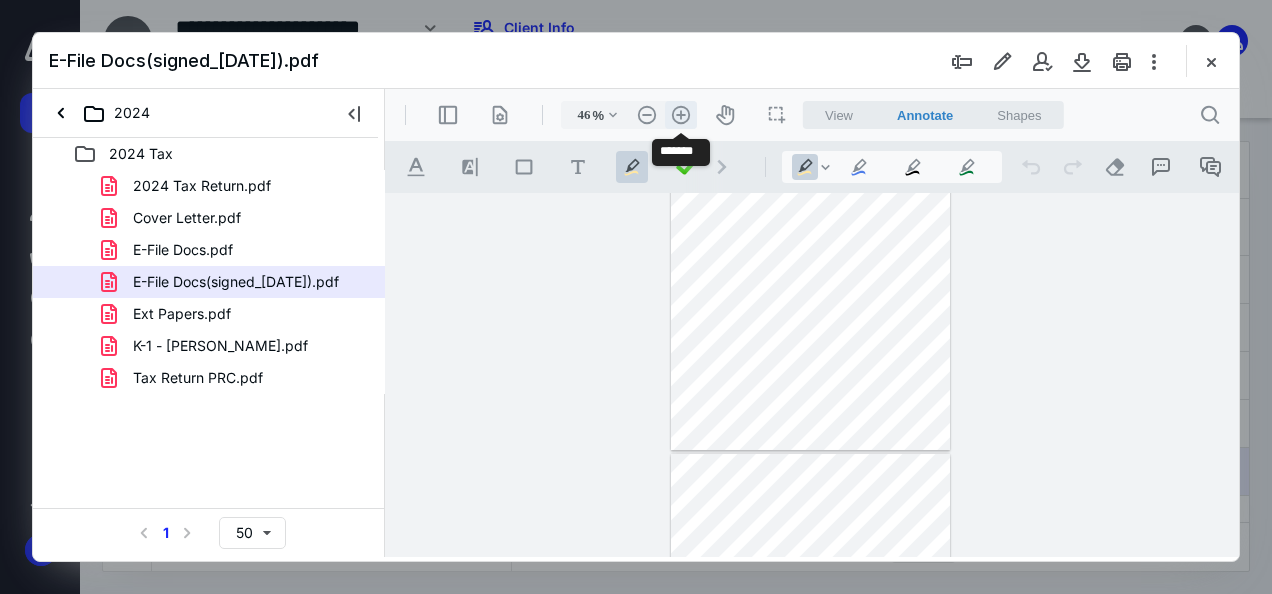 click on ".cls-1{fill:#abb0c4;} icon - header - zoom - in - line" at bounding box center [681, 115] 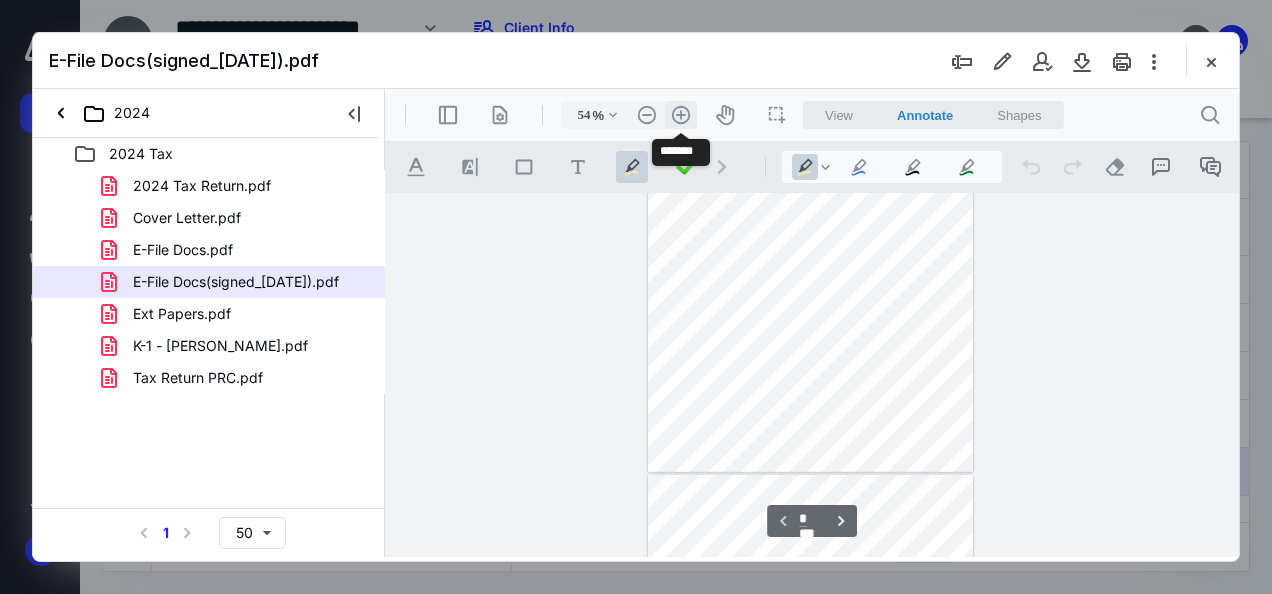 click on ".cls-1{fill:#abb0c4;} icon - header - zoom - in - line" at bounding box center (681, 115) 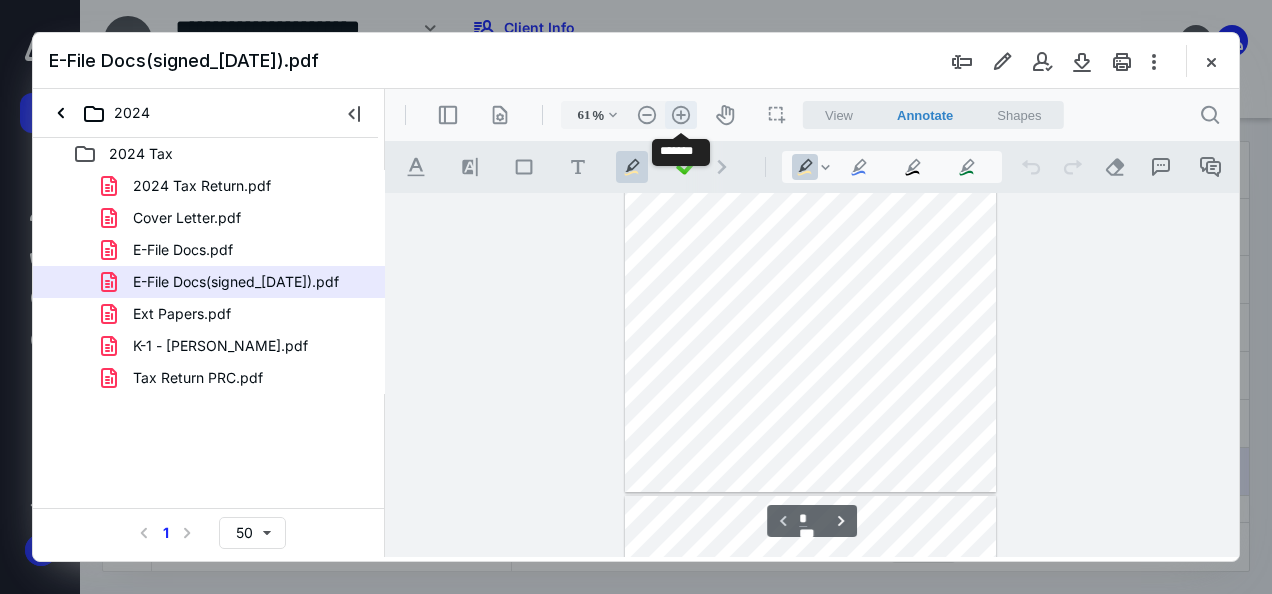 click on ".cls-1{fill:#abb0c4;} icon - header - zoom - in - line" at bounding box center [681, 115] 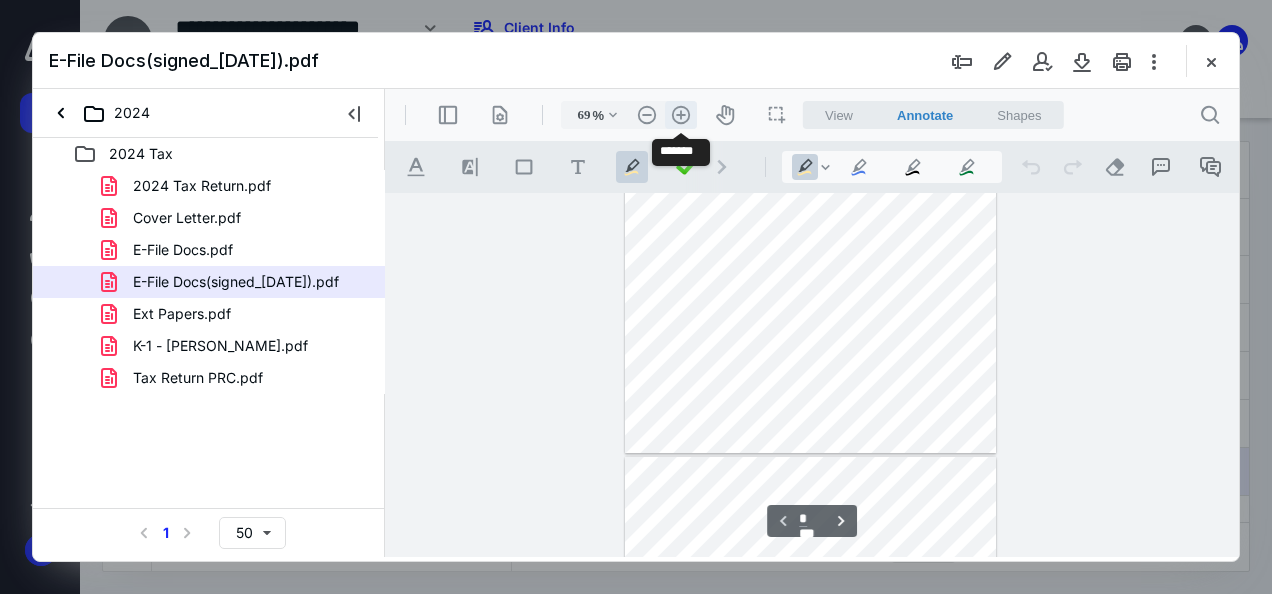 click on ".cls-1{fill:#abb0c4;} icon - header - zoom - in - line" at bounding box center [681, 115] 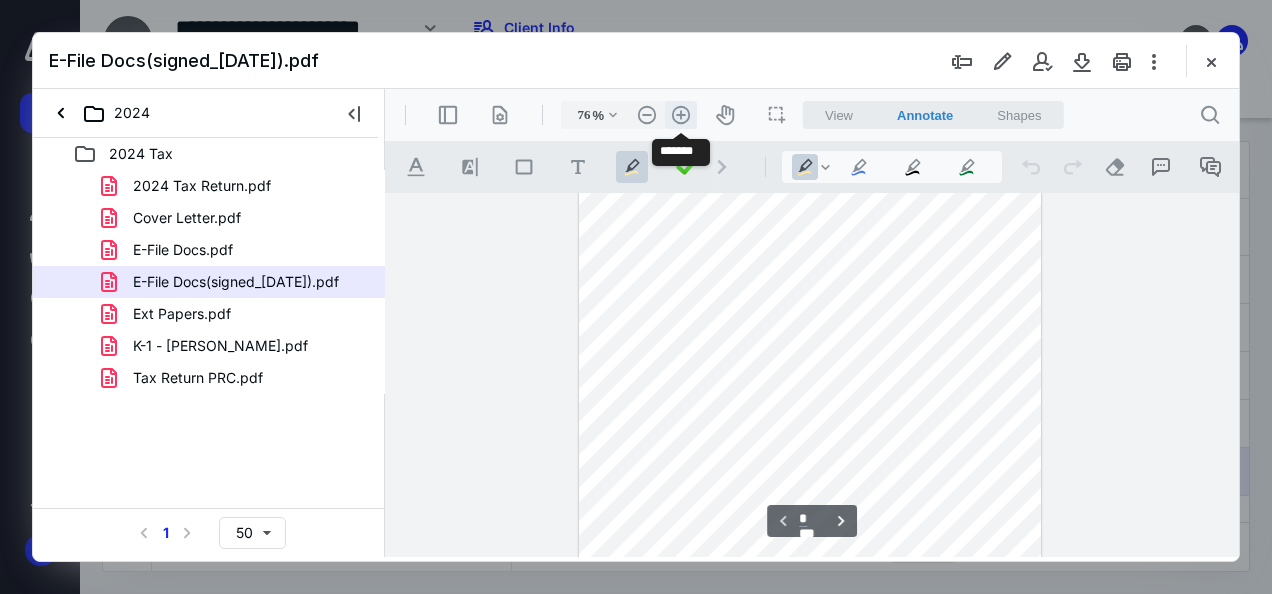 click on ".cls-1{fill:#abb0c4;} icon - header - zoom - in - line" at bounding box center (681, 115) 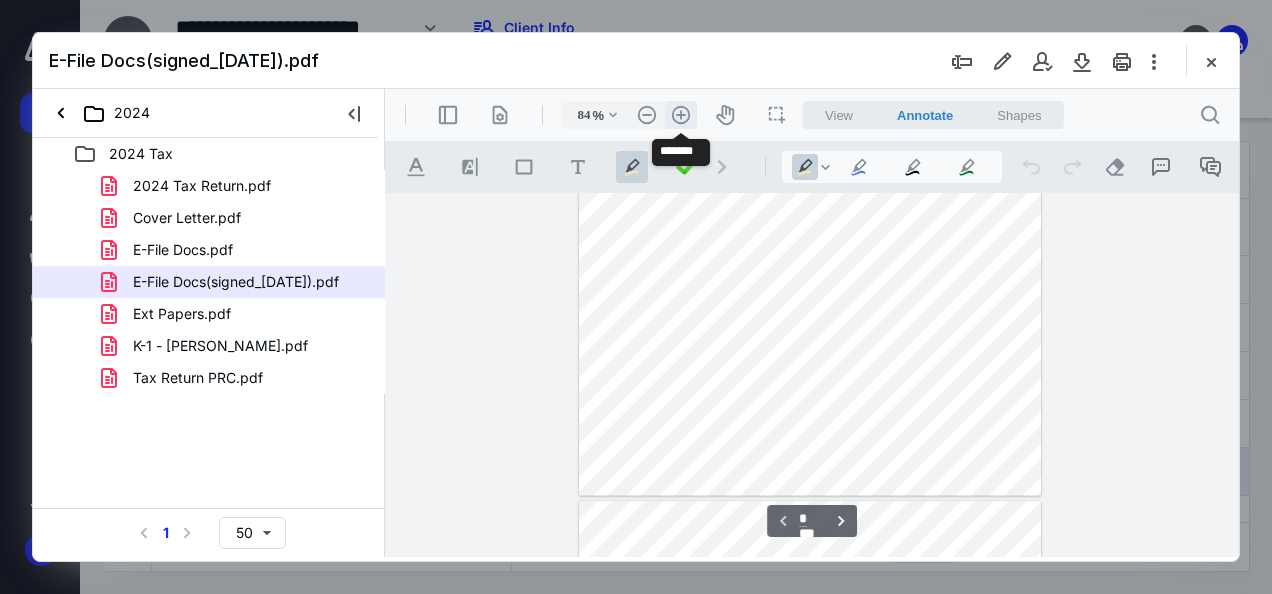 click on ".cls-1{fill:#abb0c4;} icon - header - zoom - in - line" at bounding box center [681, 115] 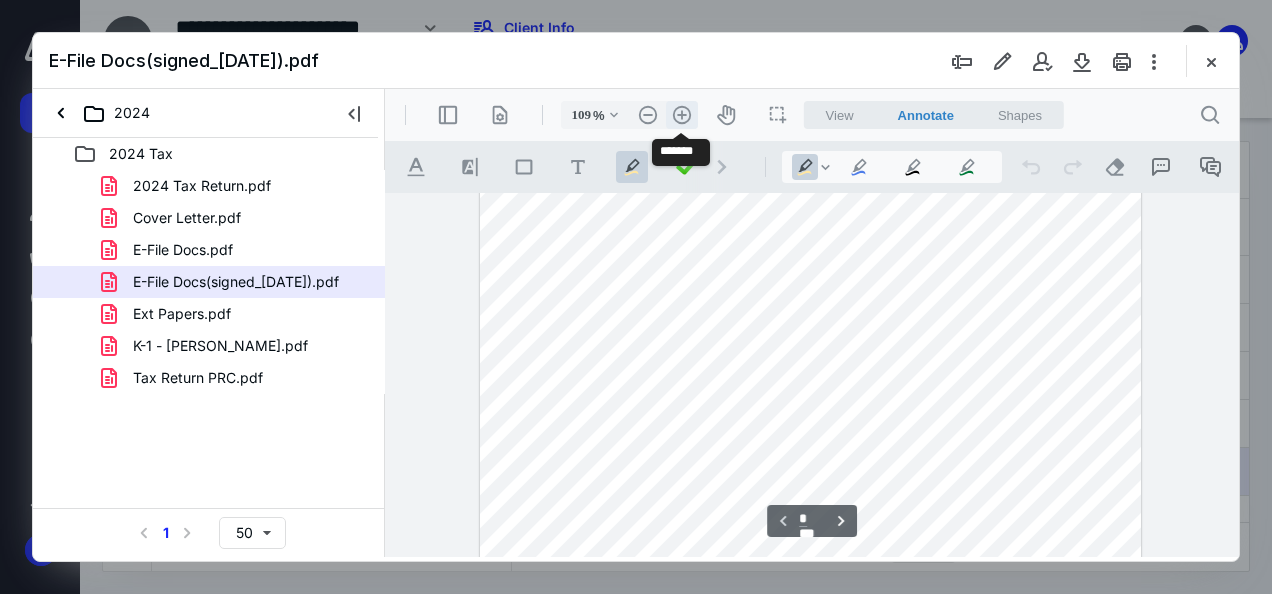 click on ".cls-1{fill:#abb0c4;} icon - header - zoom - in - line" at bounding box center (682, 115) 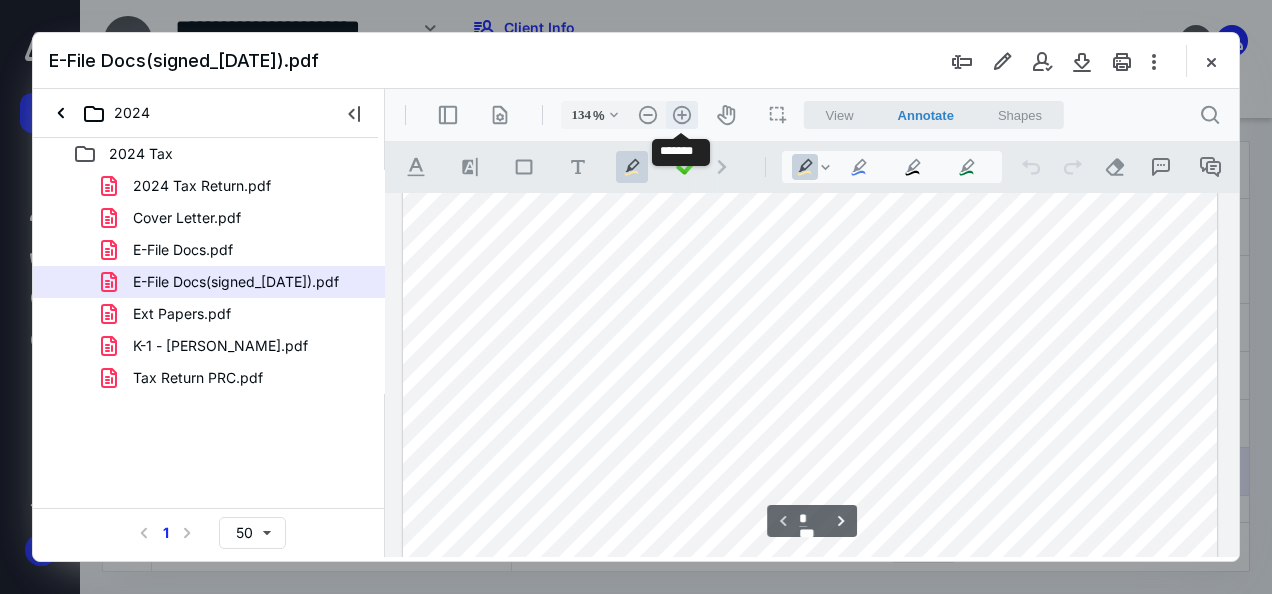 scroll, scrollTop: 558, scrollLeft: 0, axis: vertical 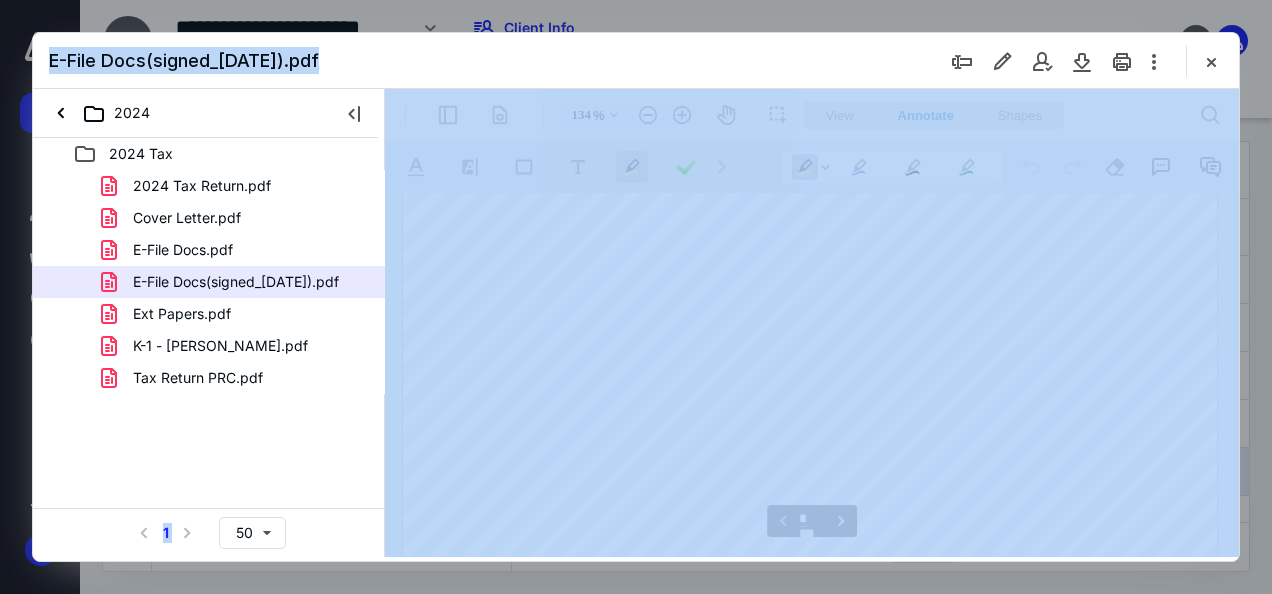 drag, startPoint x: 1239, startPoint y: 318, endPoint x: 1245, endPoint y: 291, distance: 27.658634 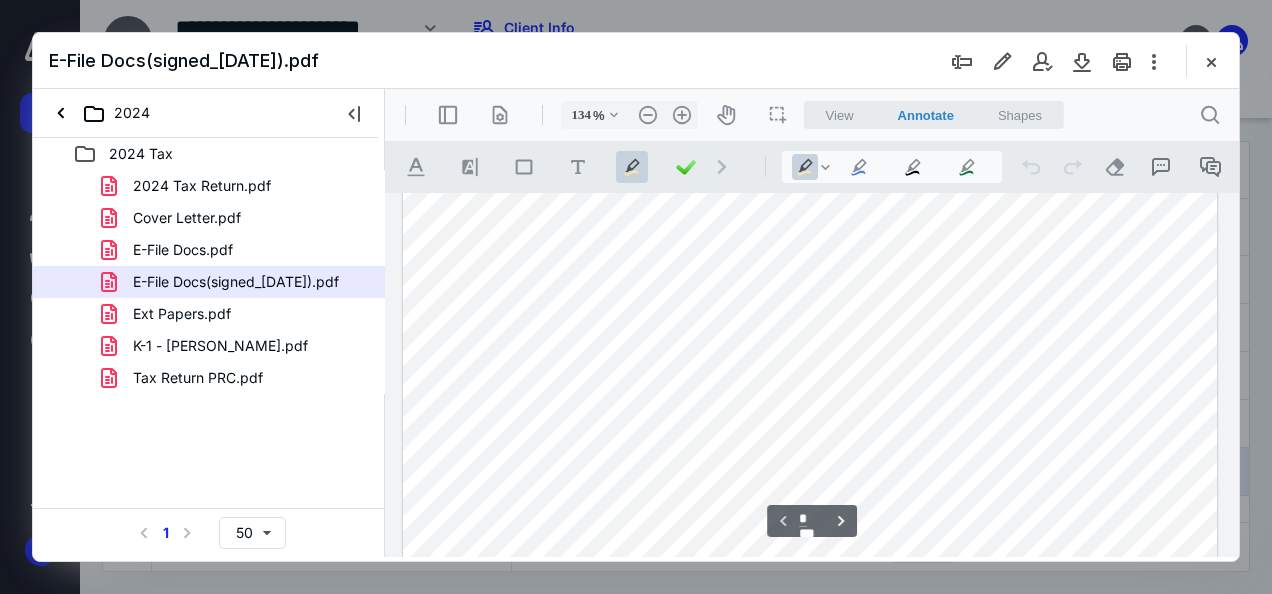 drag, startPoint x: 1630, startPoint y: 380, endPoint x: 1199, endPoint y: 269, distance: 445.06403 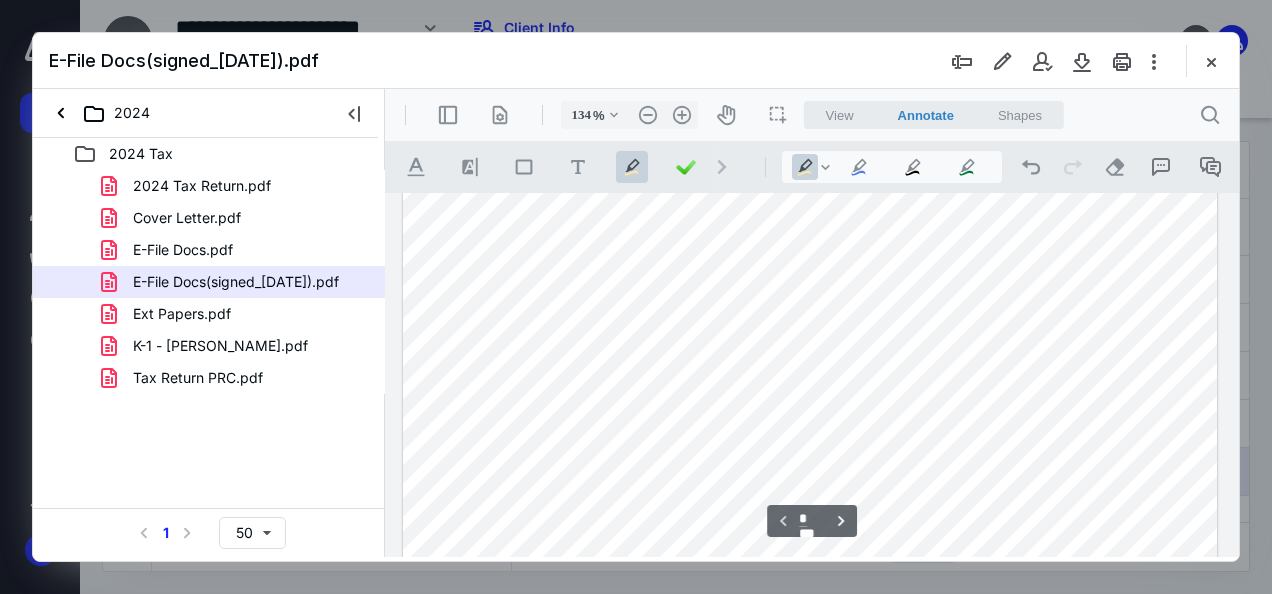 scroll, scrollTop: 0, scrollLeft: 0, axis: both 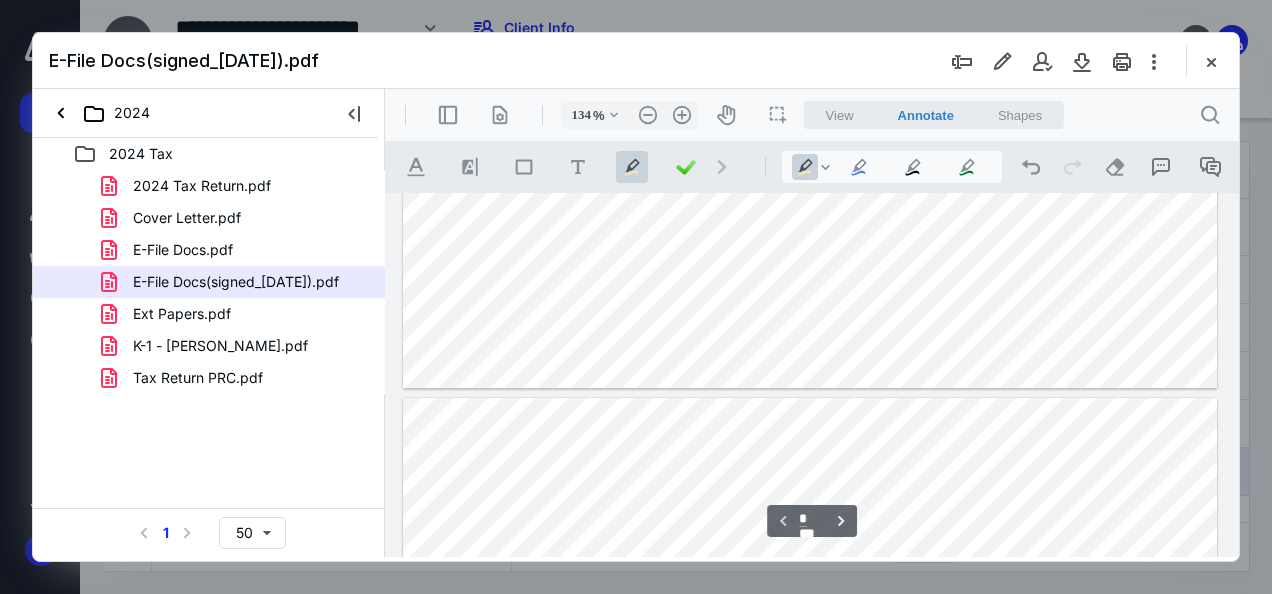 type on "*" 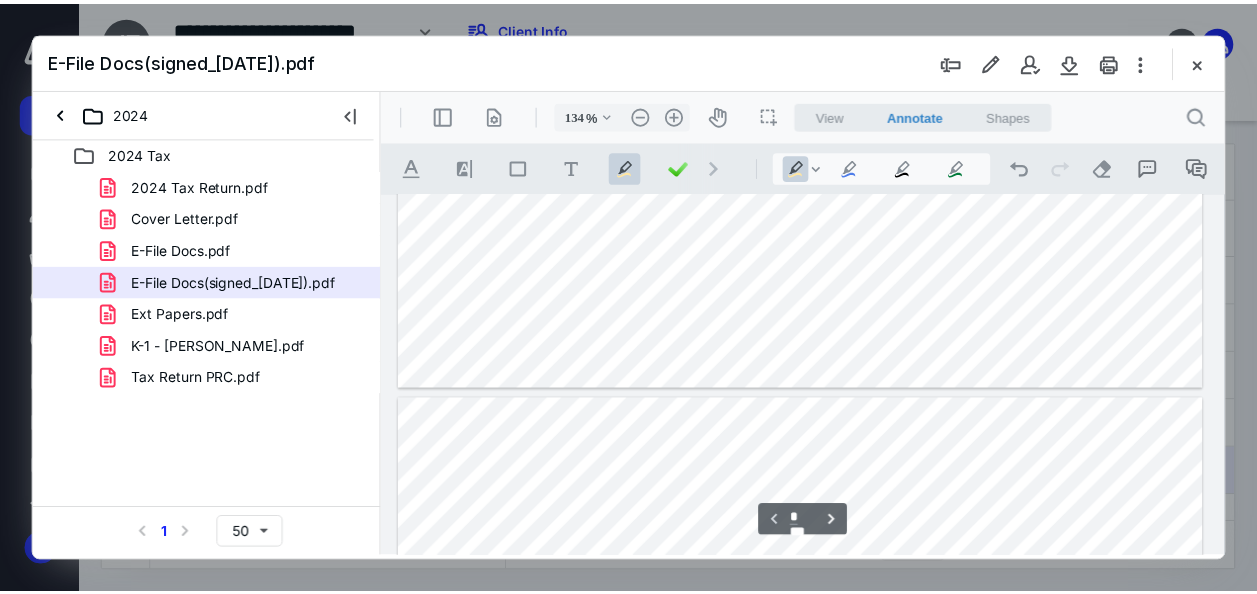 scroll, scrollTop: 988, scrollLeft: 0, axis: vertical 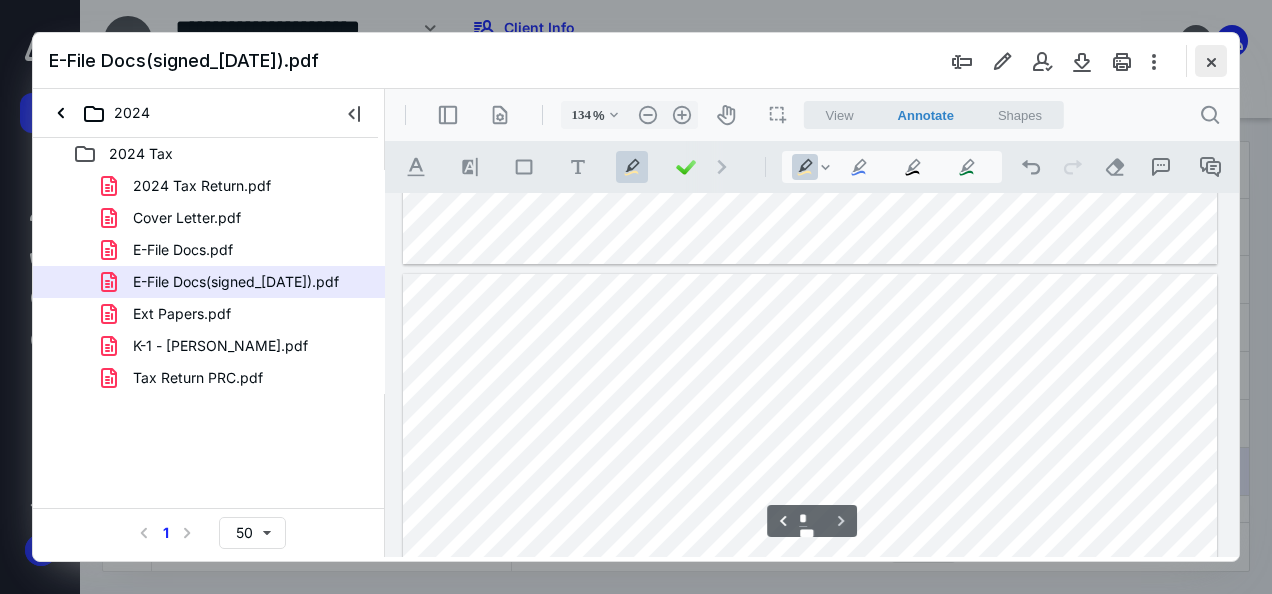 click at bounding box center [1211, 61] 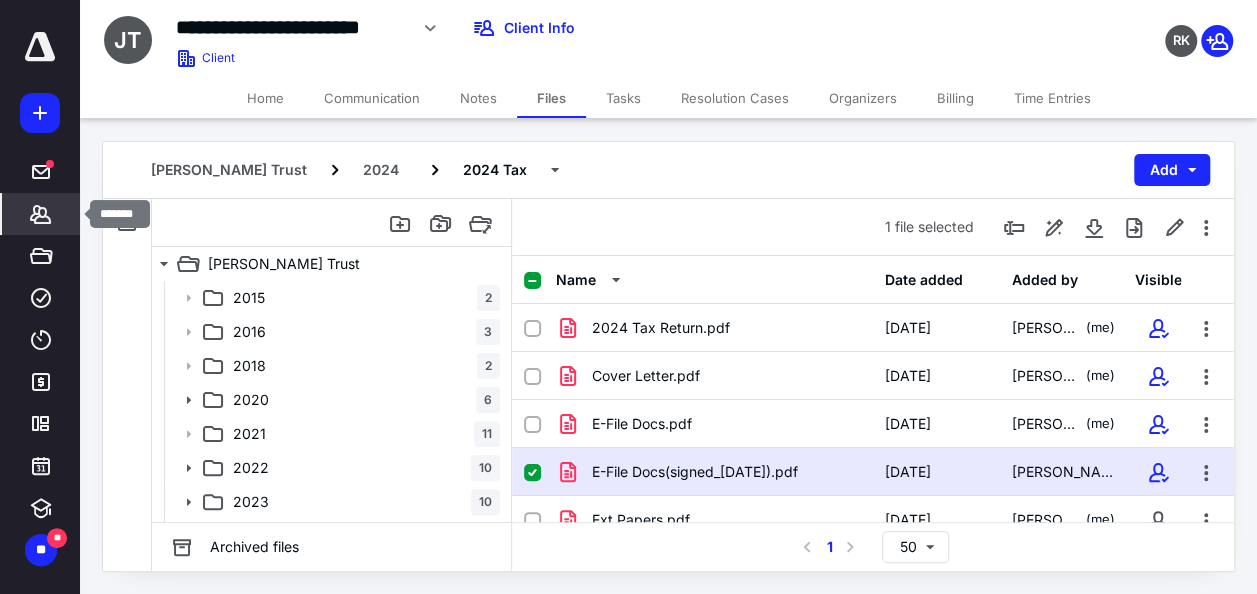 click 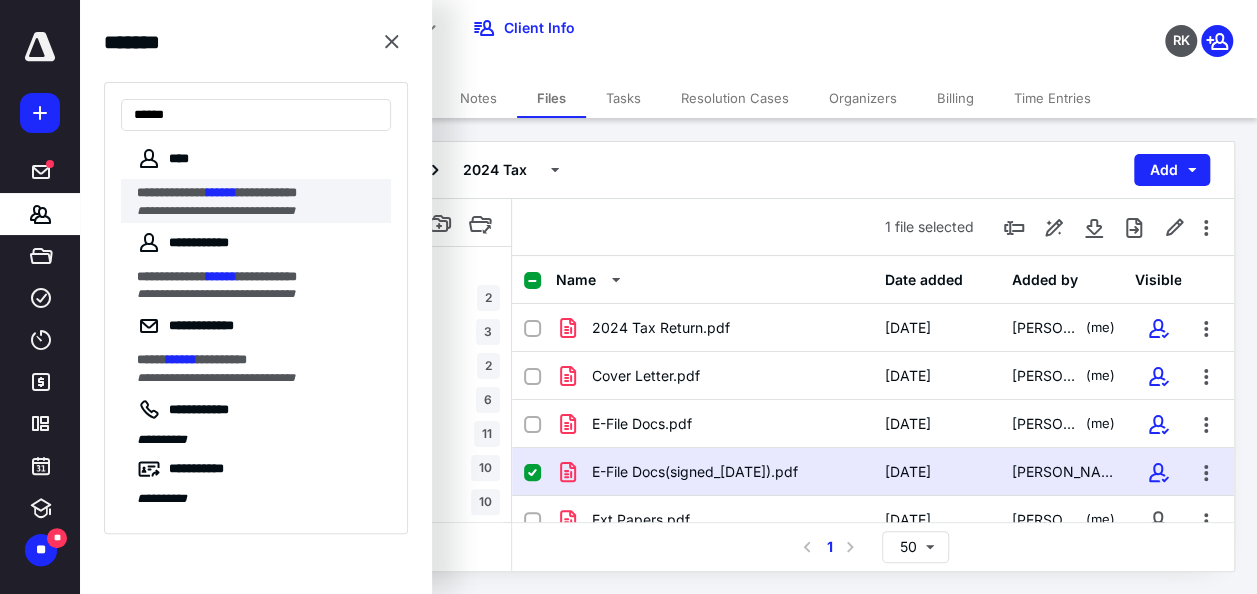 type on "******" 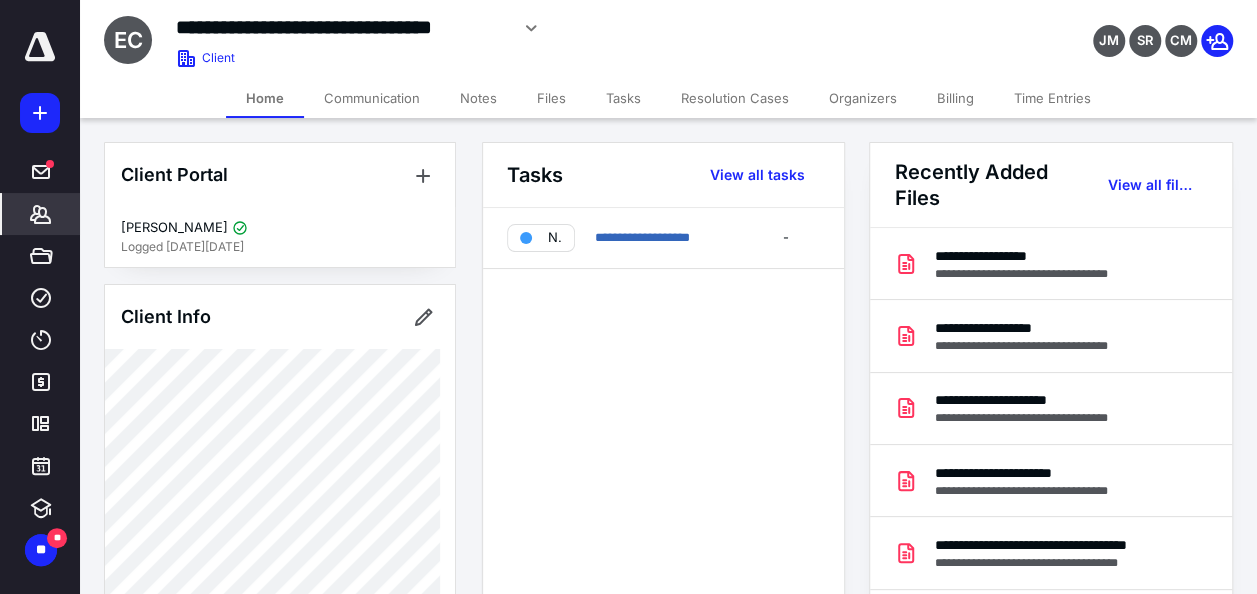click on "Files" at bounding box center (551, 98) 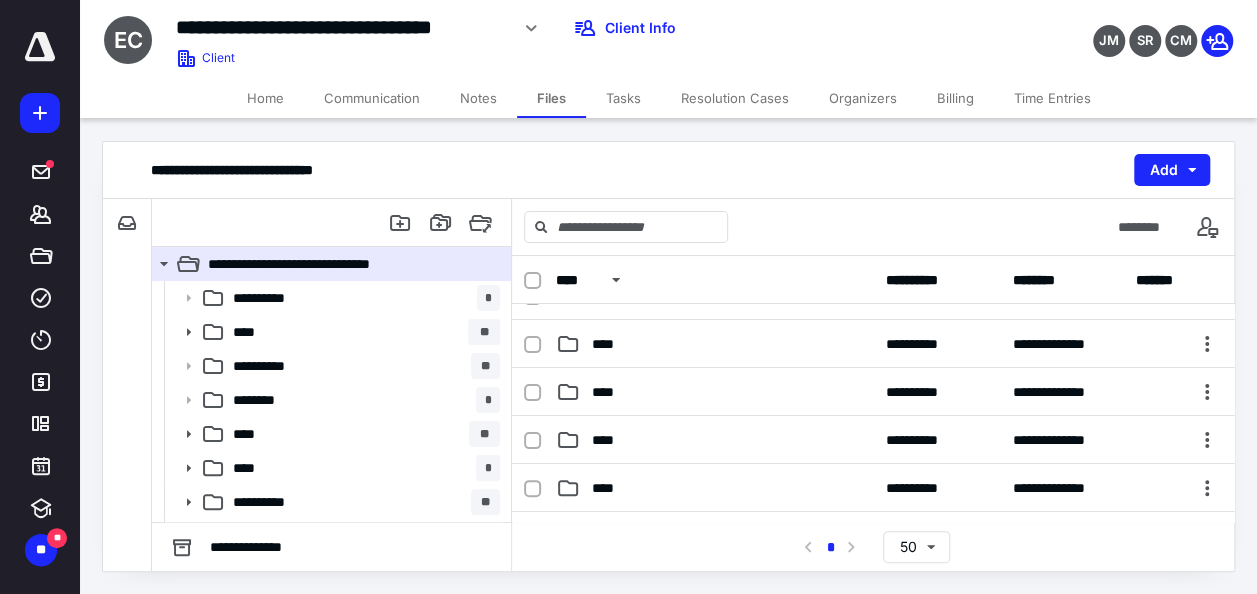 scroll, scrollTop: 526, scrollLeft: 0, axis: vertical 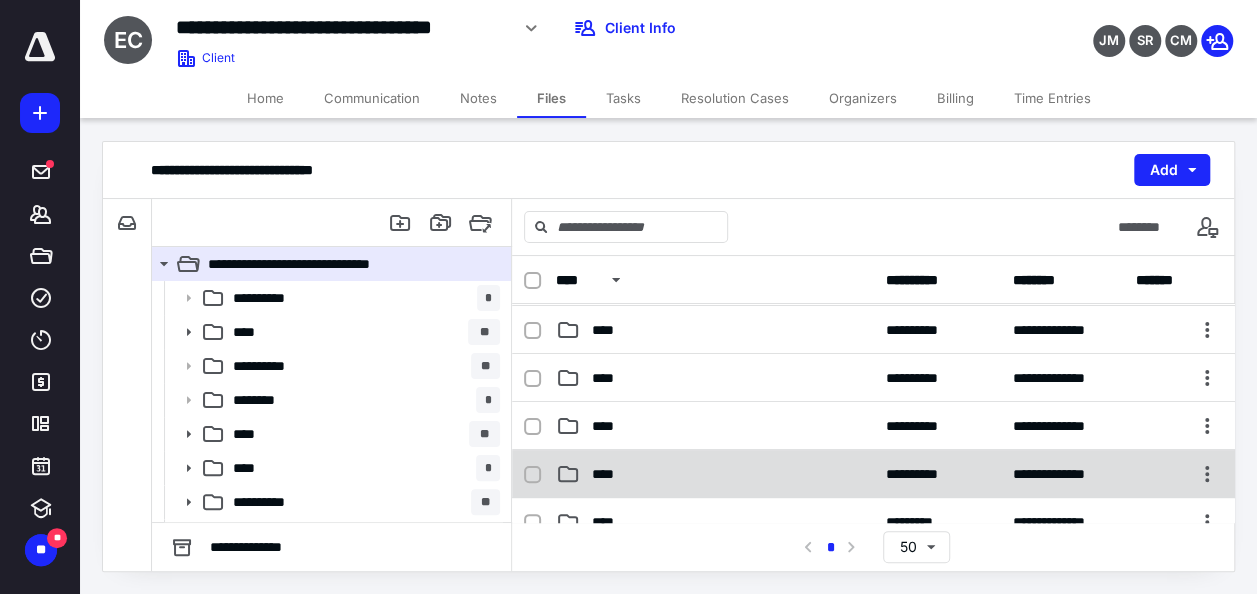 click on "****" at bounding box center [714, 474] 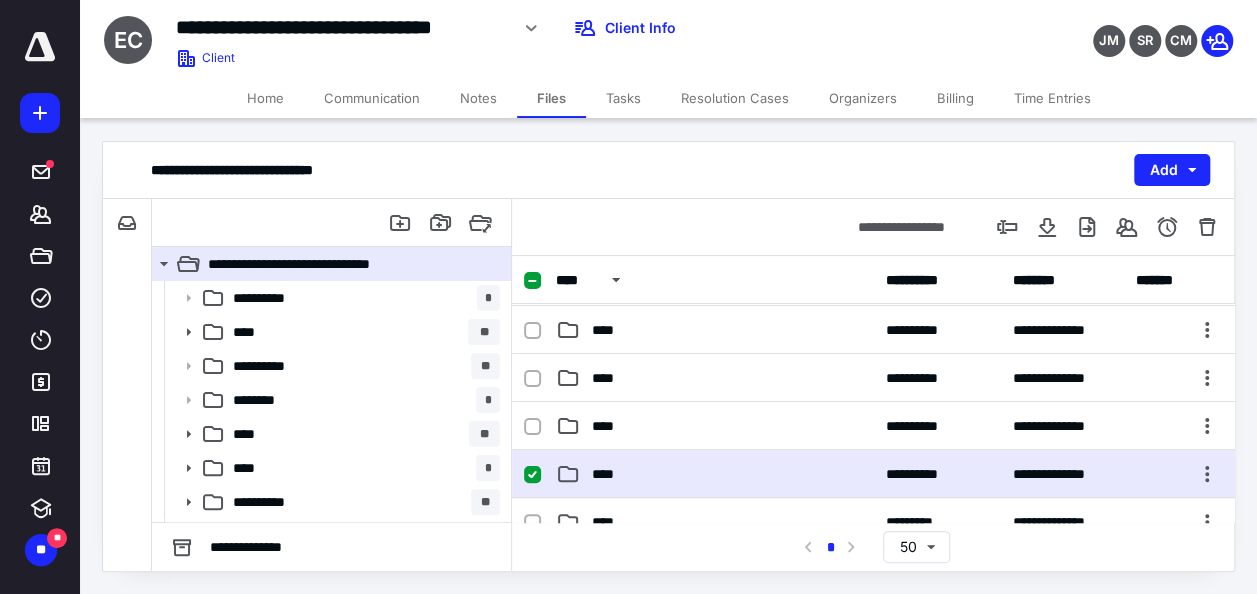 click on "****" at bounding box center [714, 474] 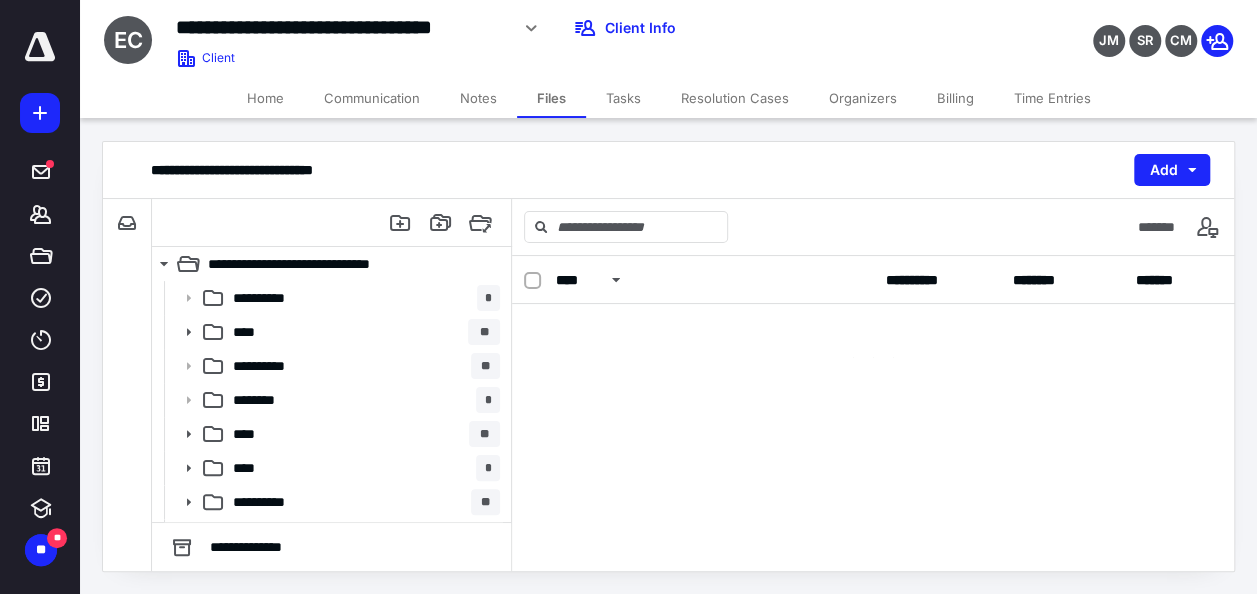 scroll, scrollTop: 0, scrollLeft: 0, axis: both 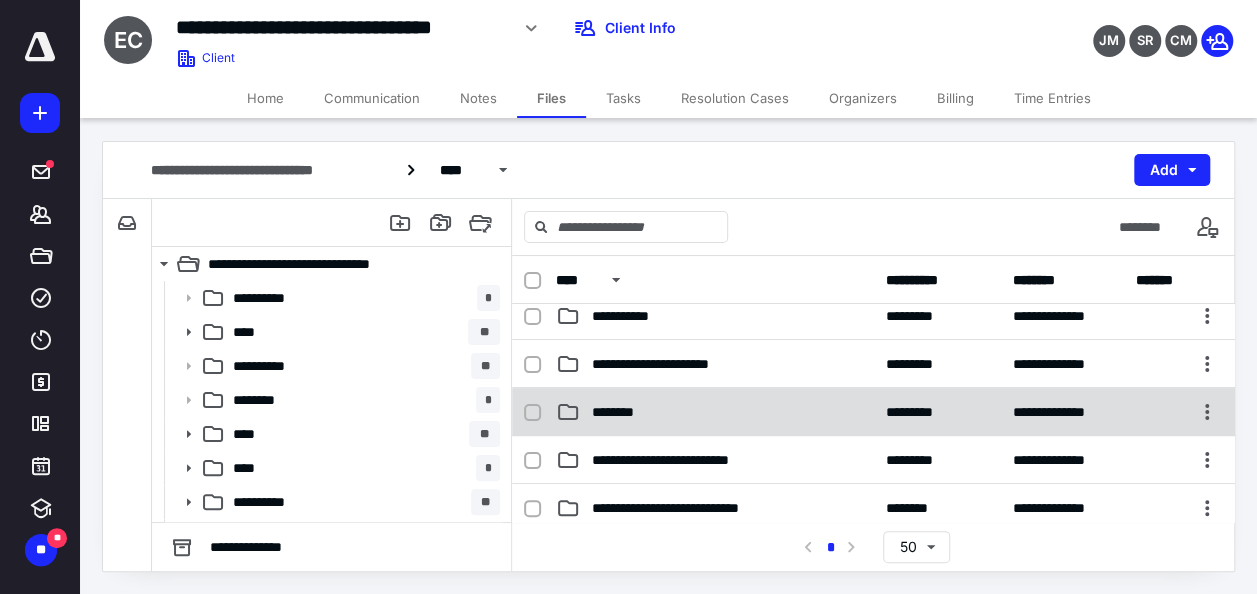 click on "********" at bounding box center [714, 412] 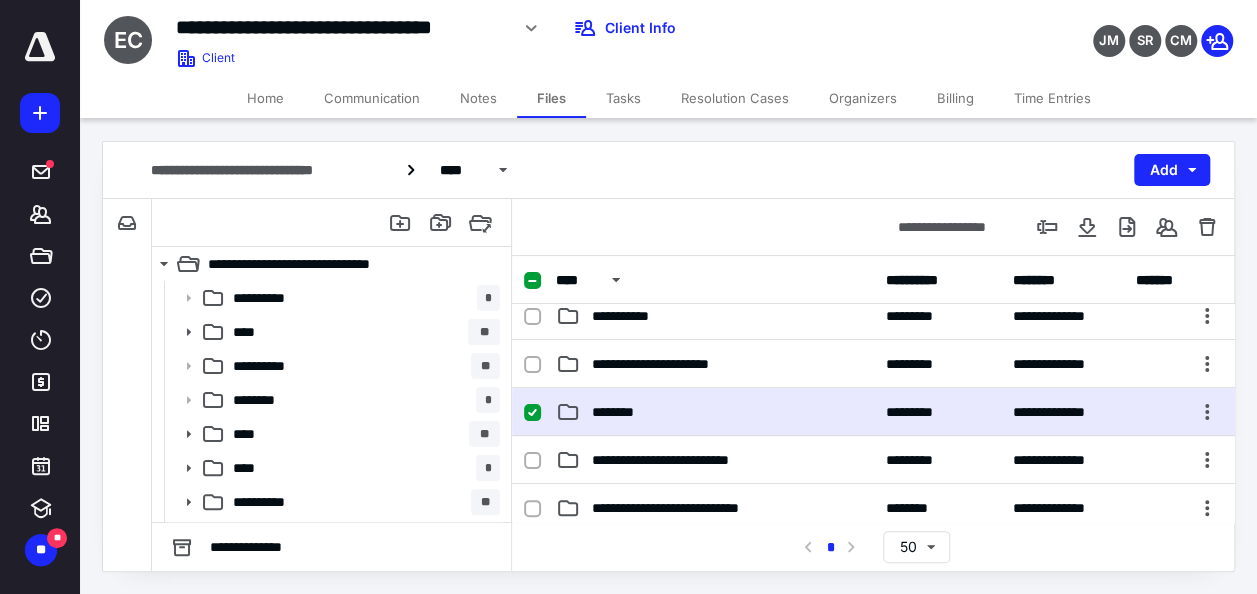 click on "********" at bounding box center (714, 412) 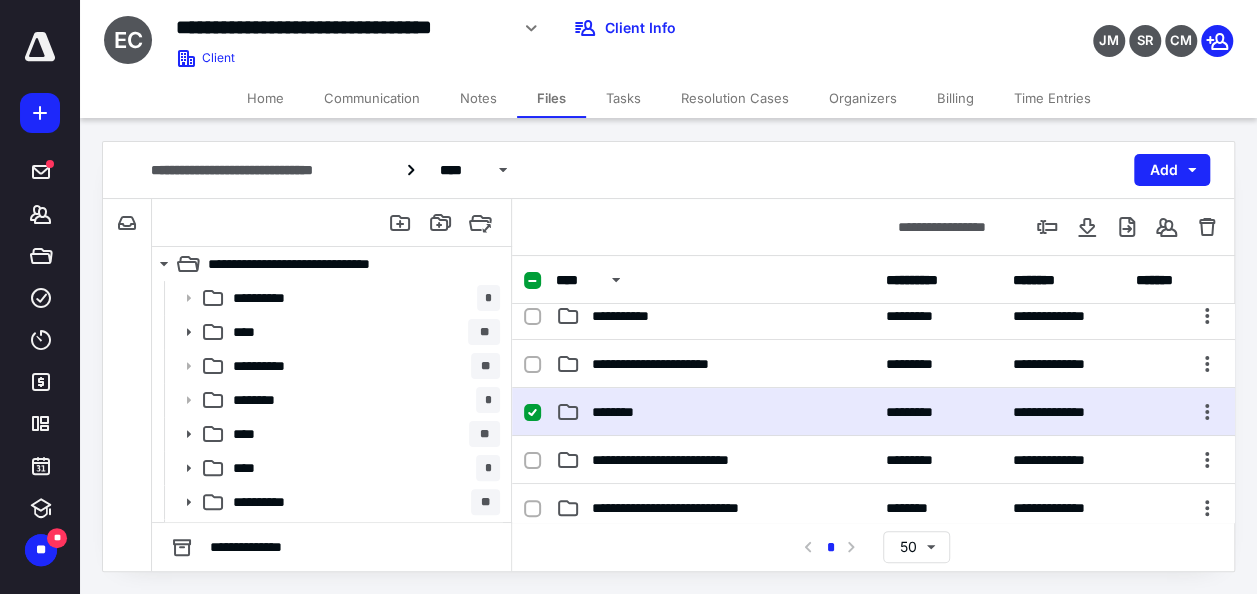 scroll, scrollTop: 0, scrollLeft: 0, axis: both 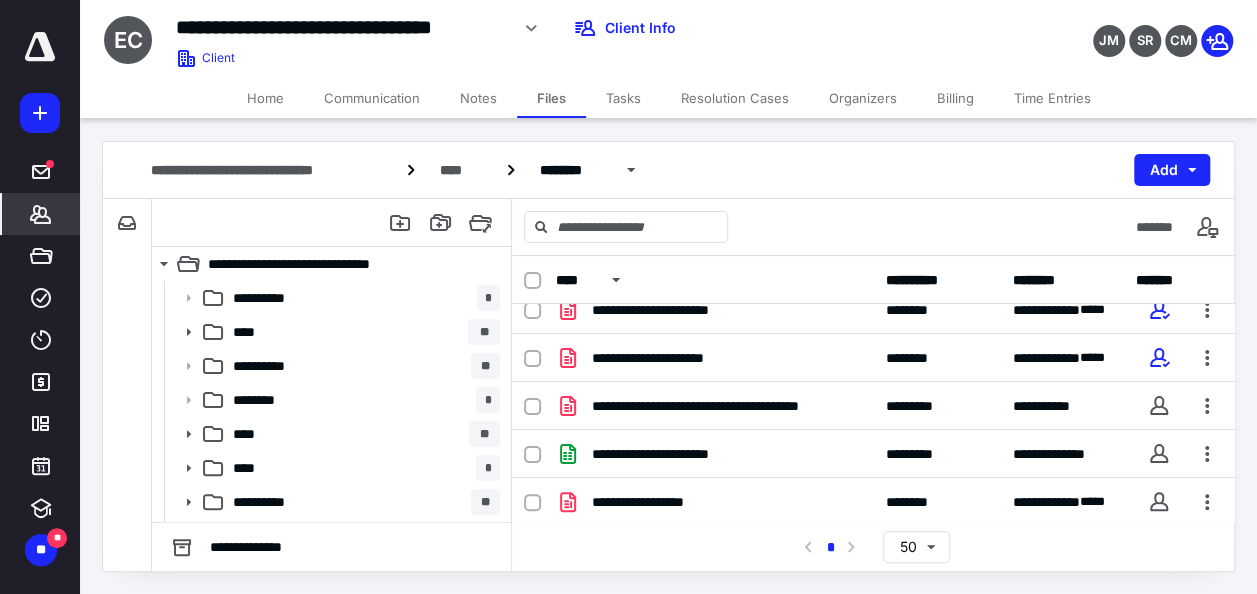 click on "*******" at bounding box center (41, 214) 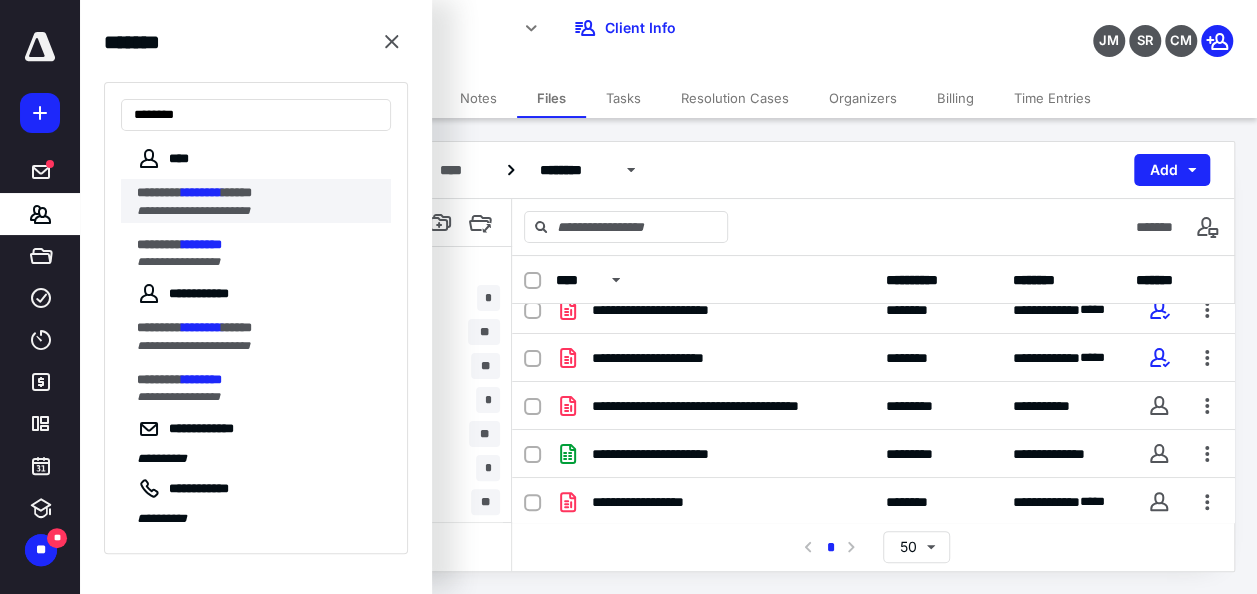 type on "********" 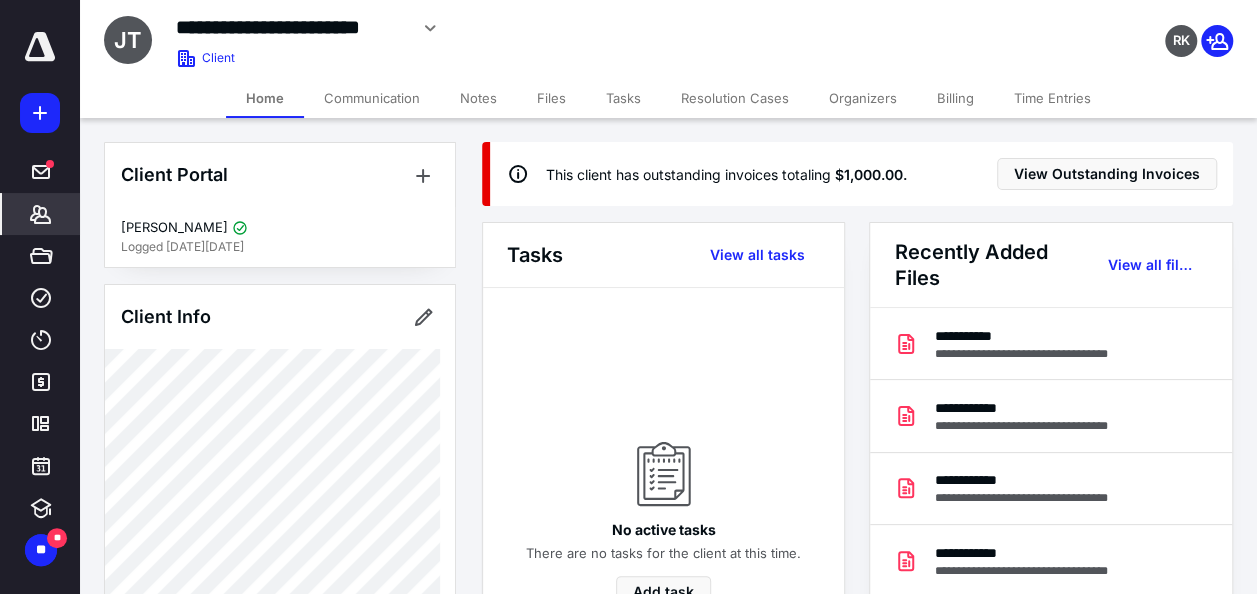 click on "Files" at bounding box center (551, 98) 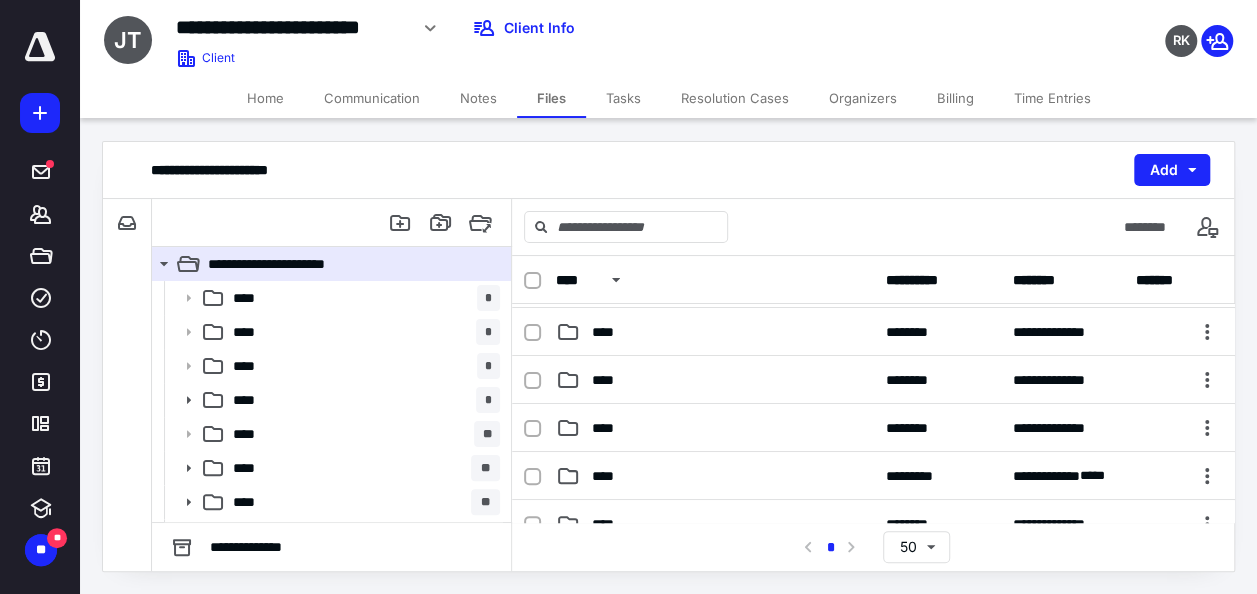 scroll, scrollTop: 202, scrollLeft: 0, axis: vertical 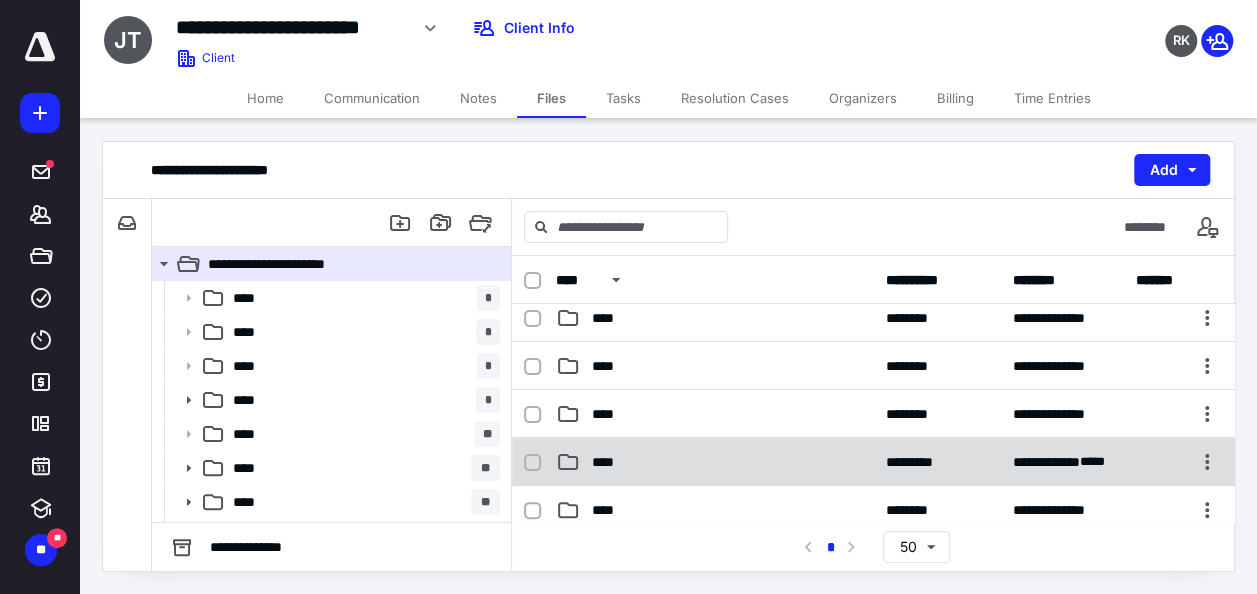 click on "****" at bounding box center [714, 462] 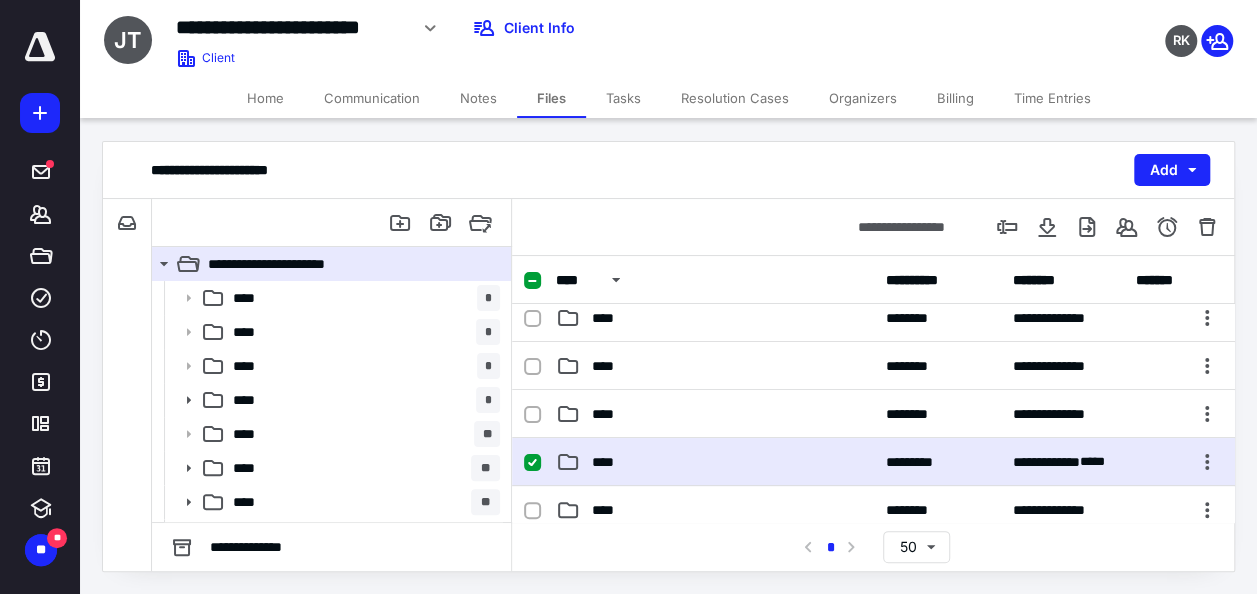 click on "****" at bounding box center [714, 462] 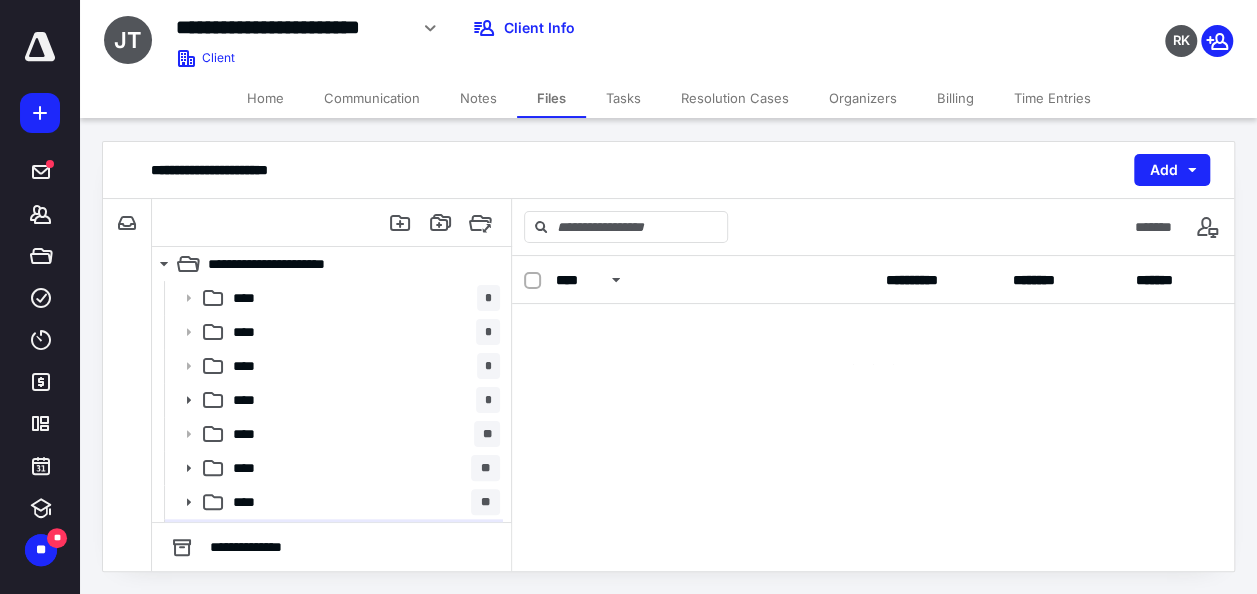 scroll, scrollTop: 0, scrollLeft: 0, axis: both 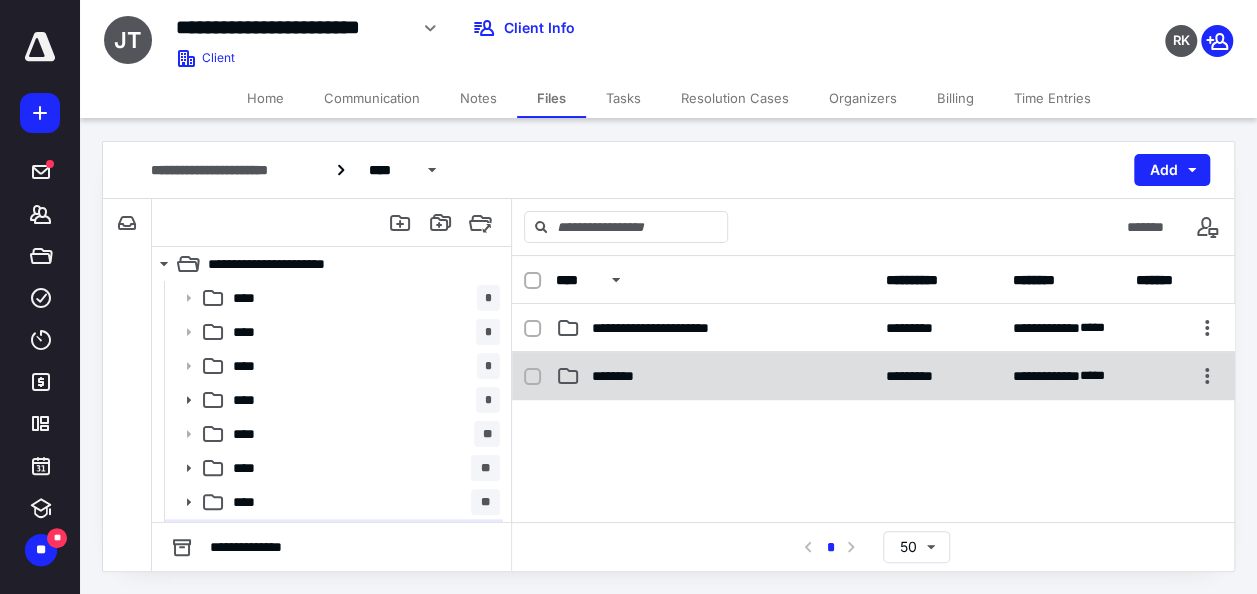 click on "**********" at bounding box center (873, 376) 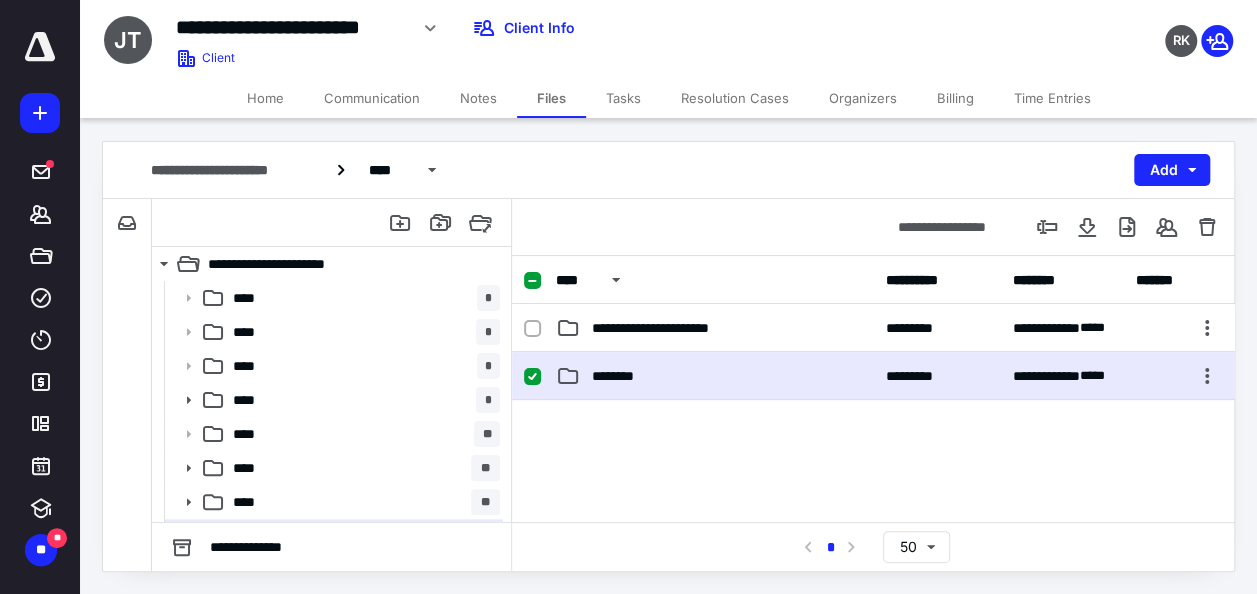 click on "**********" at bounding box center [873, 376] 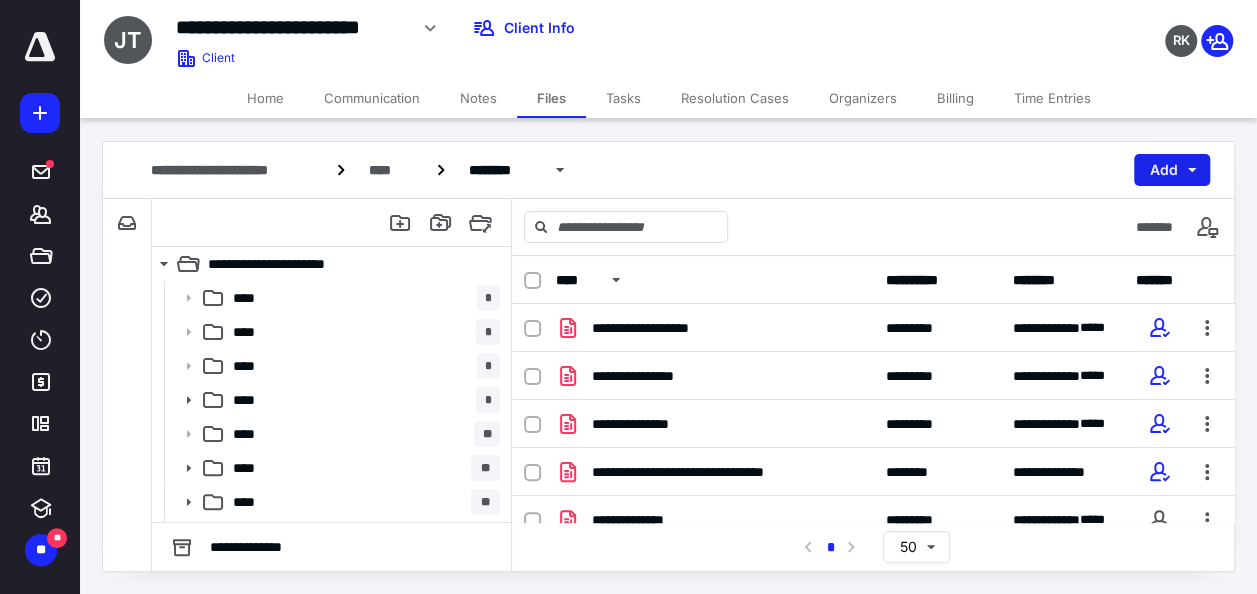click on "Add" at bounding box center (1172, 170) 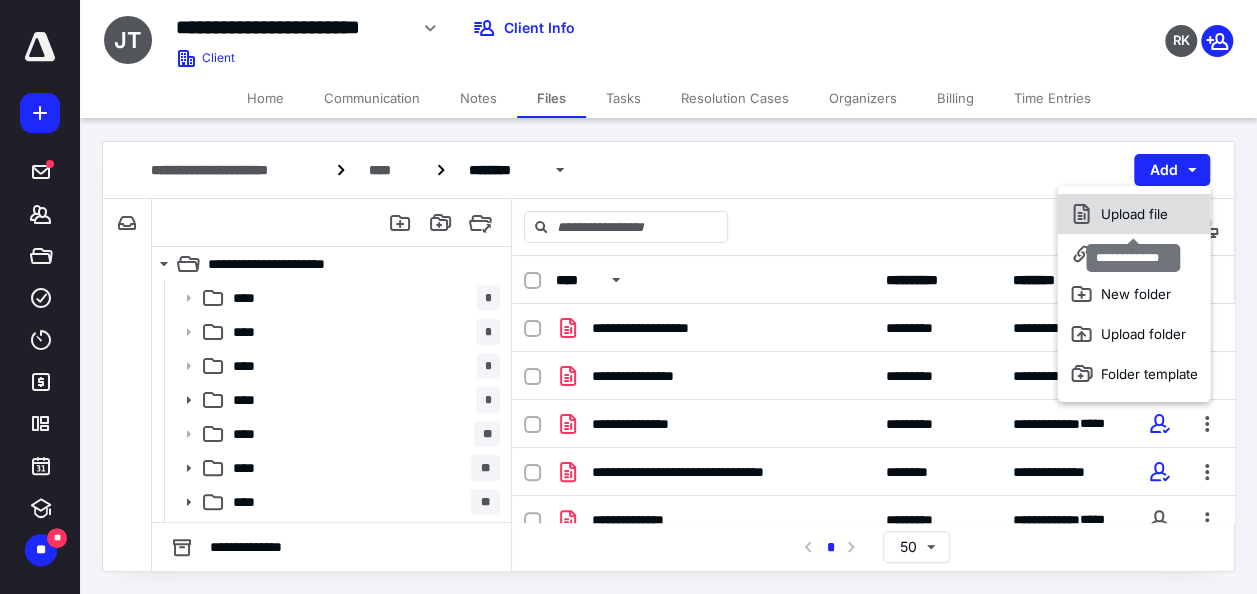 click on "Upload file" at bounding box center [1133, 214] 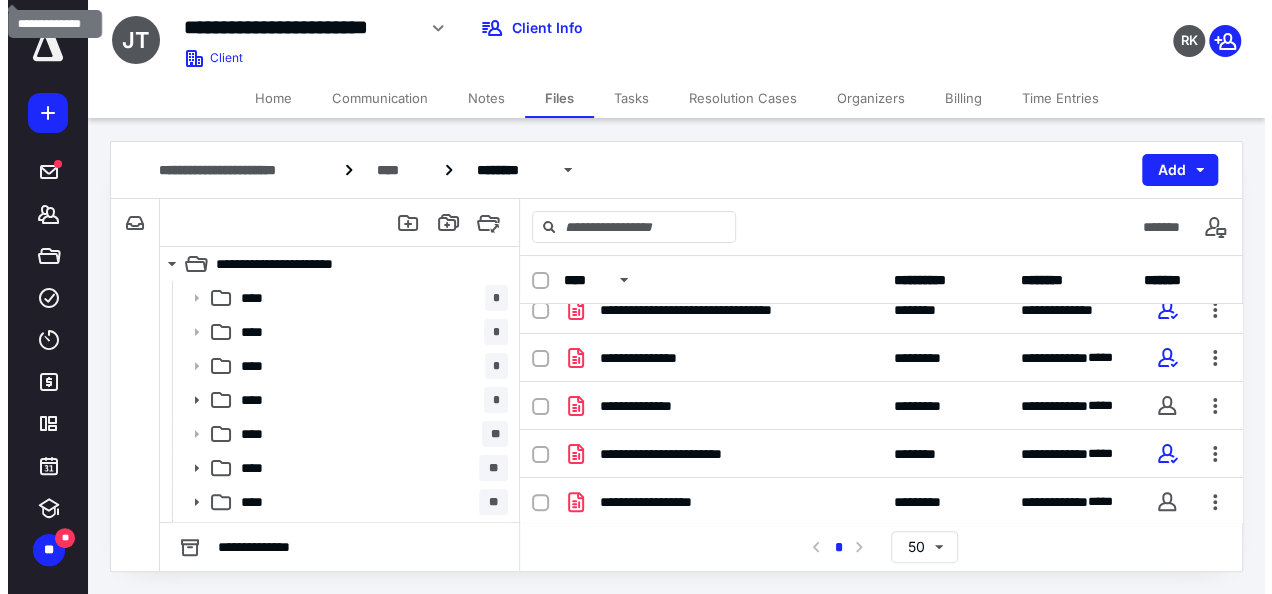 scroll, scrollTop: 0, scrollLeft: 0, axis: both 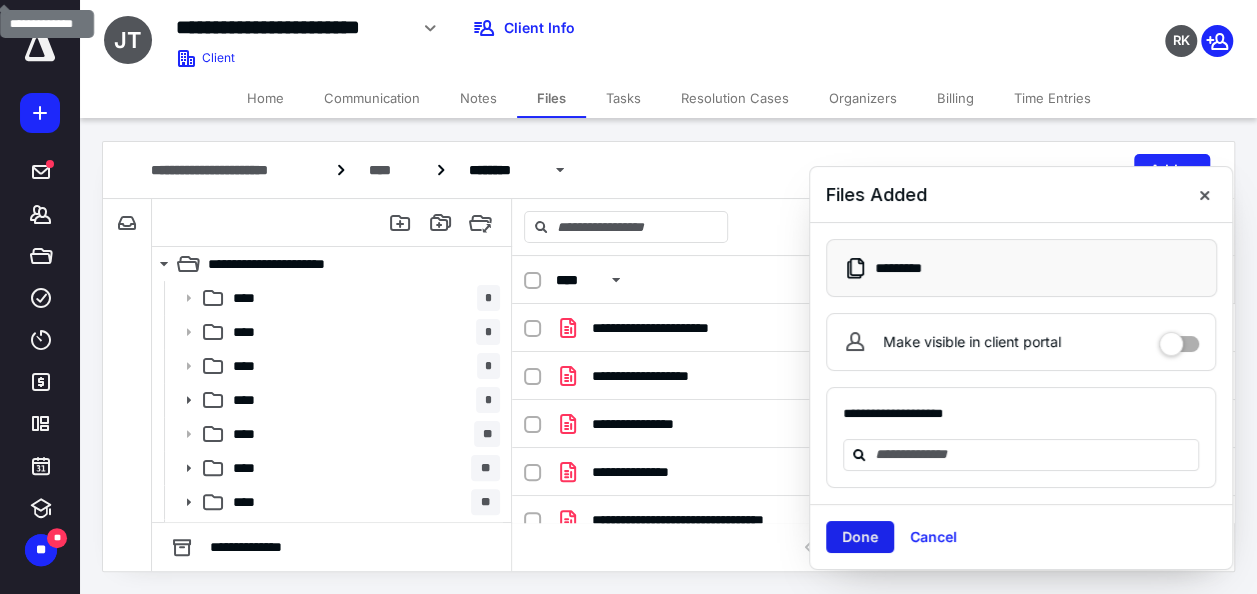 click on "Done" at bounding box center (860, 537) 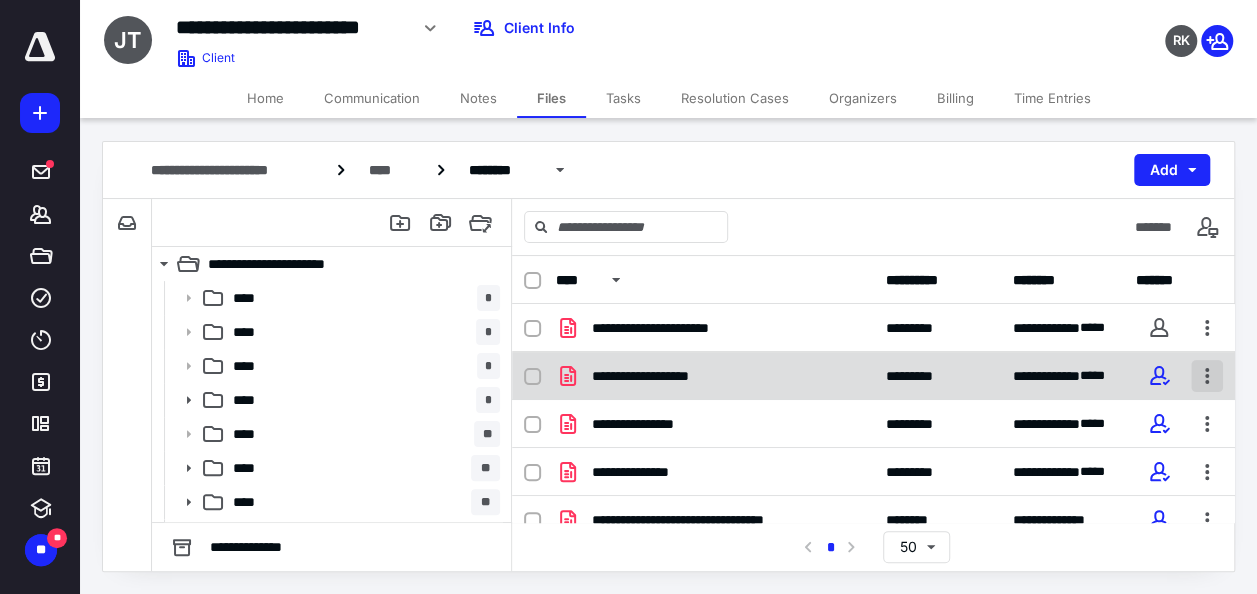 click at bounding box center [1207, 376] 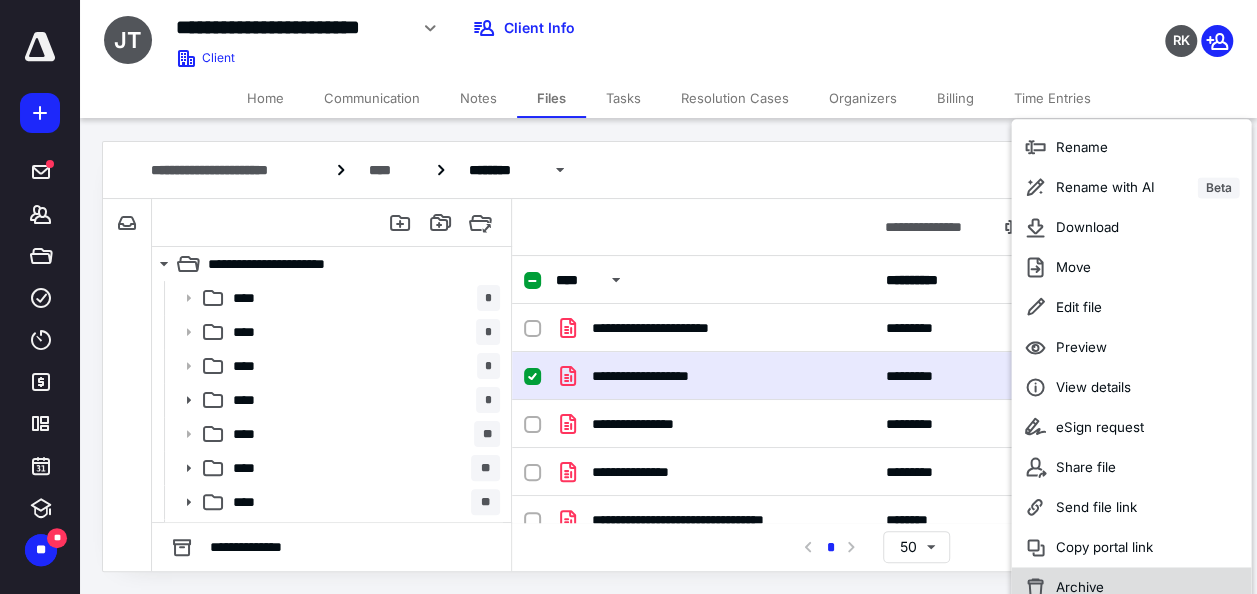 click on "Archive" at bounding box center [1131, 587] 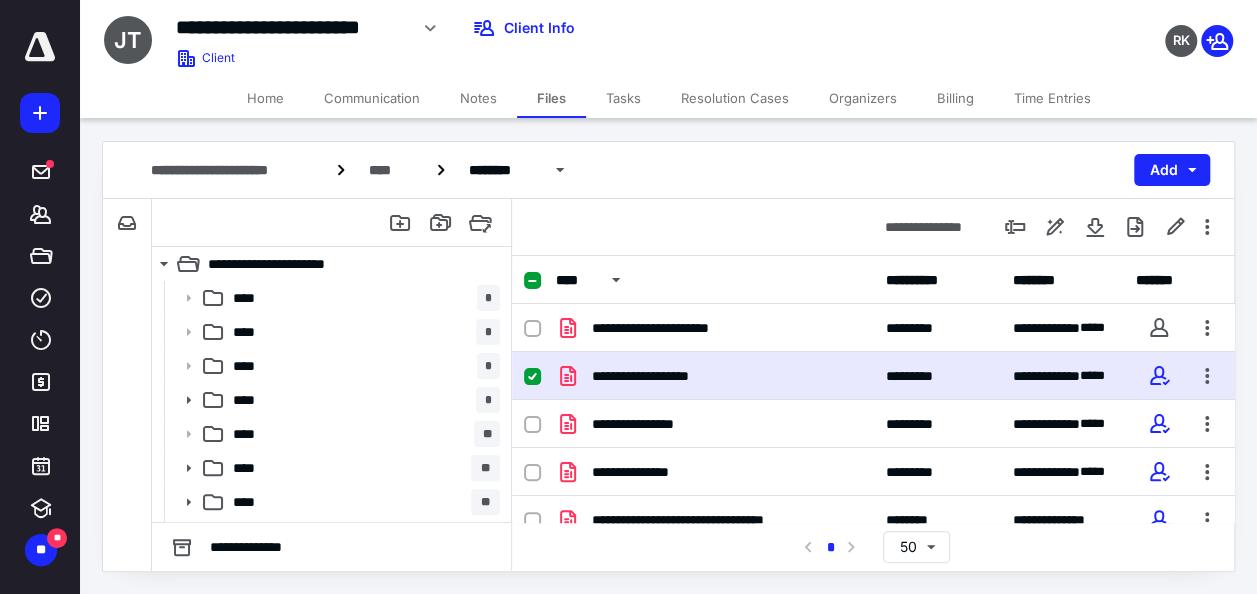 checkbox on "false" 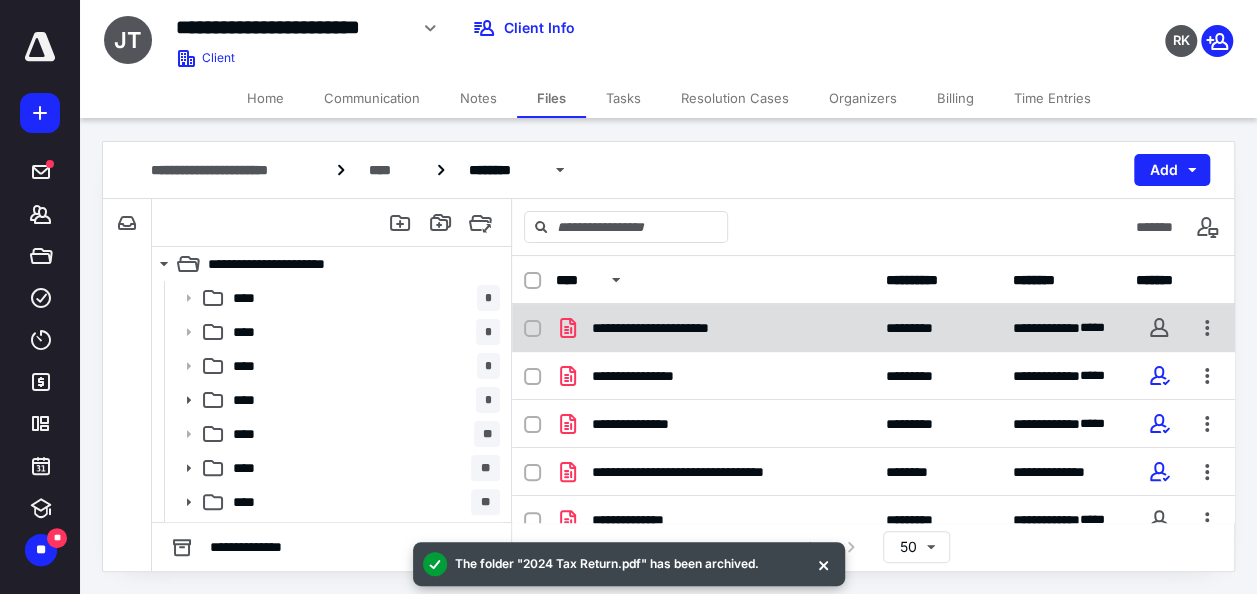 checkbox on "true" 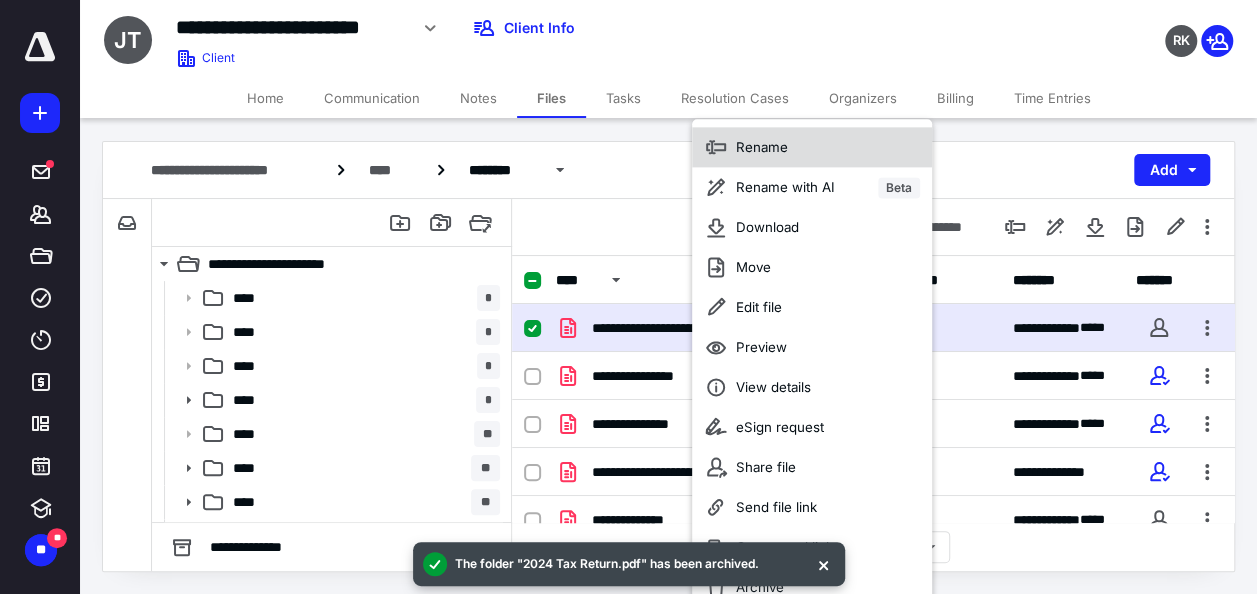 click on "Rename" at bounding box center (762, 147) 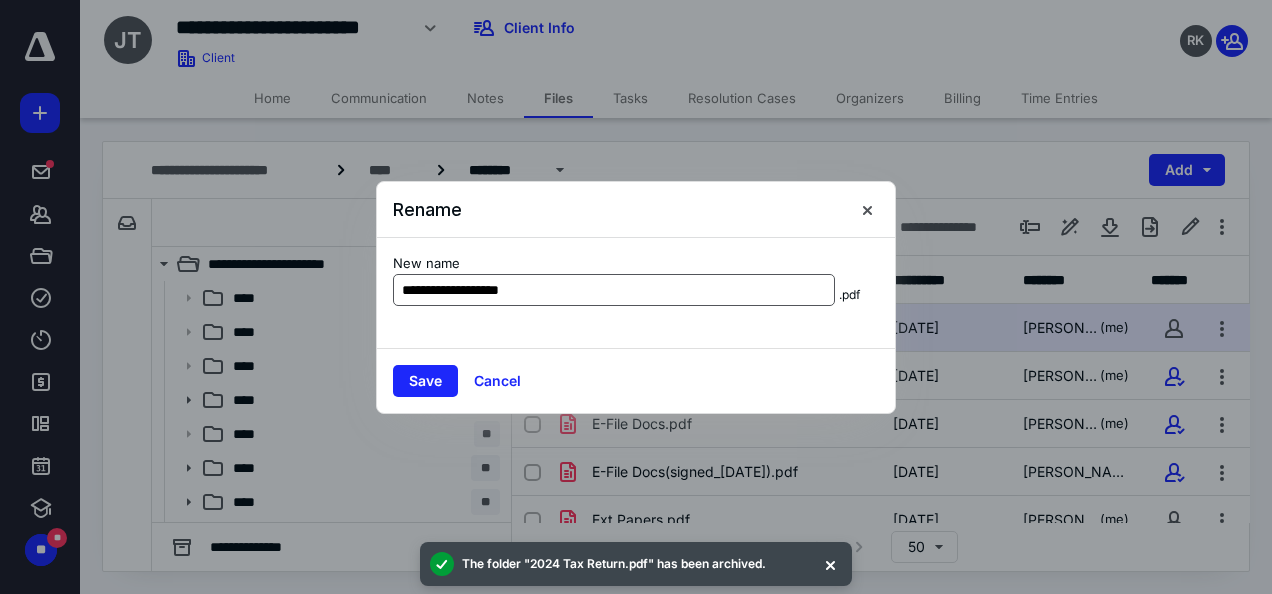 click on "**********" at bounding box center [614, 290] 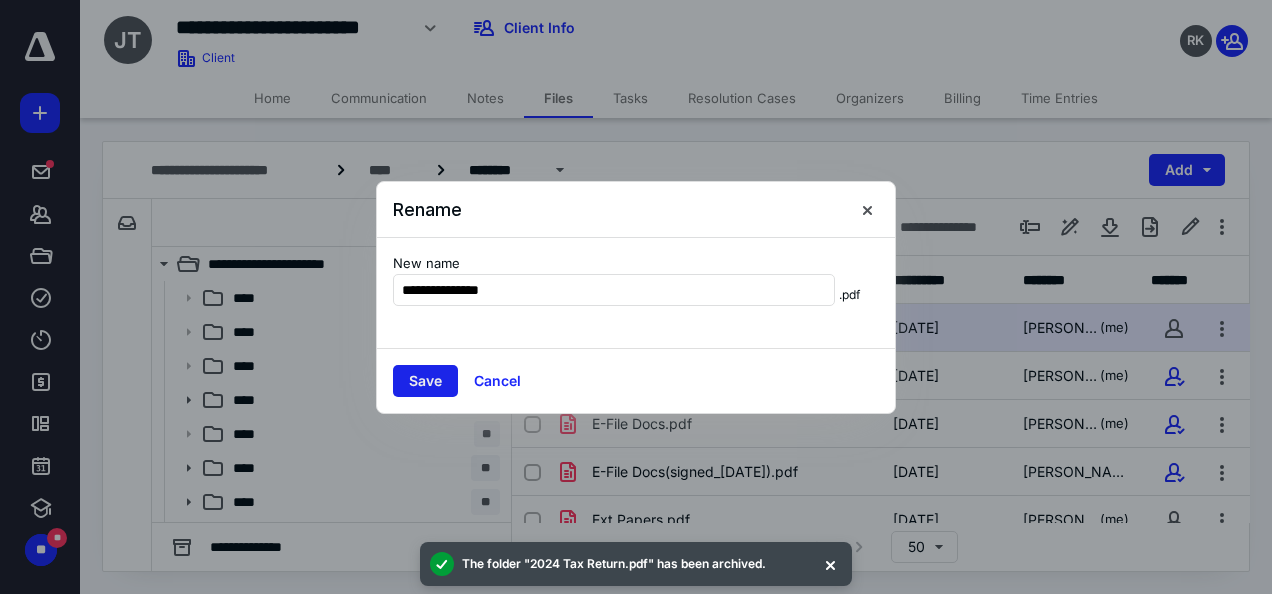 type on "**********" 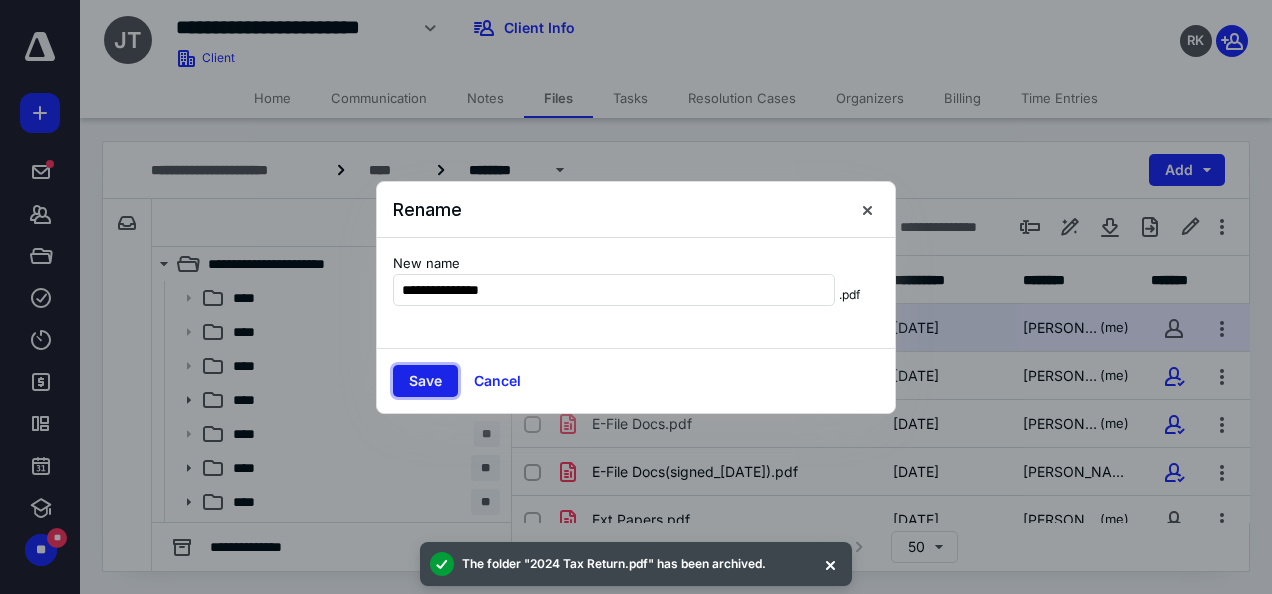 click on "Save" at bounding box center (425, 381) 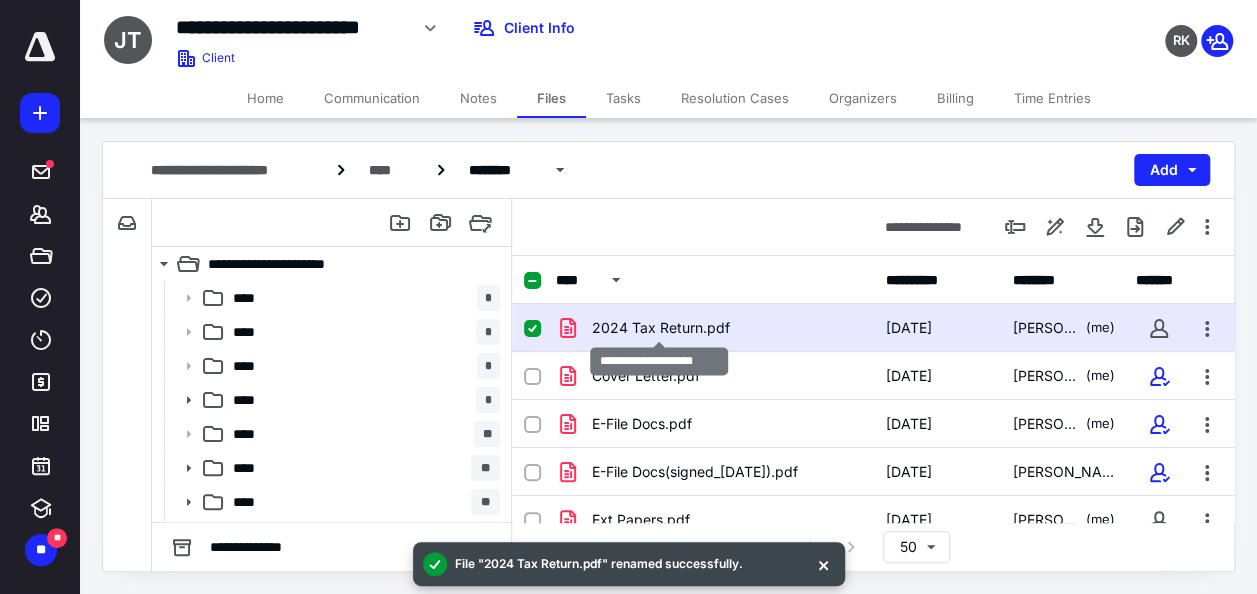 click on "2024 Tax Return.pdf" at bounding box center [661, 328] 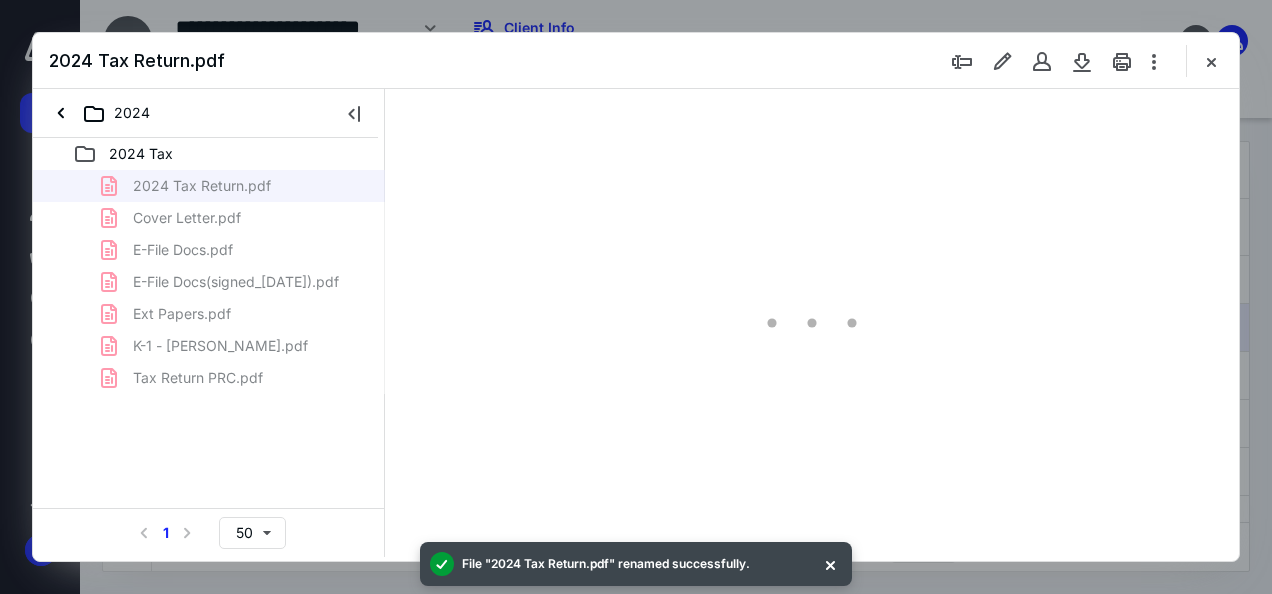 scroll, scrollTop: 0, scrollLeft: 0, axis: both 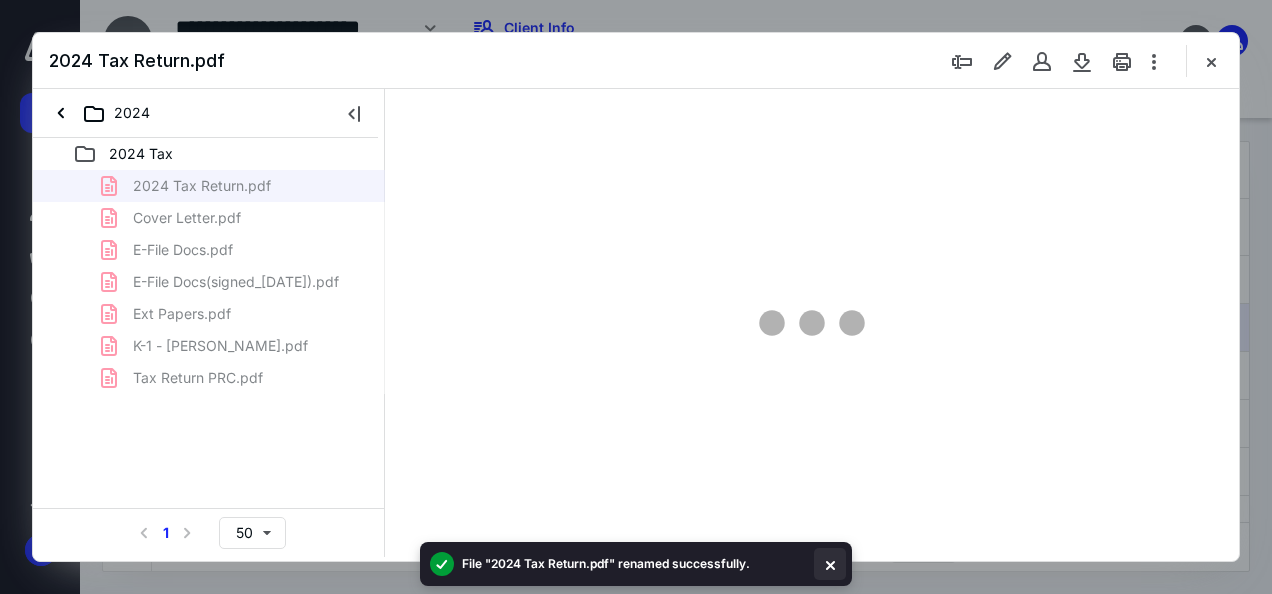 click at bounding box center [830, 564] 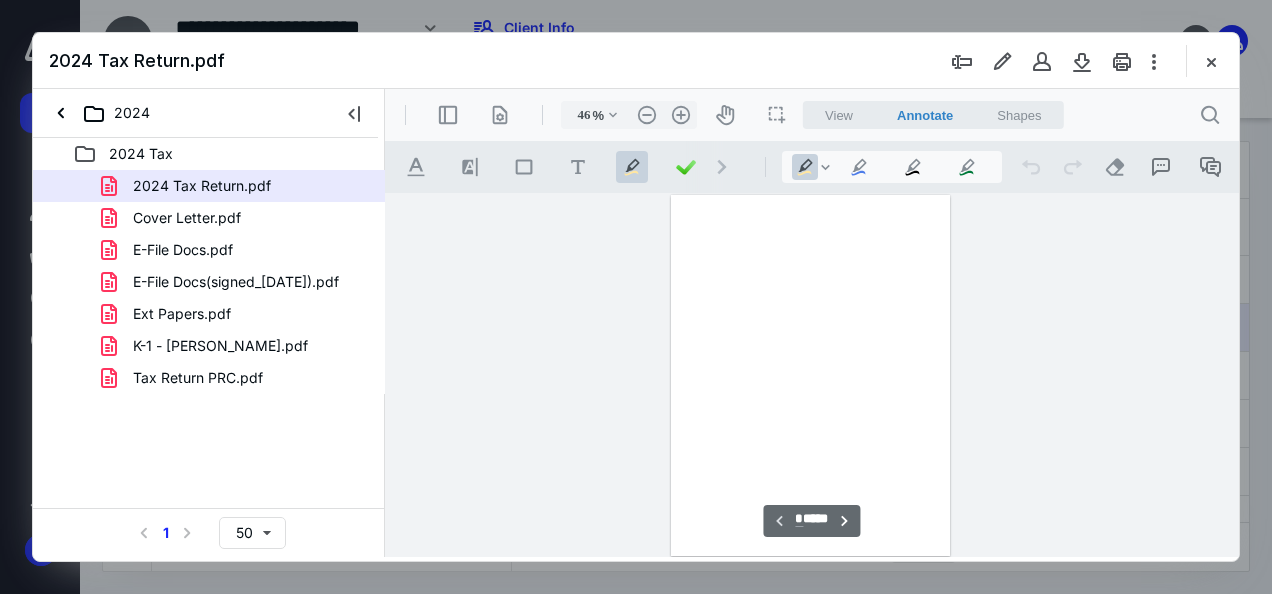 scroll, scrollTop: 106, scrollLeft: 0, axis: vertical 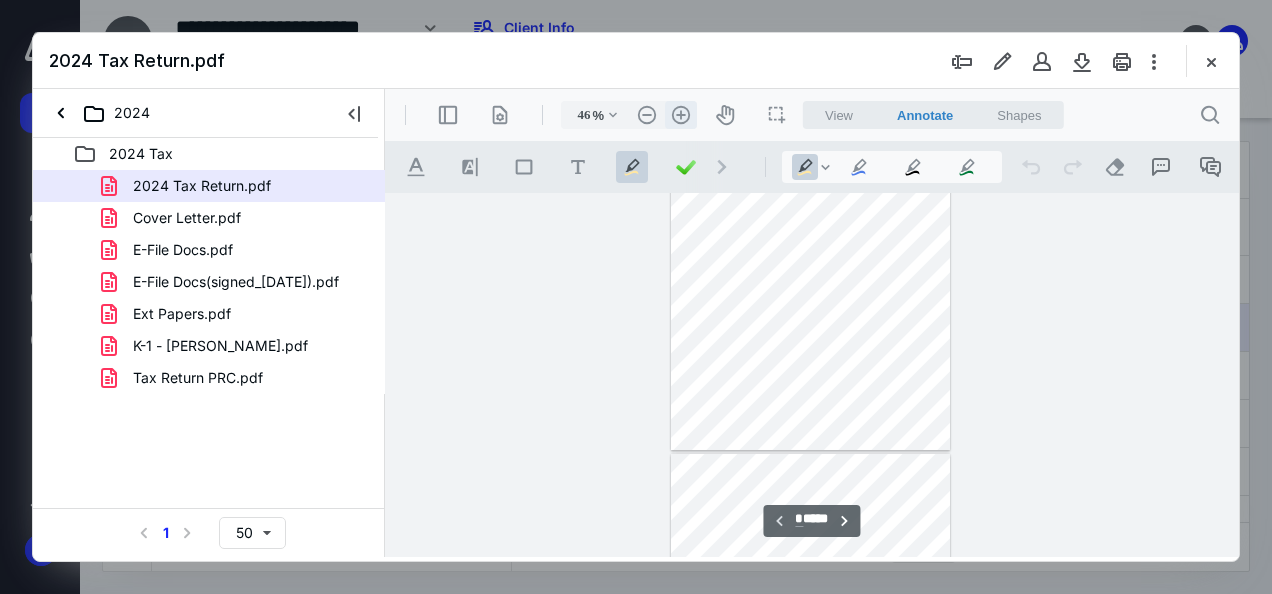 click on ".cls-1{fill:#abb0c4;} icon - header - zoom - in - line" at bounding box center [681, 115] 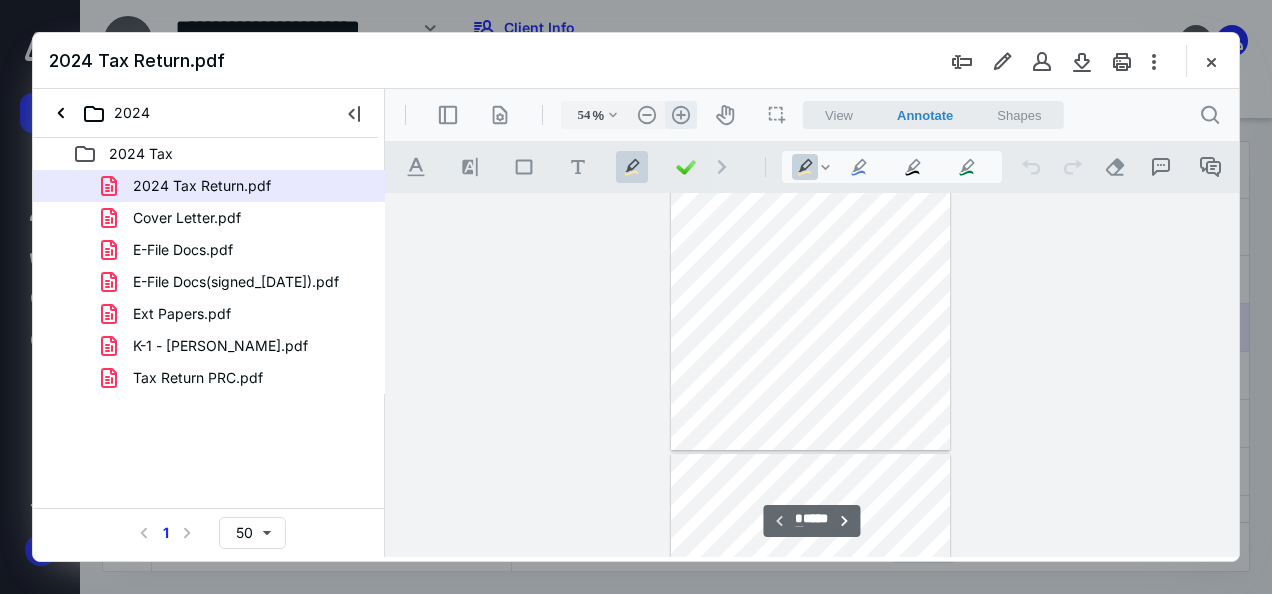 click on ".cls-1{fill:#abb0c4;} icon - header - zoom - in - line" at bounding box center (681, 115) 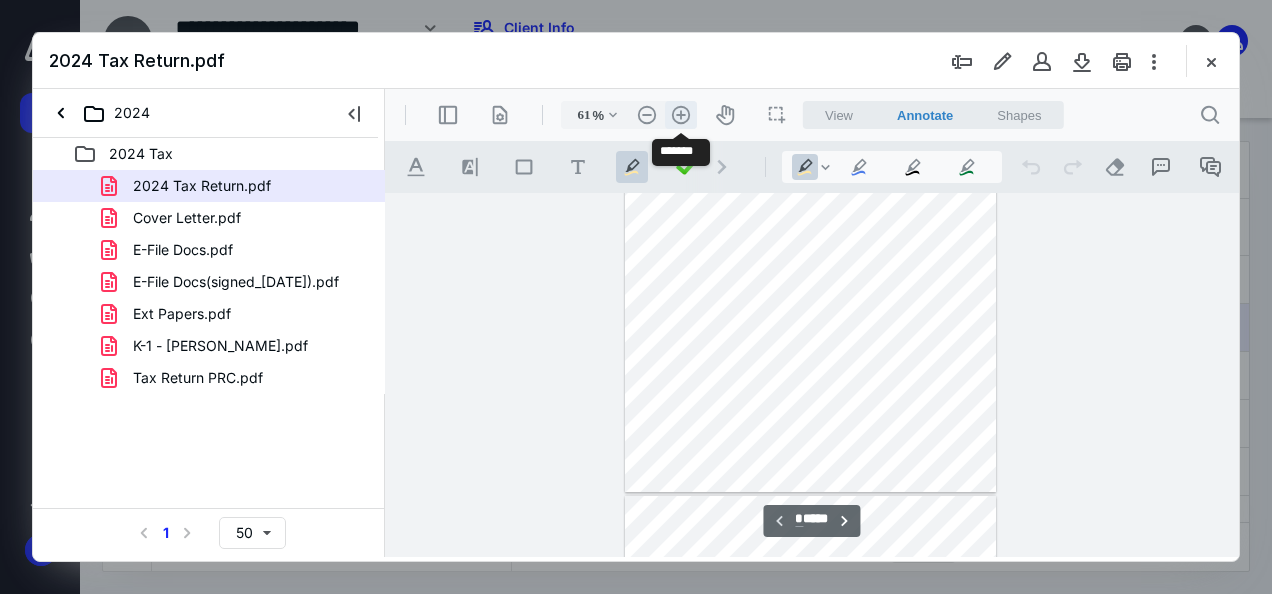 click on ".cls-1{fill:#abb0c4;} icon - header - zoom - in - line" at bounding box center (681, 115) 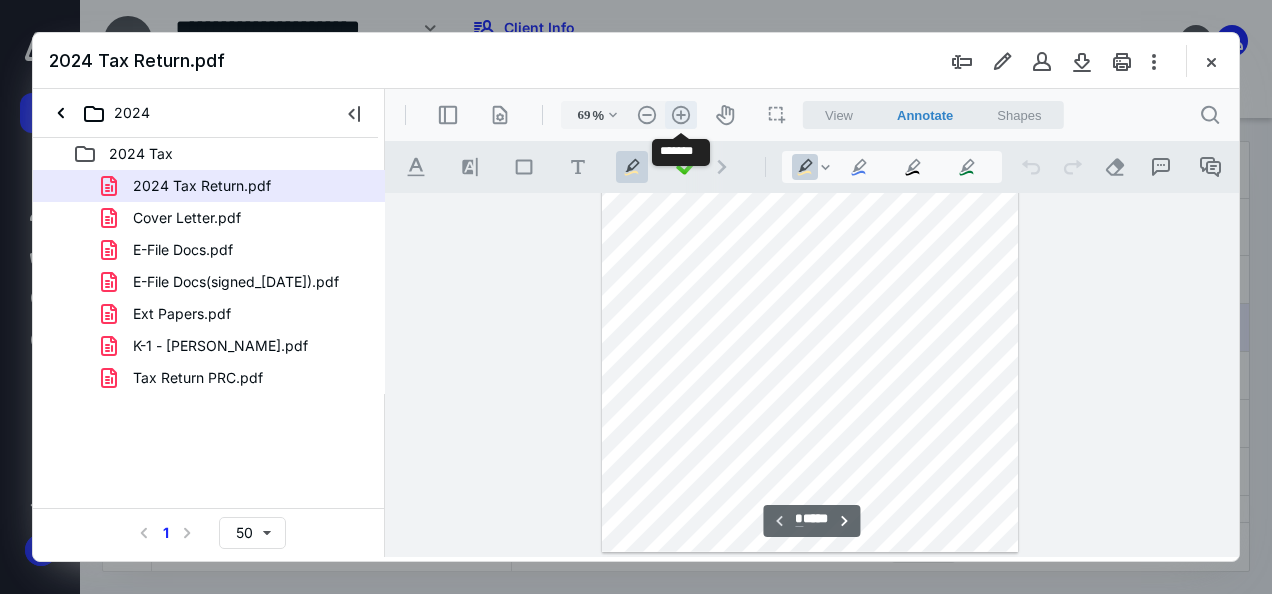 scroll, scrollTop: 260, scrollLeft: 0, axis: vertical 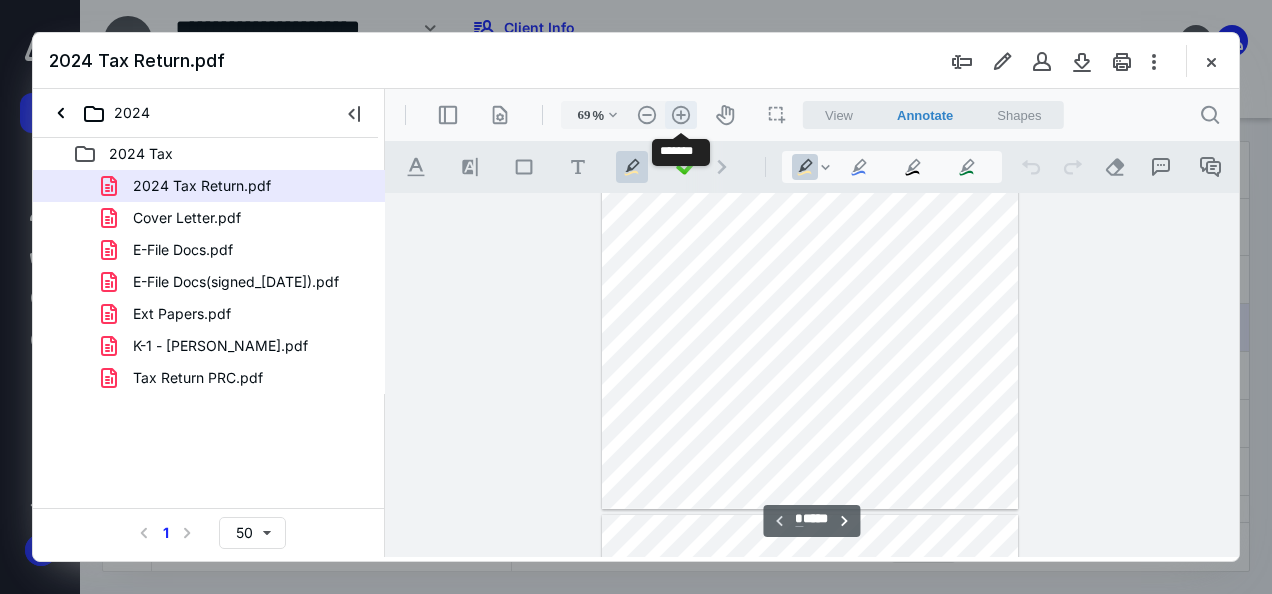 click on ".cls-1{fill:#abb0c4;} icon - header - zoom - in - line" at bounding box center [681, 115] 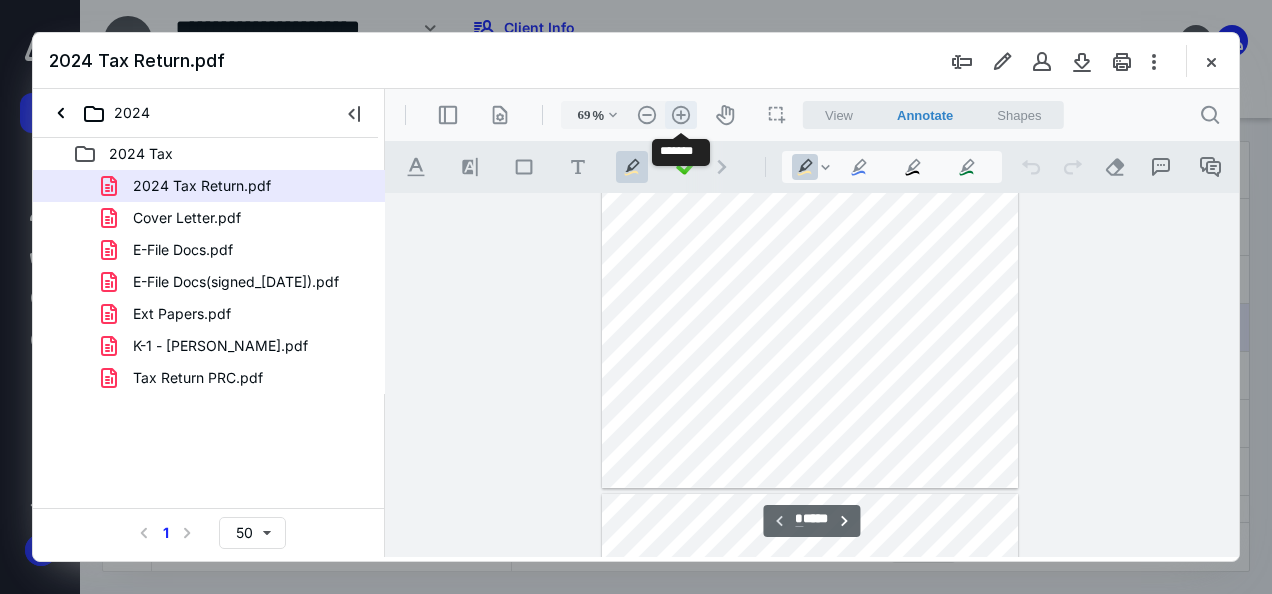 type on "76" 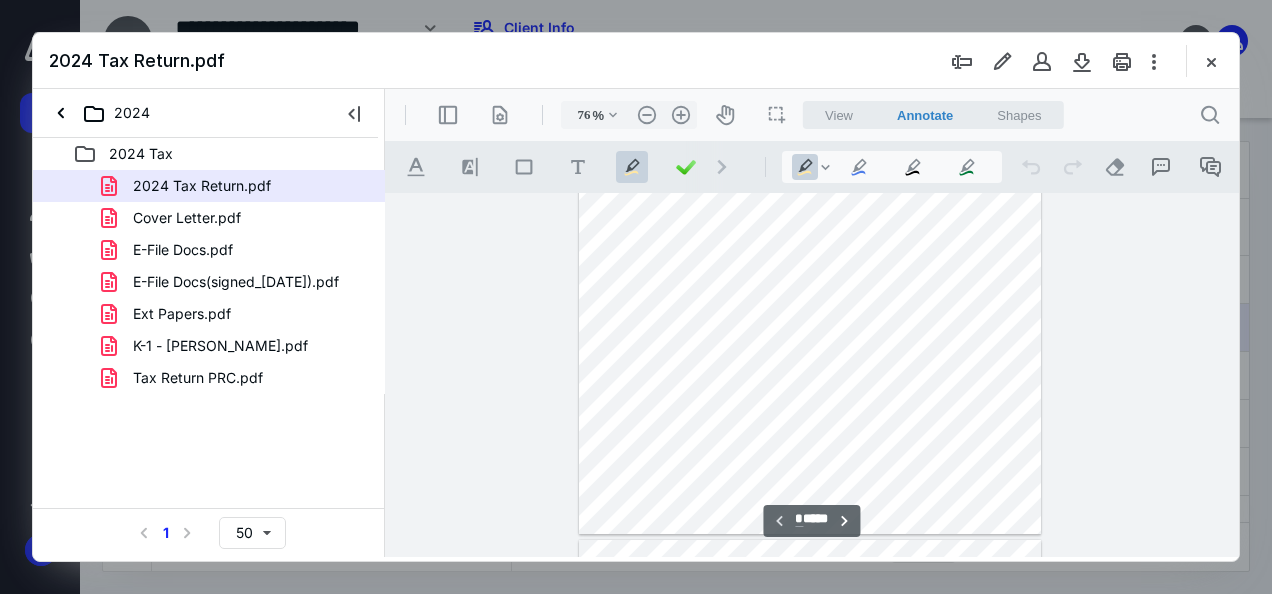 click on "**********" at bounding box center [812, 375] 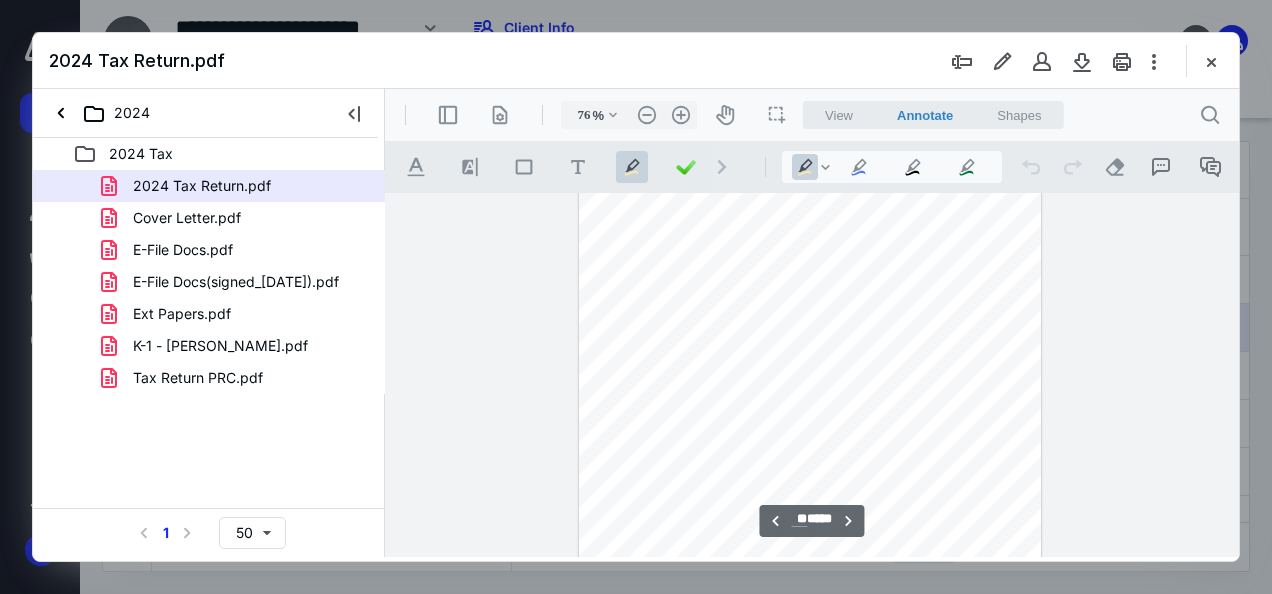 scroll, scrollTop: 6240, scrollLeft: 0, axis: vertical 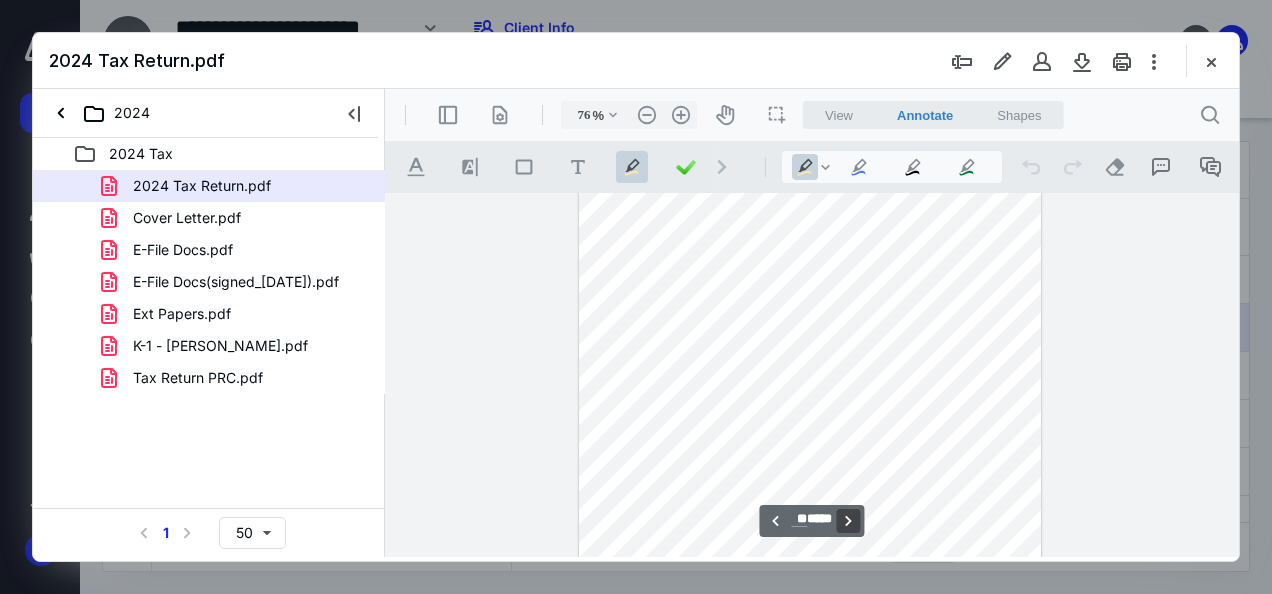 click on "**********" at bounding box center [849, 521] 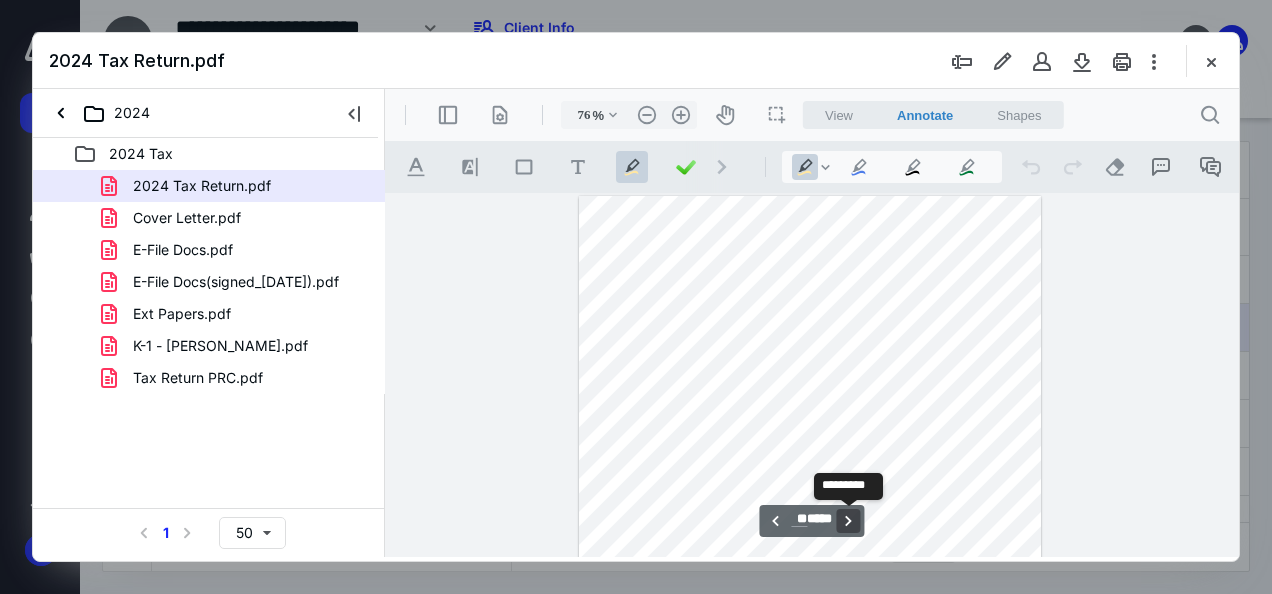 click on "**********" at bounding box center [849, 521] 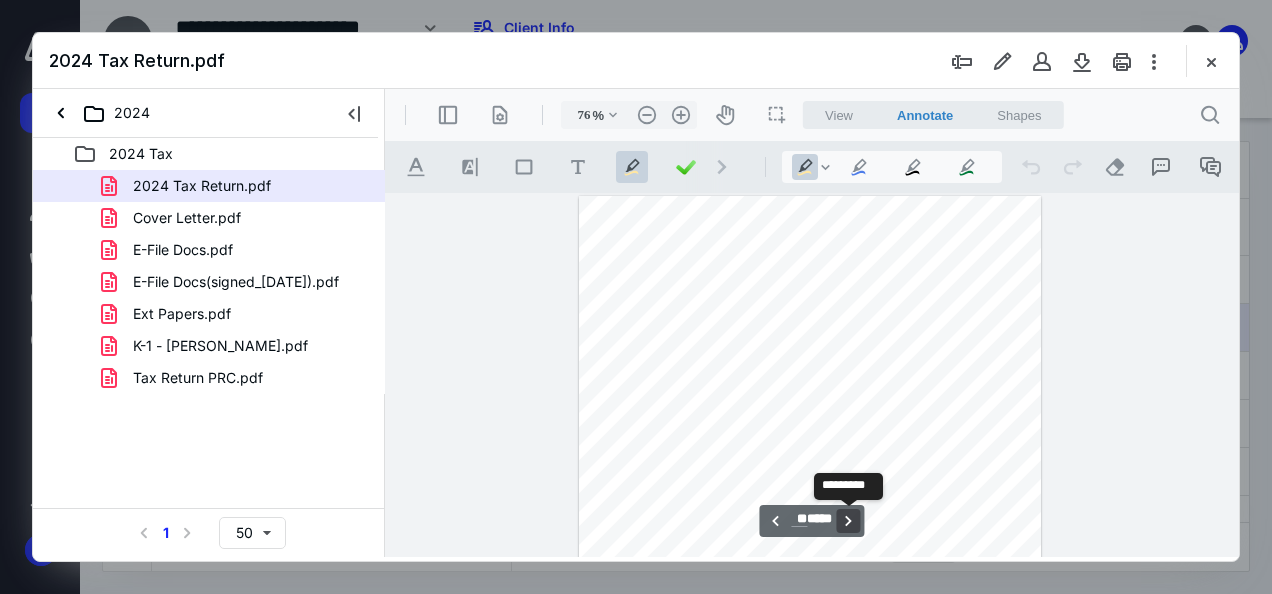 click on "**********" at bounding box center (849, 521) 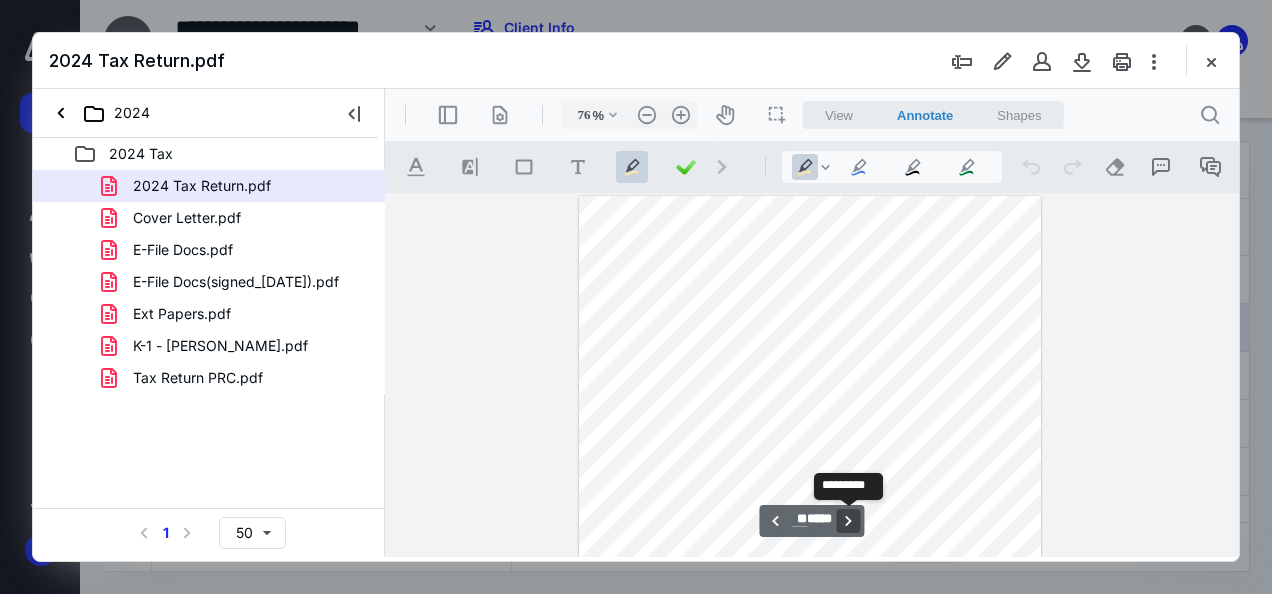 click on "**********" at bounding box center (849, 521) 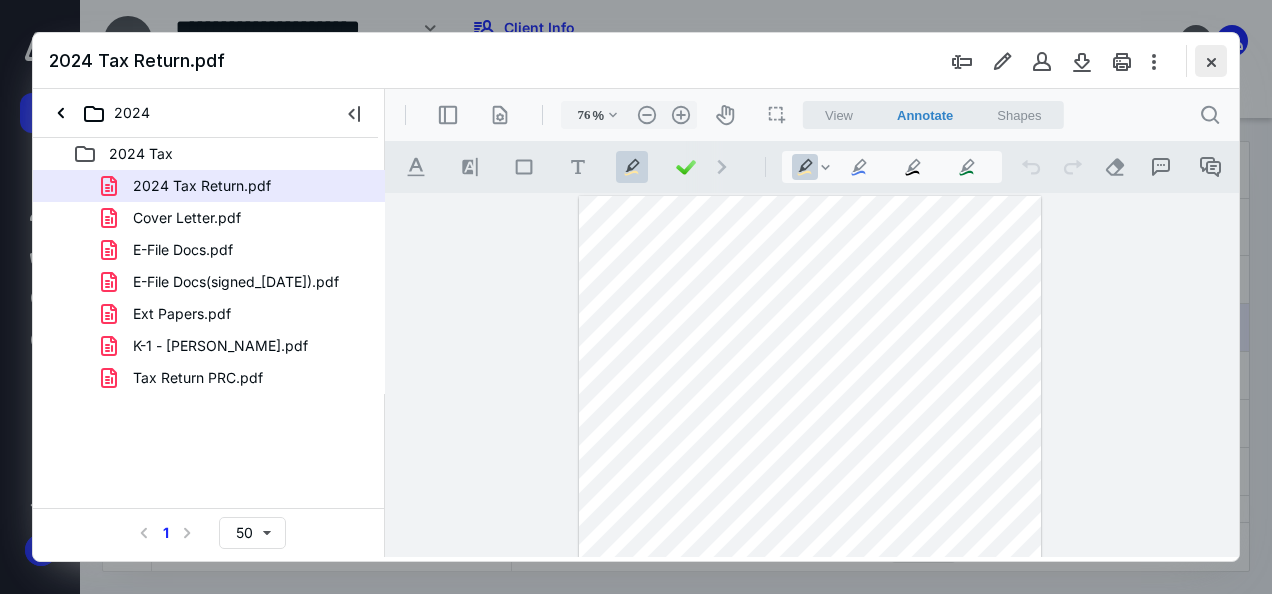 click at bounding box center [1211, 61] 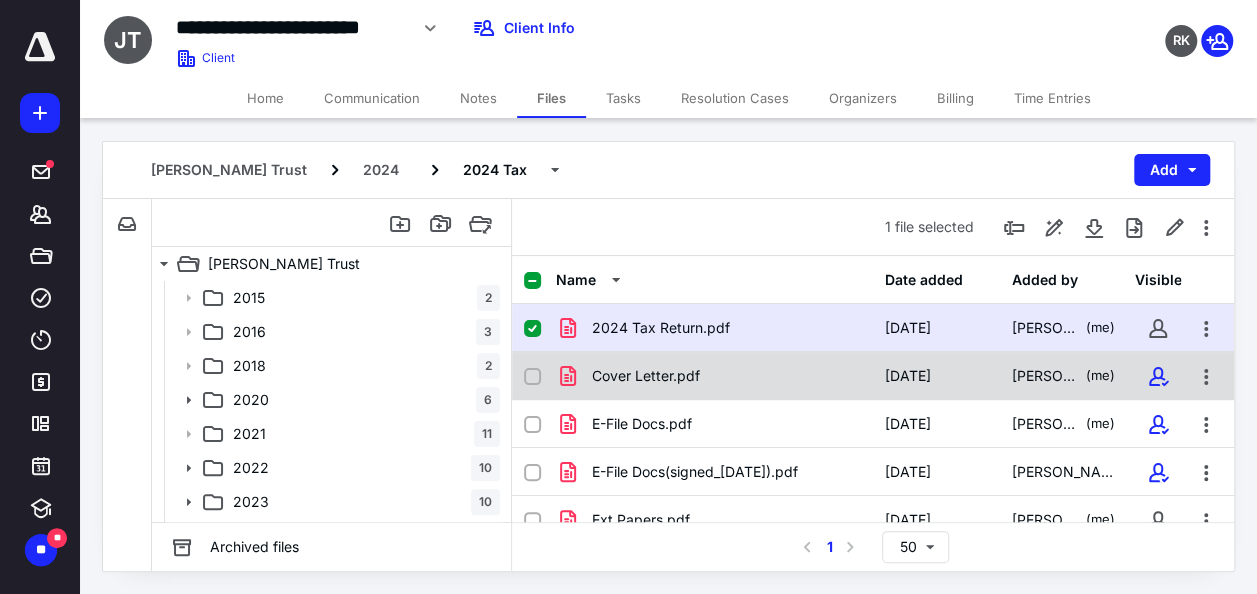 click on "Cover Letter.pdf [DATE] [PERSON_NAME]  (me)" at bounding box center (873, 376) 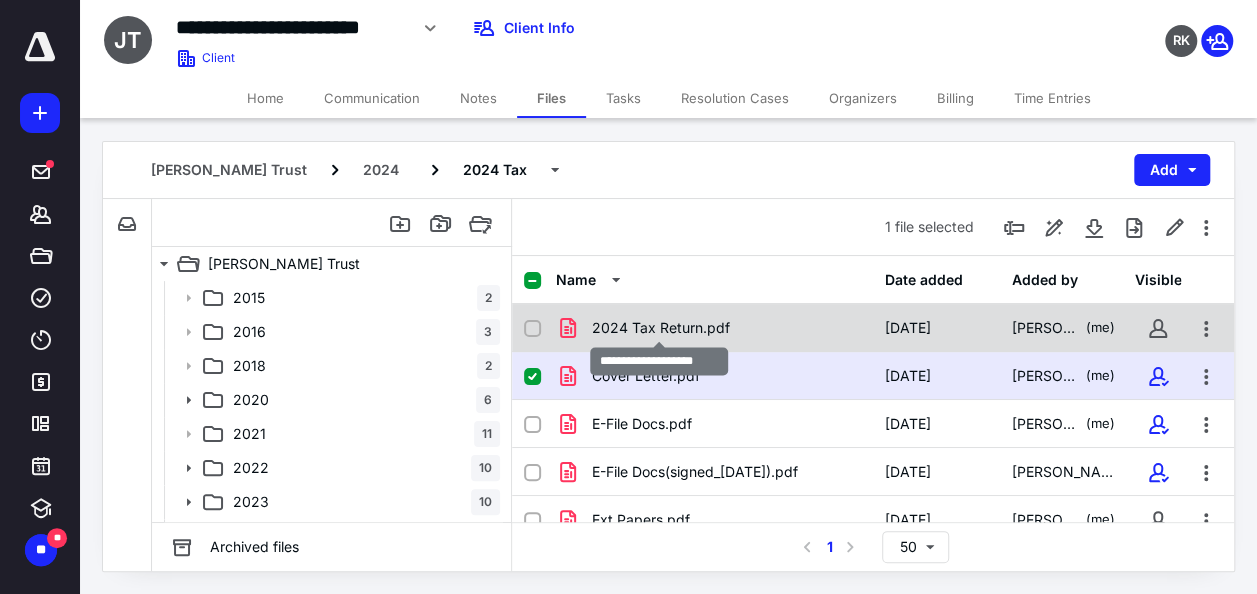 click on "2024 Tax Return.pdf" at bounding box center [661, 328] 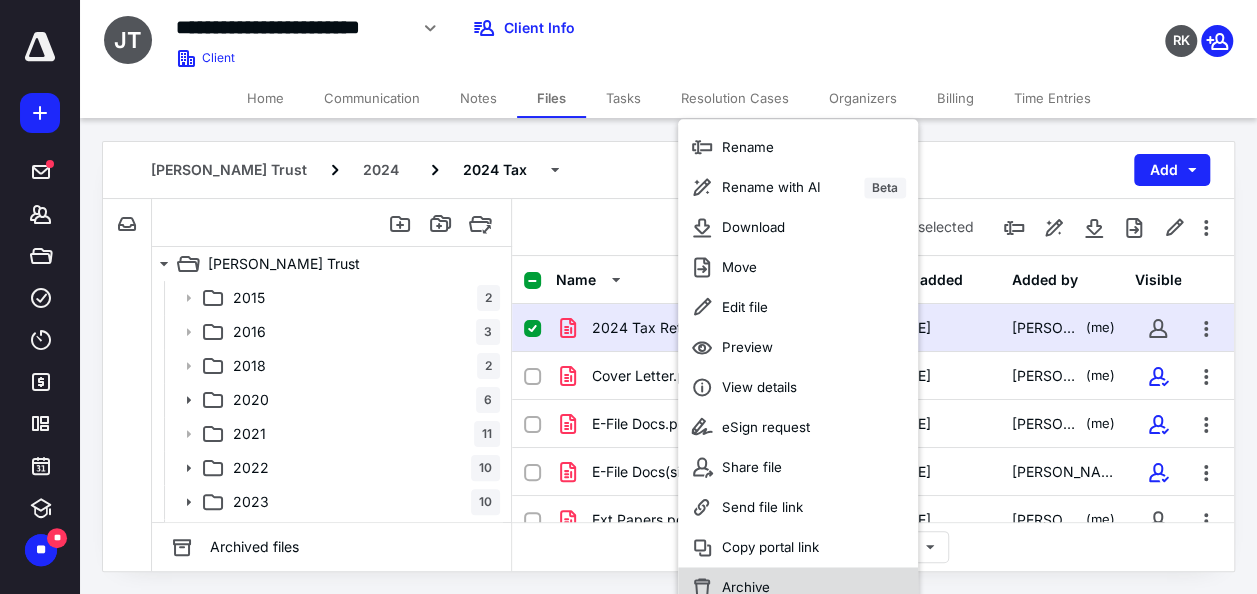 click on "Archive" at bounding box center [798, 587] 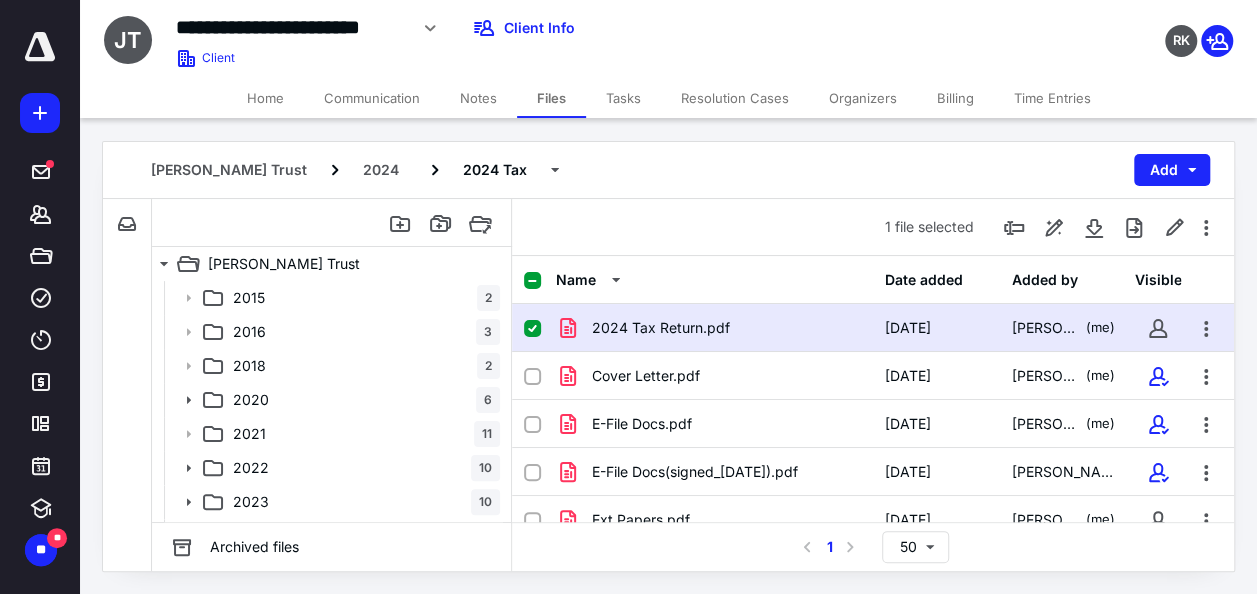 checkbox on "false" 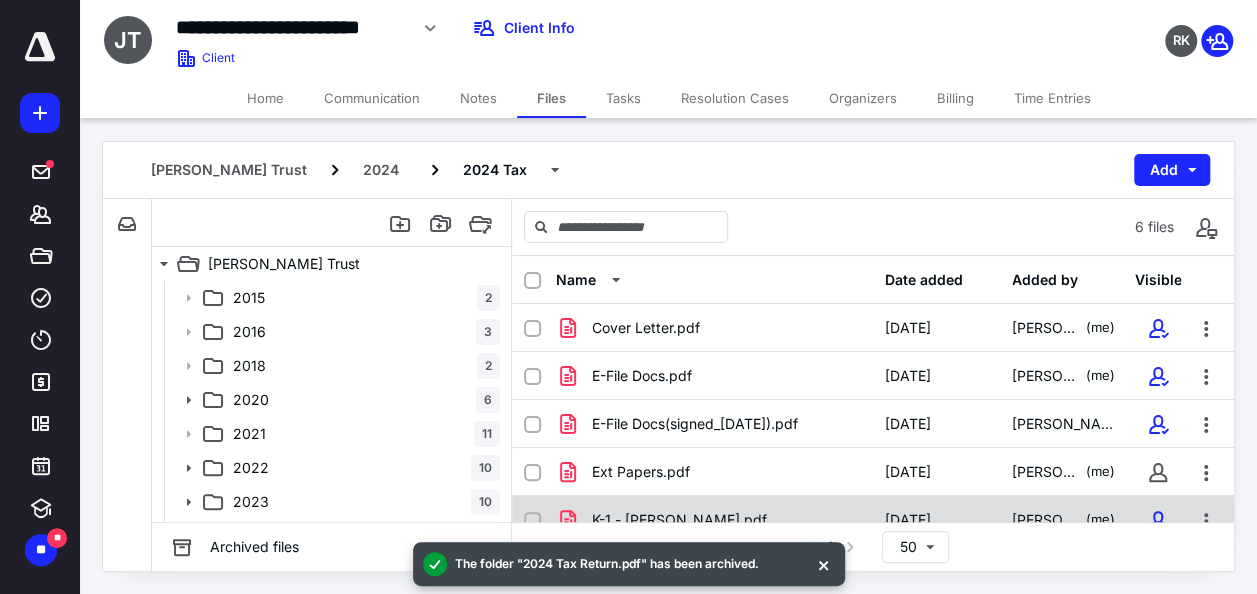 click on "K-1 - [PERSON_NAME].pdf" at bounding box center (714, 520) 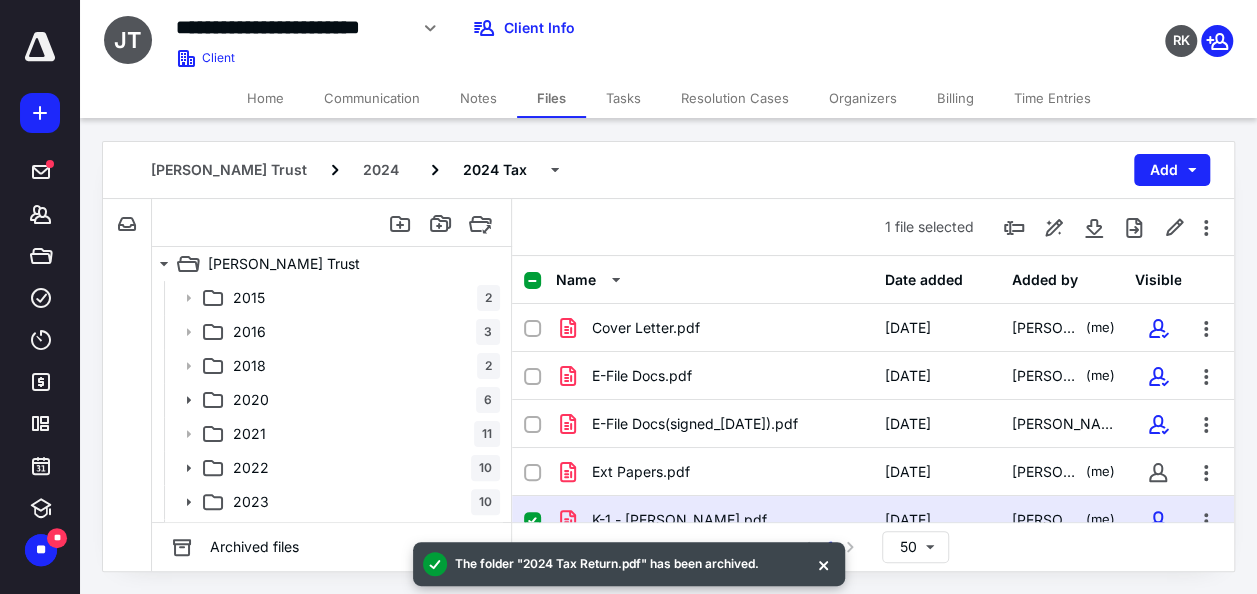 click on "K-1 - [PERSON_NAME].pdf" at bounding box center (714, 520) 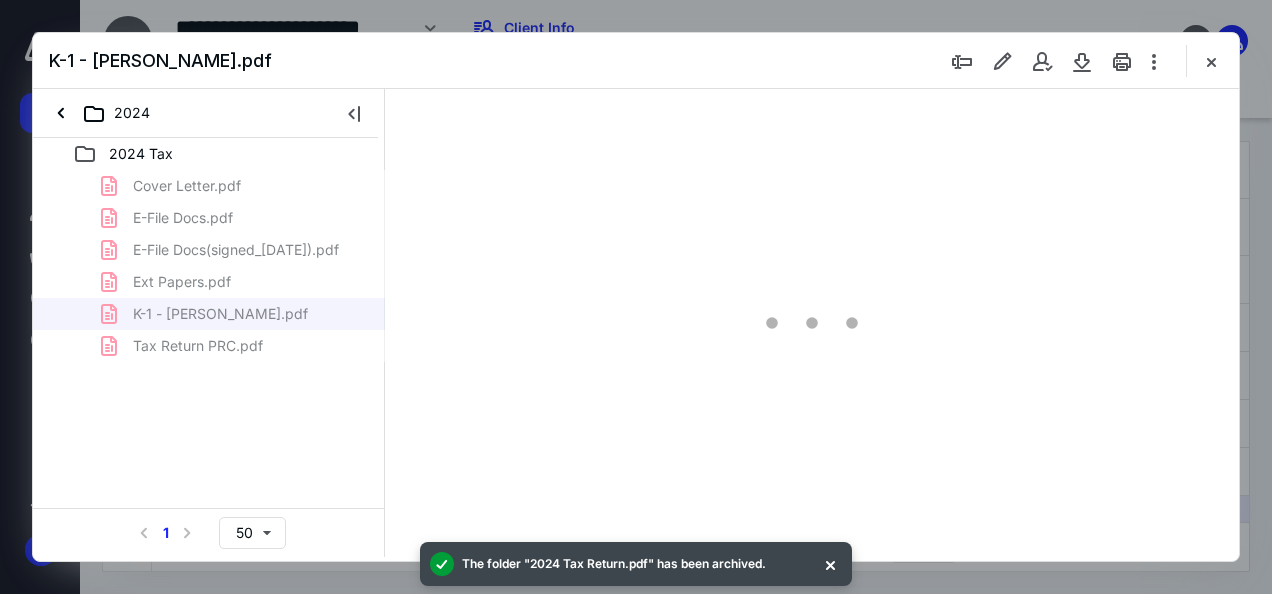 scroll, scrollTop: 0, scrollLeft: 0, axis: both 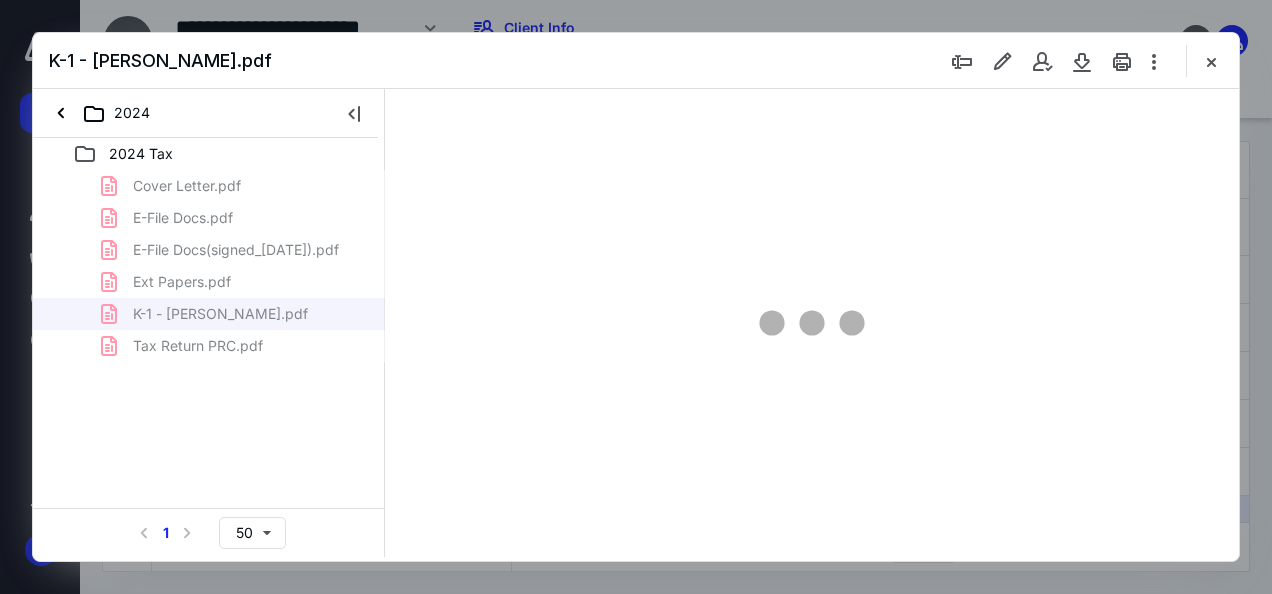 type on "46" 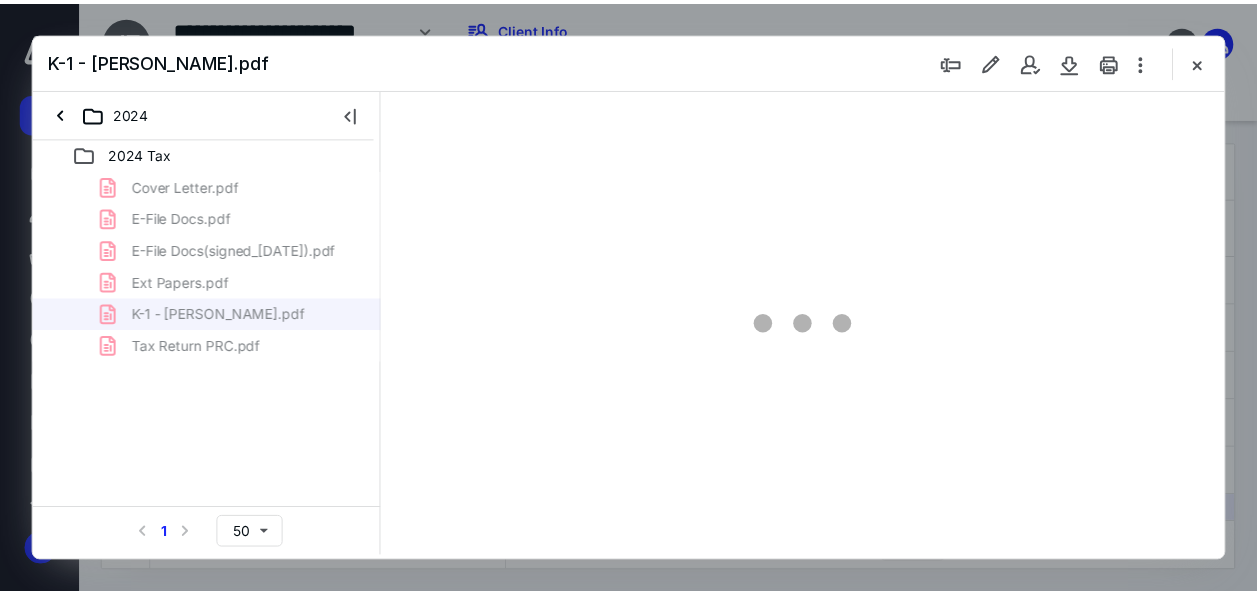scroll, scrollTop: 106, scrollLeft: 0, axis: vertical 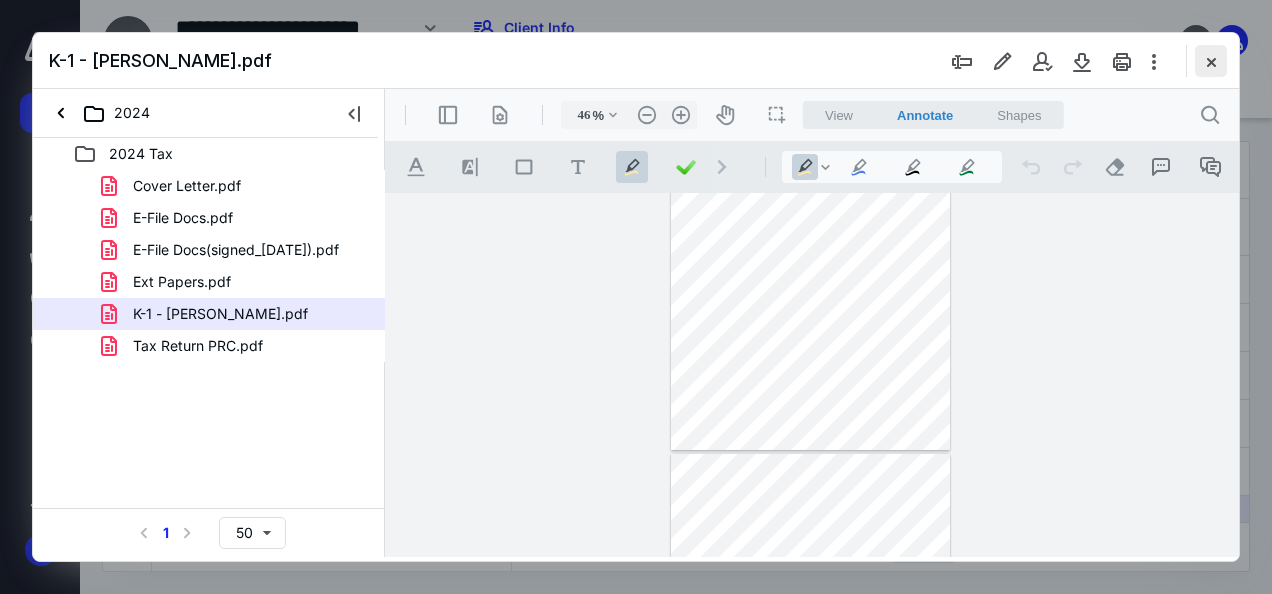 click at bounding box center (1211, 61) 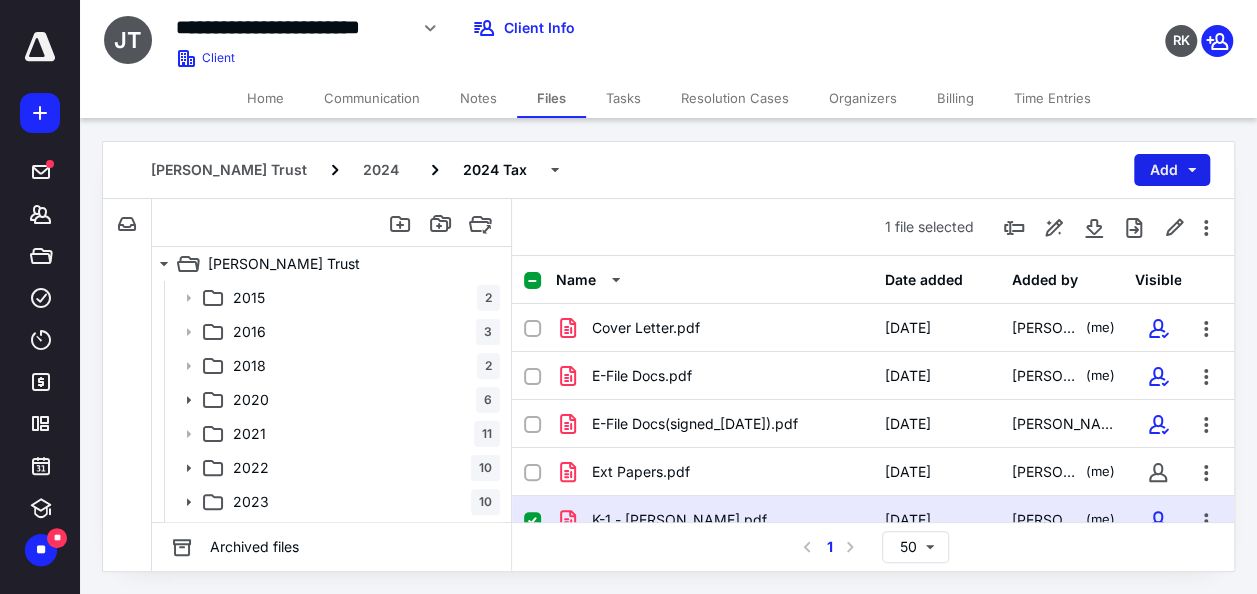 click on "Add" at bounding box center [1172, 170] 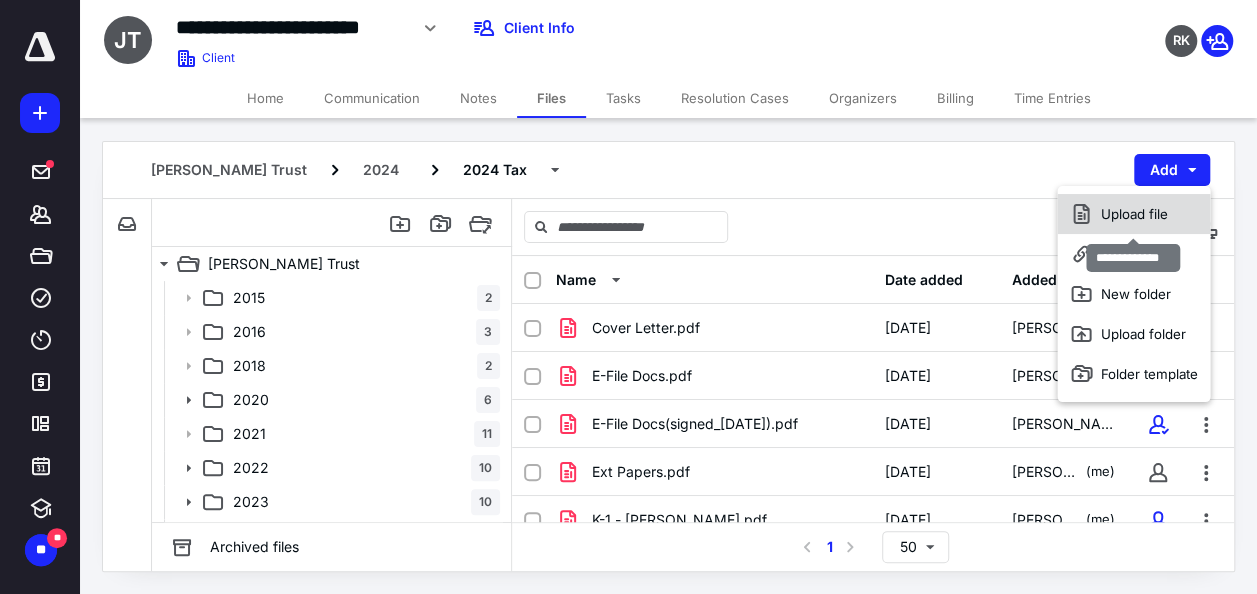 click on "Upload file" at bounding box center [1133, 214] 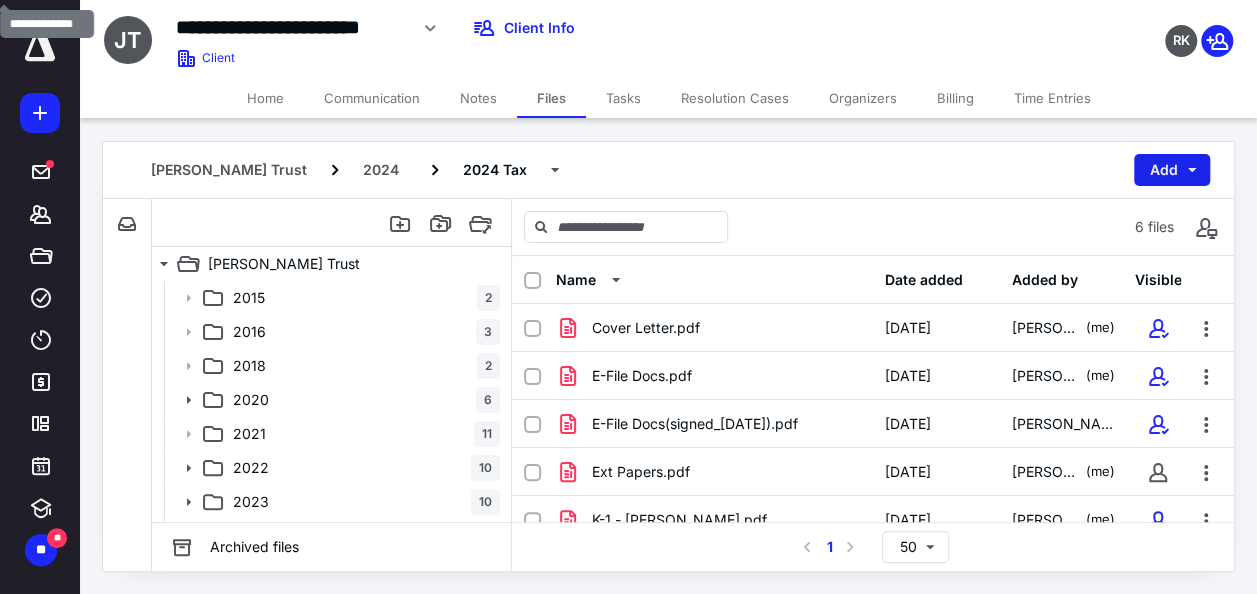 click on "Add" at bounding box center [1172, 170] 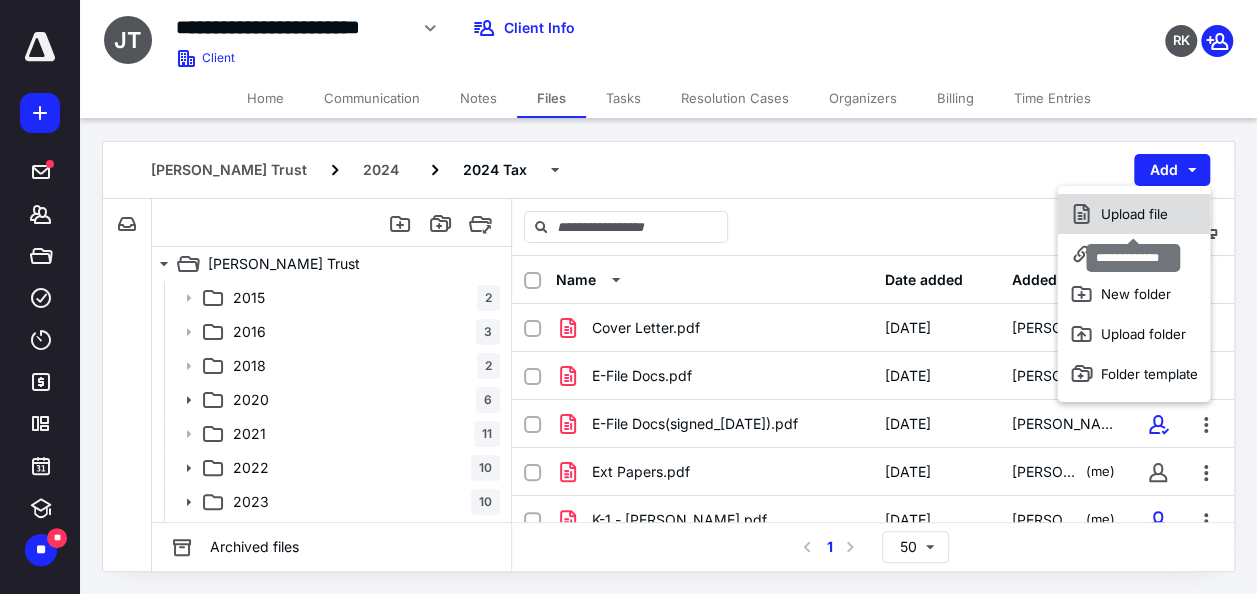 click on "Upload file" at bounding box center (1133, 214) 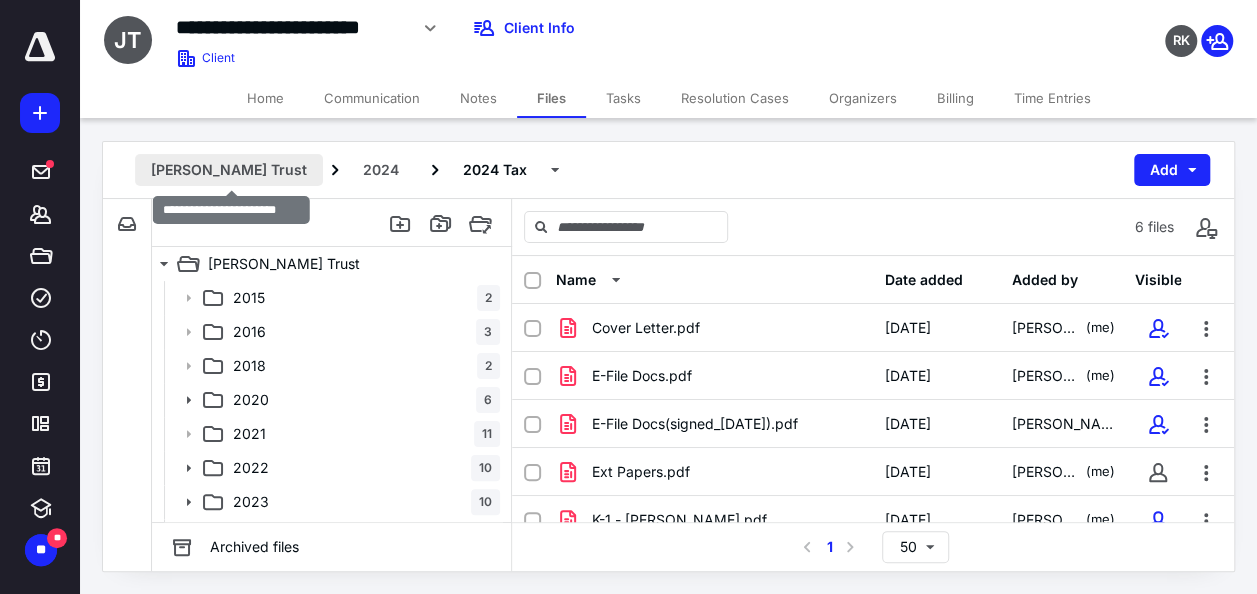 click on "[PERSON_NAME] Trust" at bounding box center (229, 170) 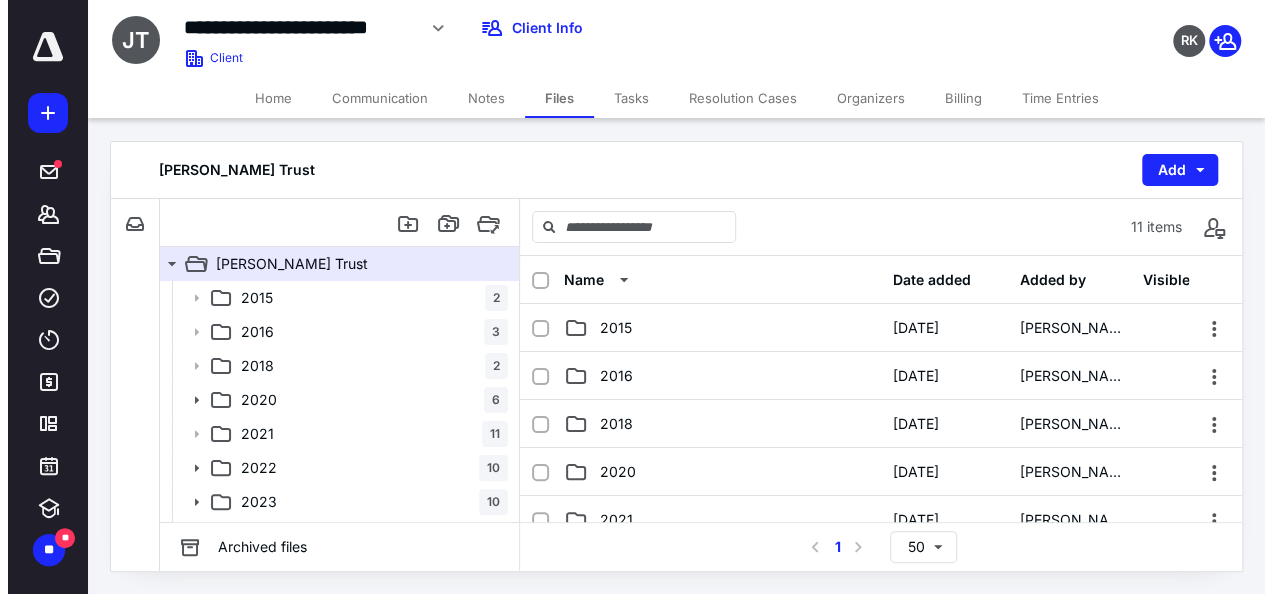 scroll, scrollTop: 38, scrollLeft: 0, axis: vertical 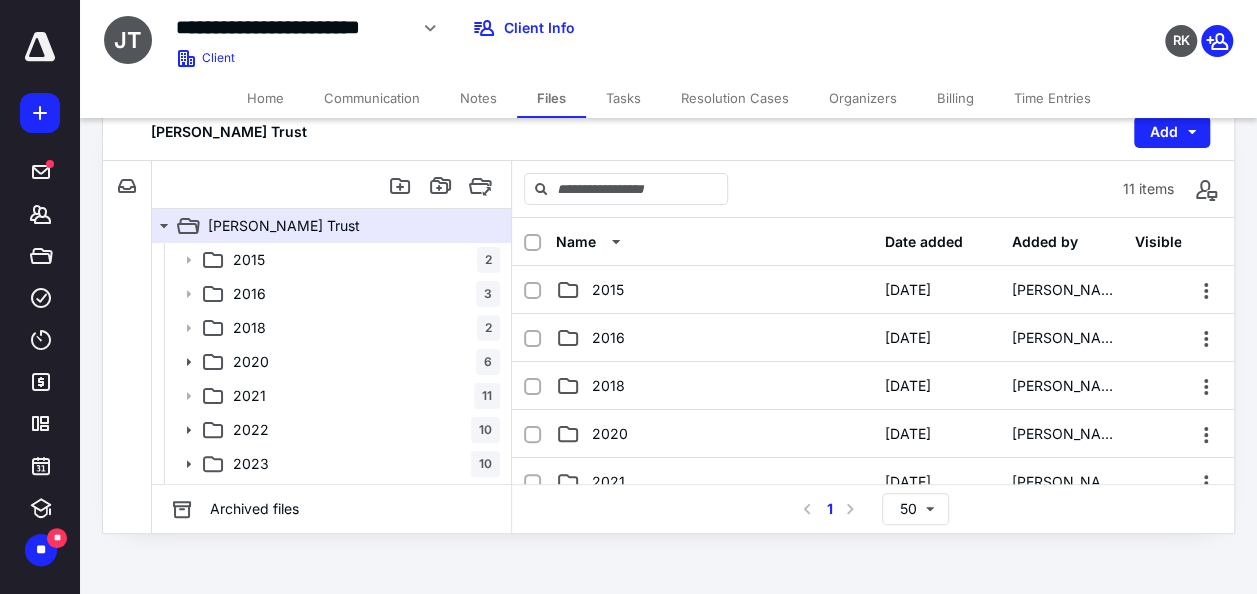 click on "RK" at bounding box center [1050, 28] 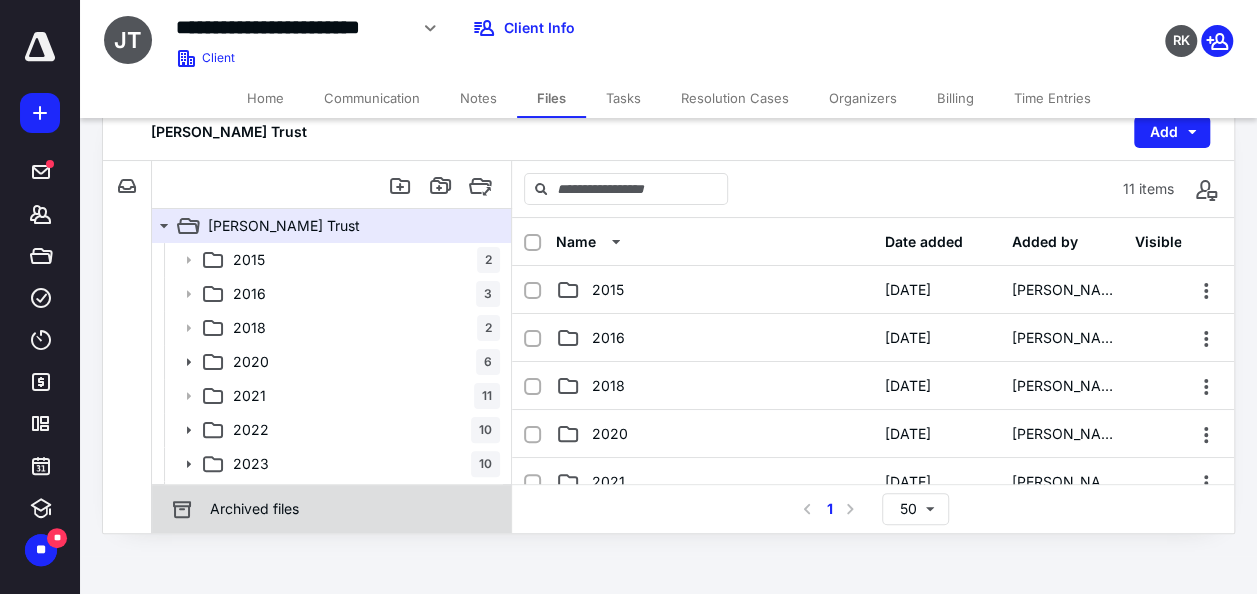 click on "Archived files" at bounding box center [331, 509] 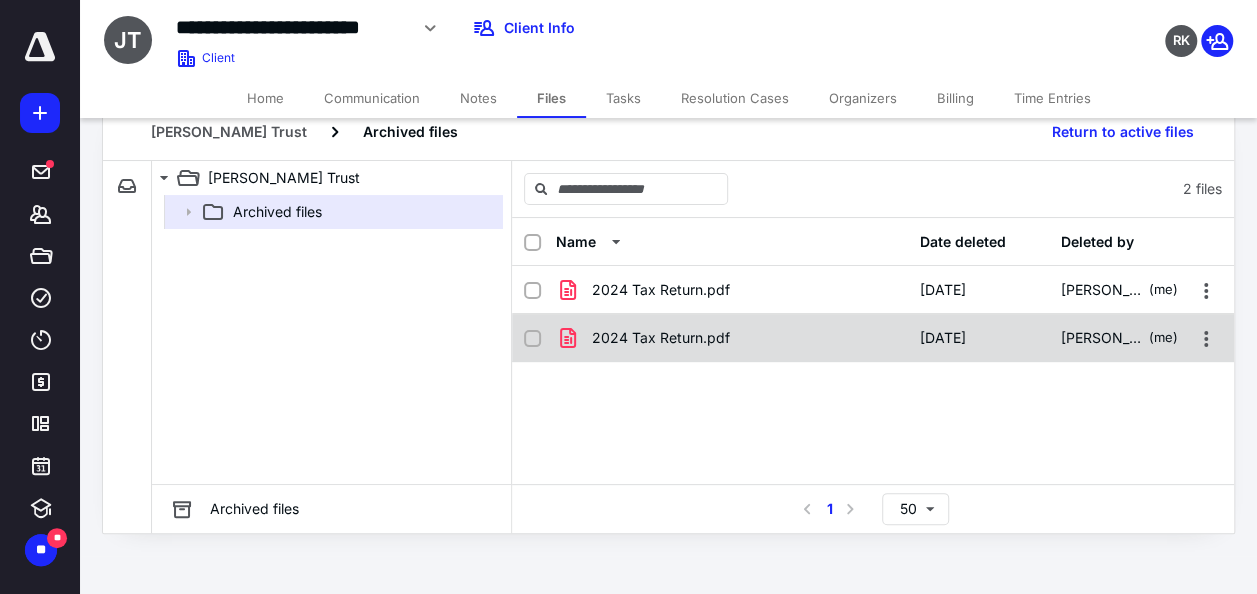 click on "2024 Tax Return.pdf [DATE] [PERSON_NAME]  (me)" at bounding box center (873, 338) 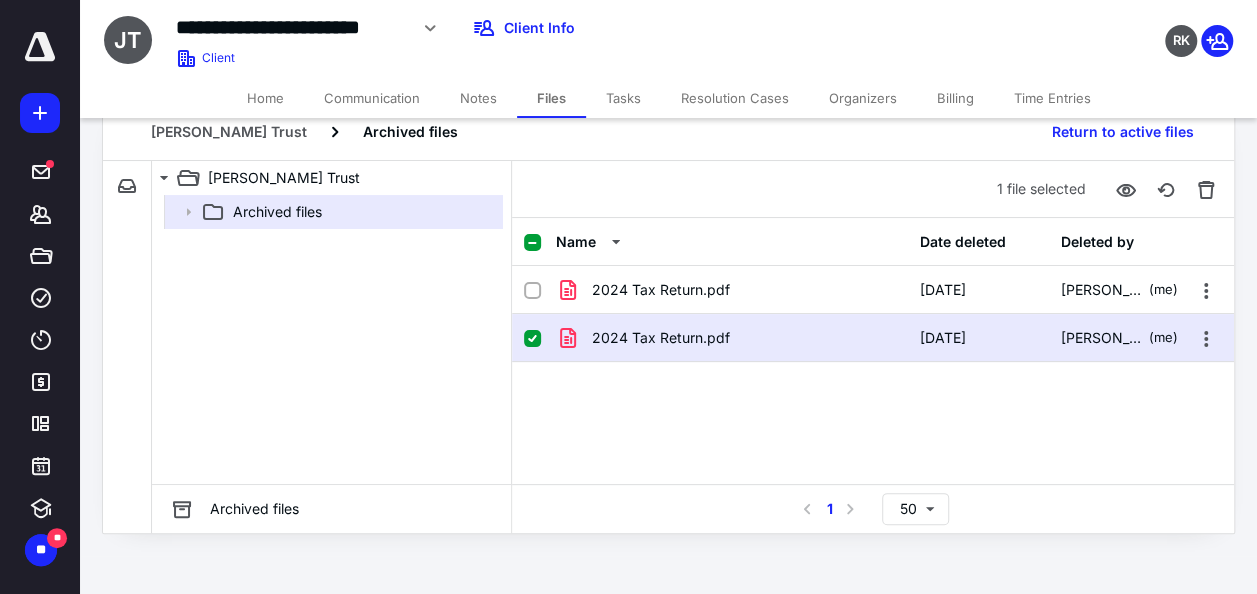click on "2024 Tax Return.pdf [DATE] [PERSON_NAME]  (me)" at bounding box center [873, 338] 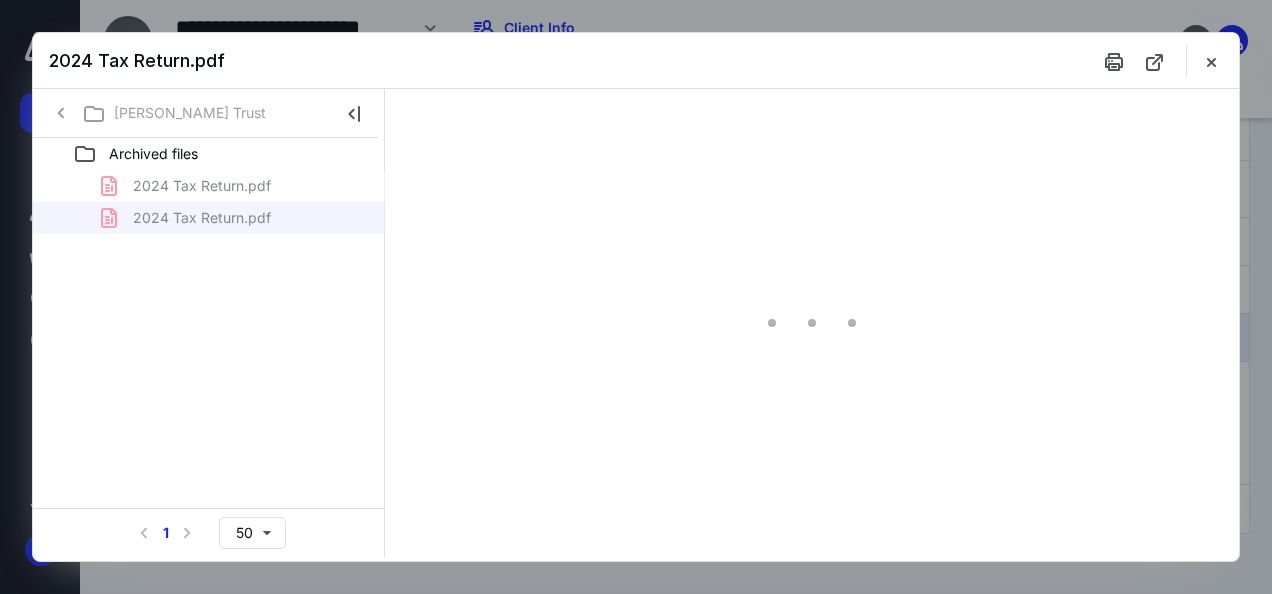scroll, scrollTop: 0, scrollLeft: 0, axis: both 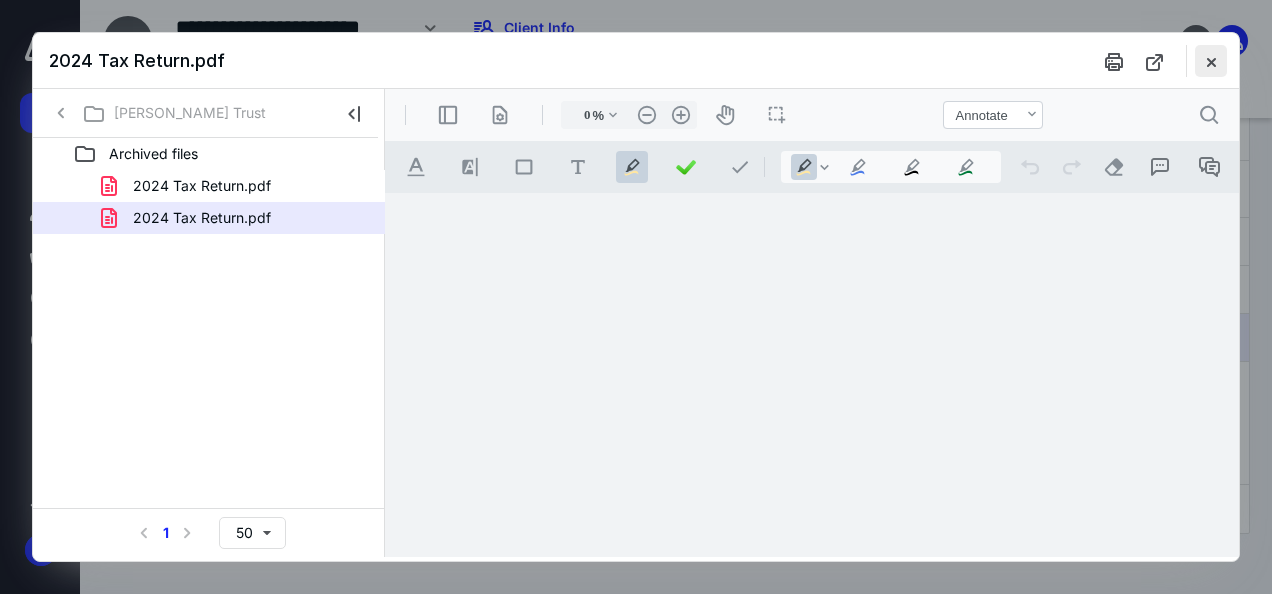 type on "46" 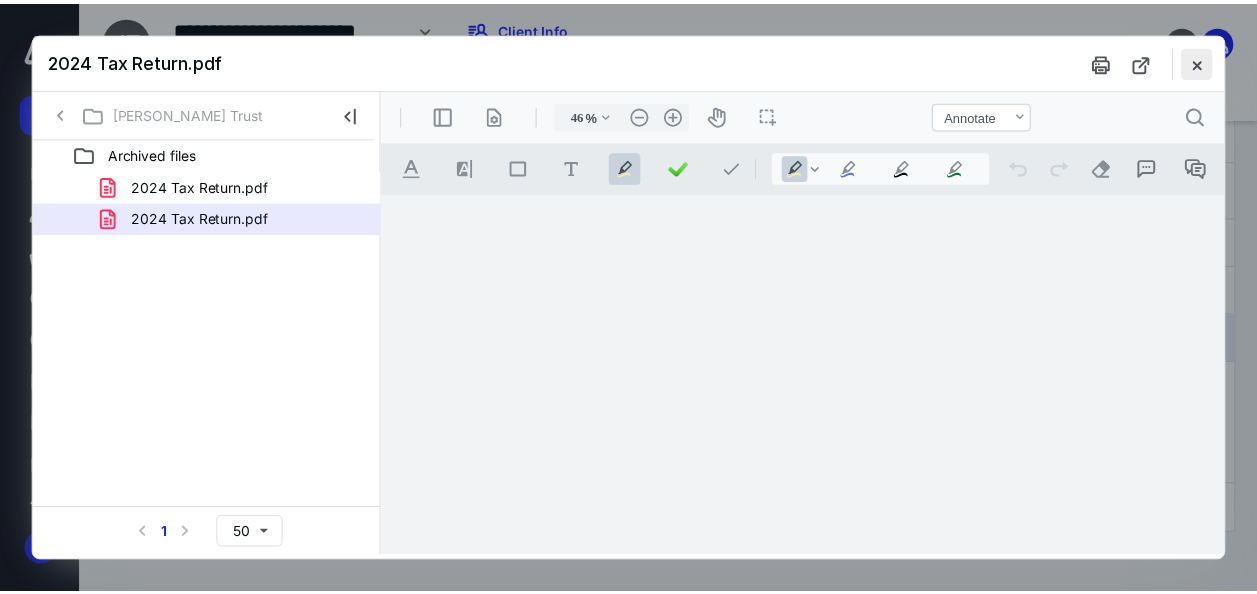 scroll, scrollTop: 106, scrollLeft: 0, axis: vertical 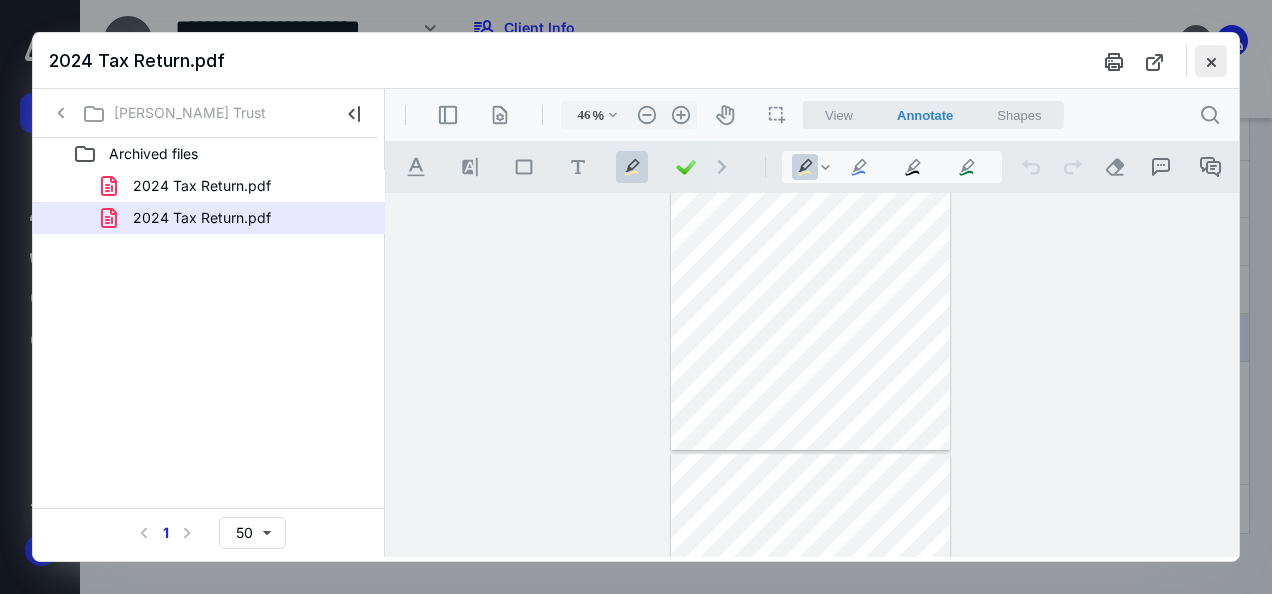 click at bounding box center [1211, 61] 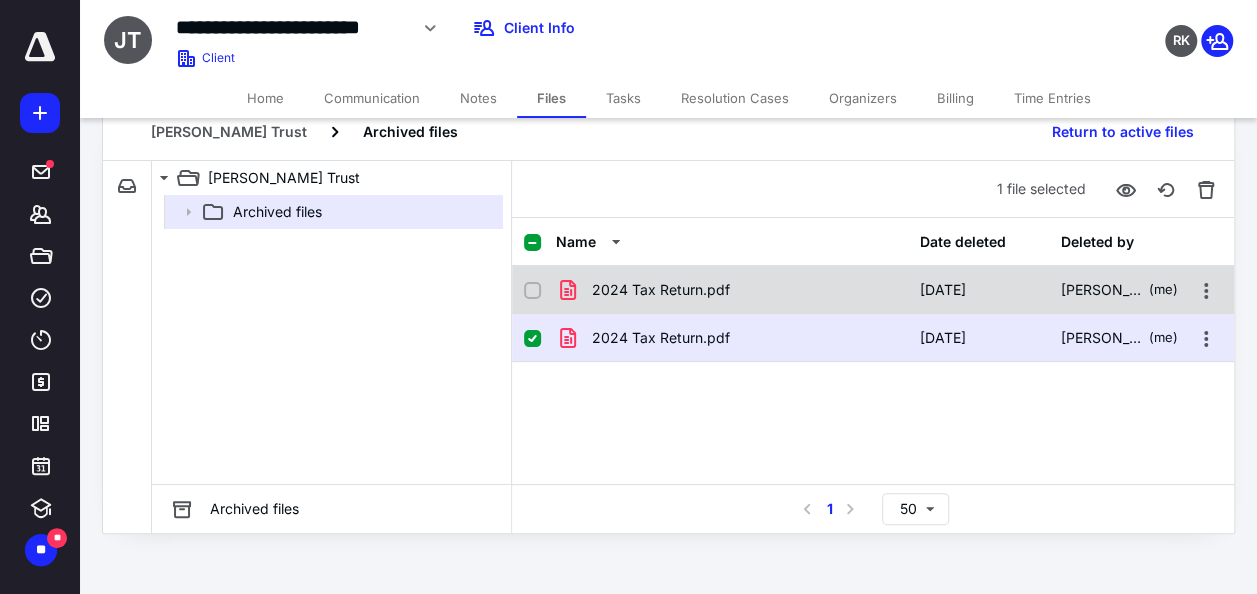 checkbox on "true" 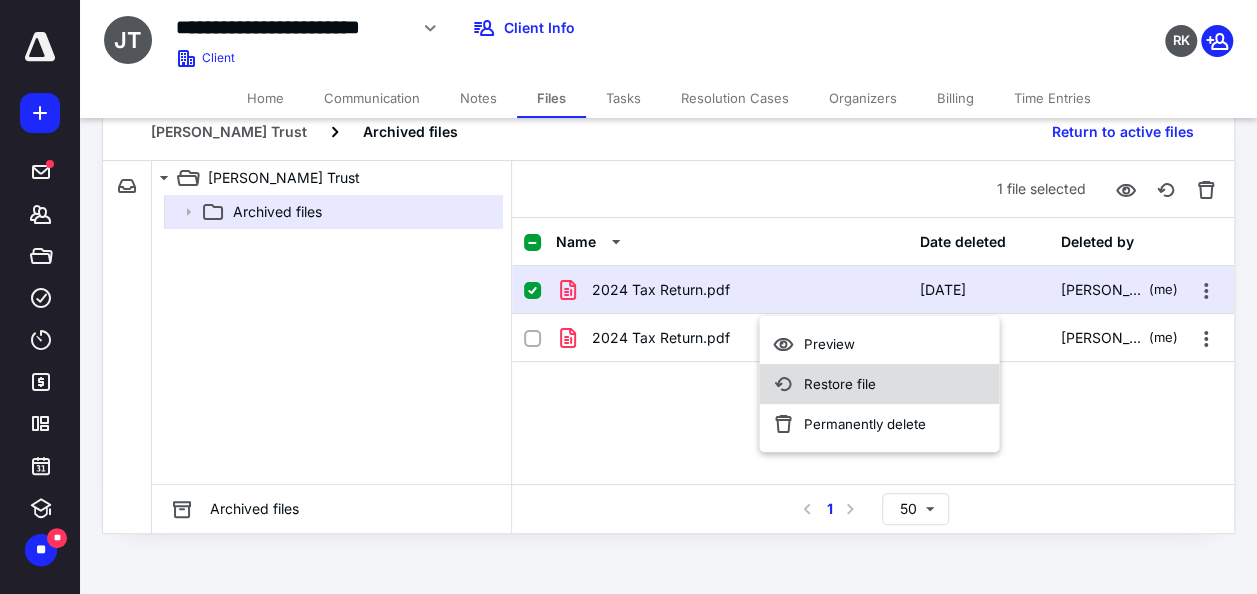 click on "Restore file" at bounding box center (879, 384) 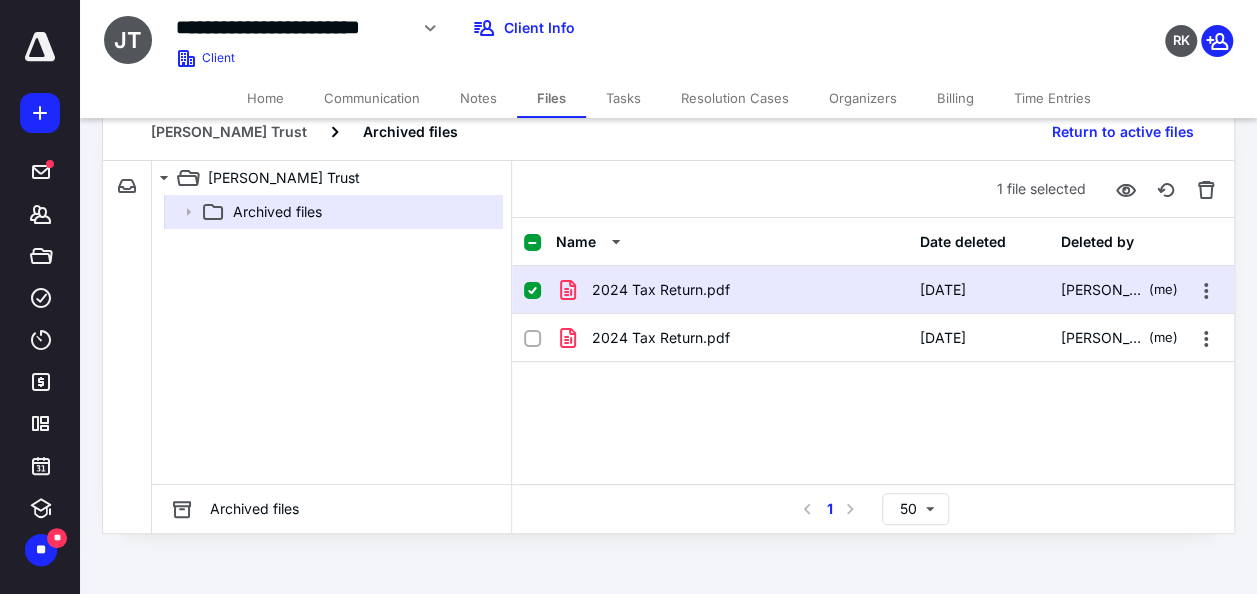checkbox on "false" 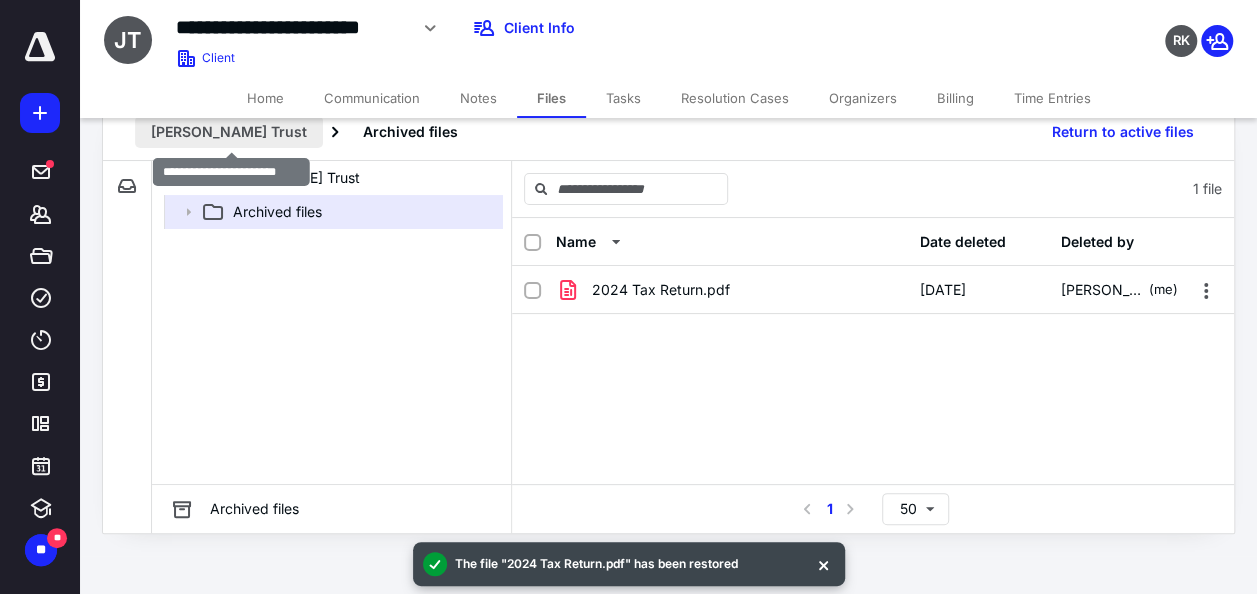 click on "[PERSON_NAME] Trust" at bounding box center [229, 132] 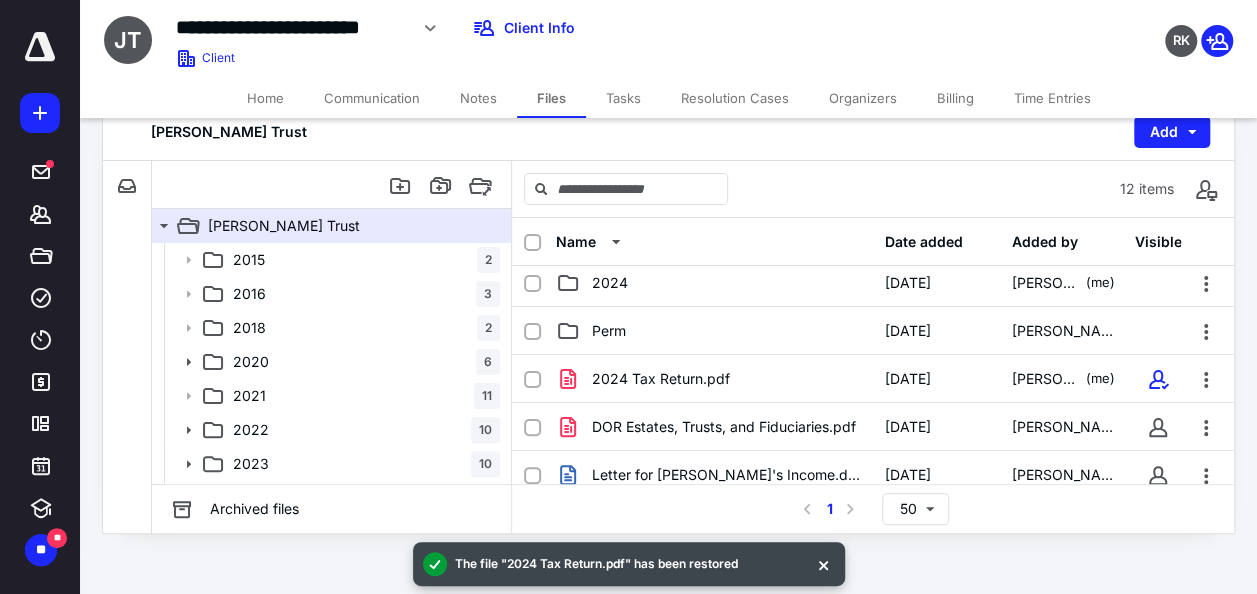 scroll, scrollTop: 334, scrollLeft: 0, axis: vertical 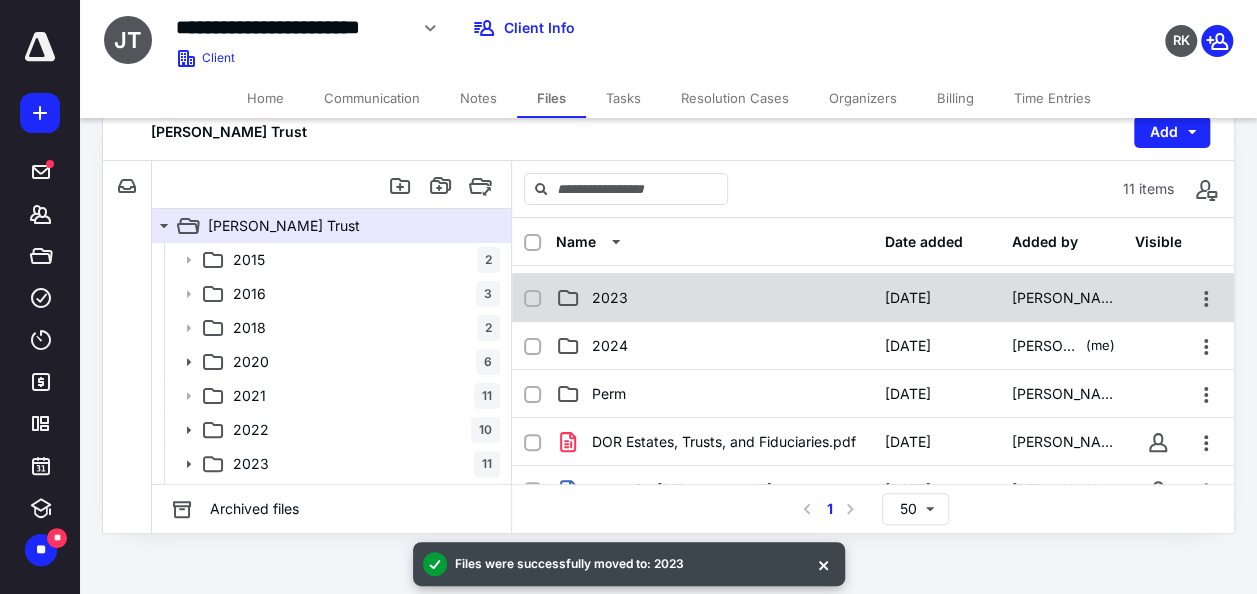 click on "2023" at bounding box center [714, 298] 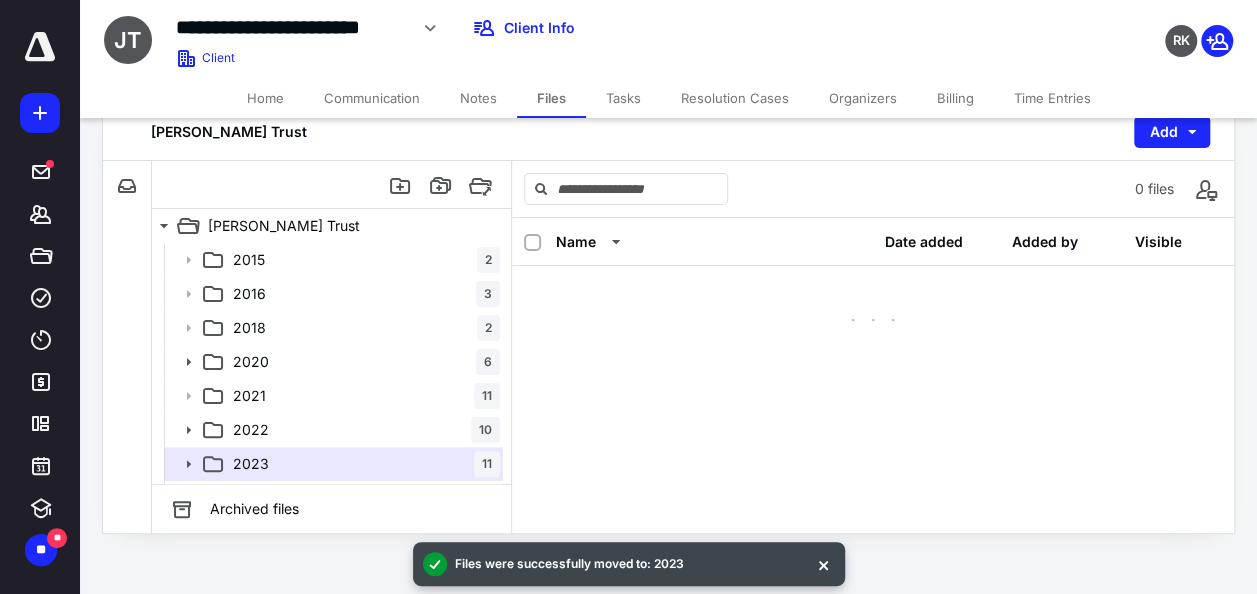 scroll, scrollTop: 0, scrollLeft: 0, axis: both 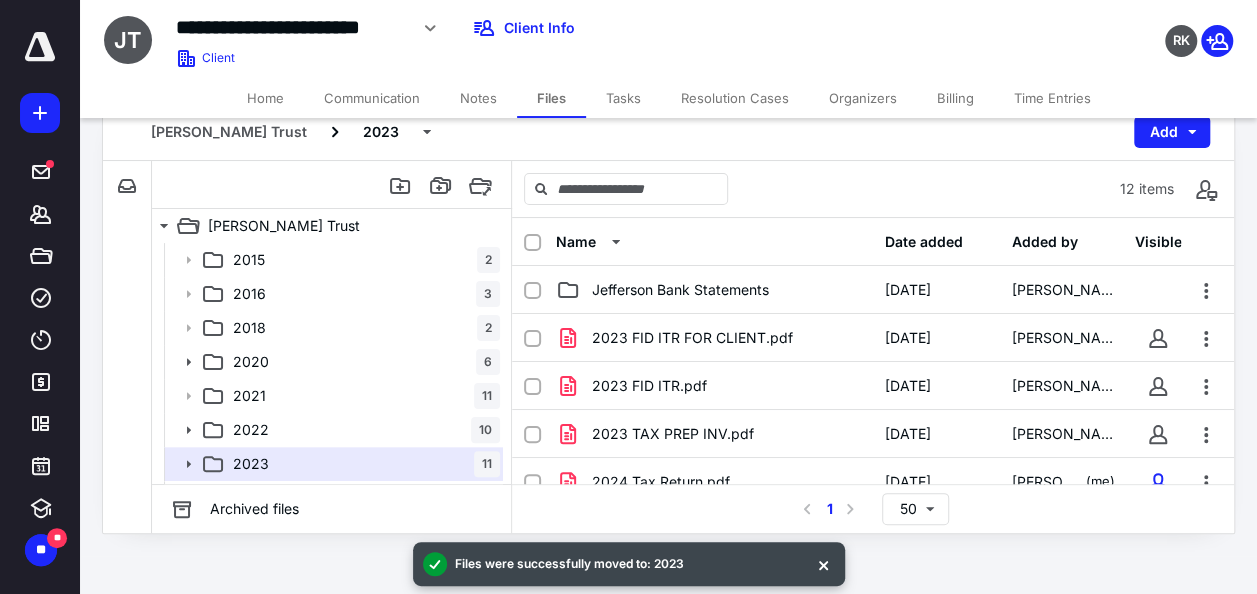 click on "[PERSON_NAME] Trust 2023   Add File Inbox: [PERSON_NAME] Trust This inbox does not have any files [PERSON_NAME] Trust 2015 2 2016 3 2018 2 2020 6 2021 11 2022 10 2023 11 2024 2024 Client Information 2 2024 Tax 6 Perm 4 2015 2 2016 3 2018 2 2020 6 2021 11 2022 10 2023 11 2024 Perm 4 Archived files 12 items Name Date added Added by Visible Jefferson Bank Statements [DATE] [PERSON_NAME] 2023 FID ITR FOR CLIENT.pdf [DATE] [PERSON_NAME] 2023 FID ITR.pdf [DATE] [PERSON_NAME] 2023 TAX PREP INV.pdf [DATE] [PERSON_NAME] 2024 Tax Return.pdf [DATE] [PERSON_NAME]  (me) EF Forms - Kickertz Trust.pdf [DATE] [PERSON_NAME] Engagement Letter.pdf [DATE] [PERSON_NAME] Extension Paperwork.pdf [DATE] [PERSON_NAME] [PERSON_NAME] Expenses Paid by Trust Excel.xlsx [DATE] [PERSON_NAME] Signed E-File Docs.pdf [DATE] [PERSON_NAME] Trust Expenses.pdf [DATE] [PERSON_NAME] Fargo 1099 Year End Summary.pdf [DATE] [PERSON_NAME] Select a page number for more results 1 50" at bounding box center [668, 318] 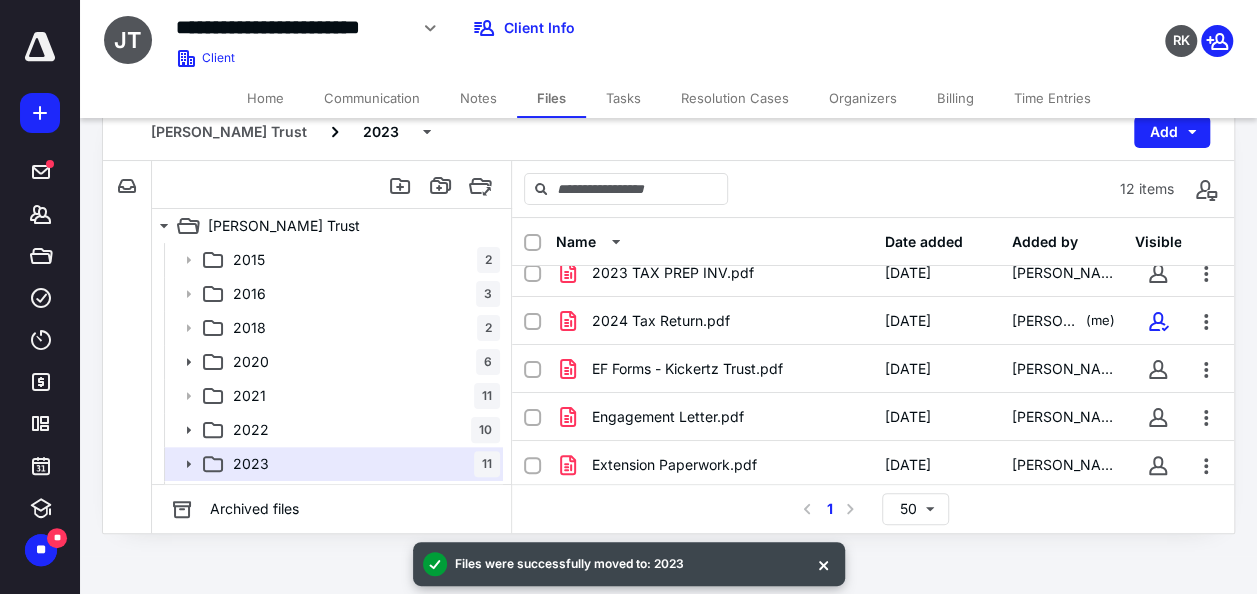 scroll, scrollTop: 156, scrollLeft: 0, axis: vertical 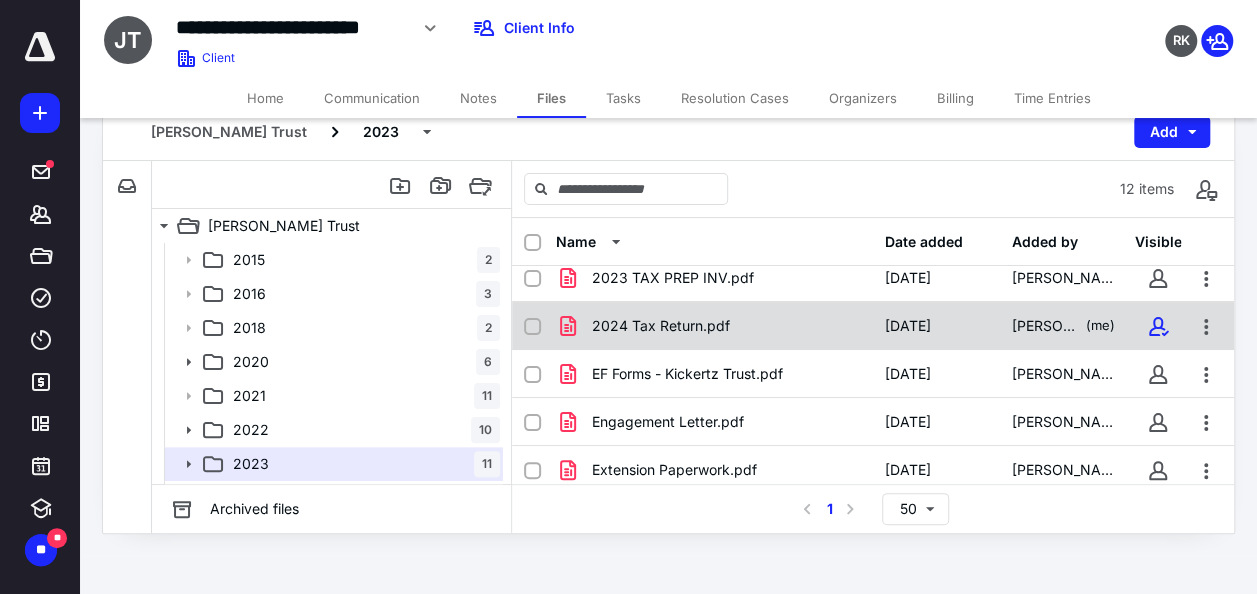 click at bounding box center (532, 327) 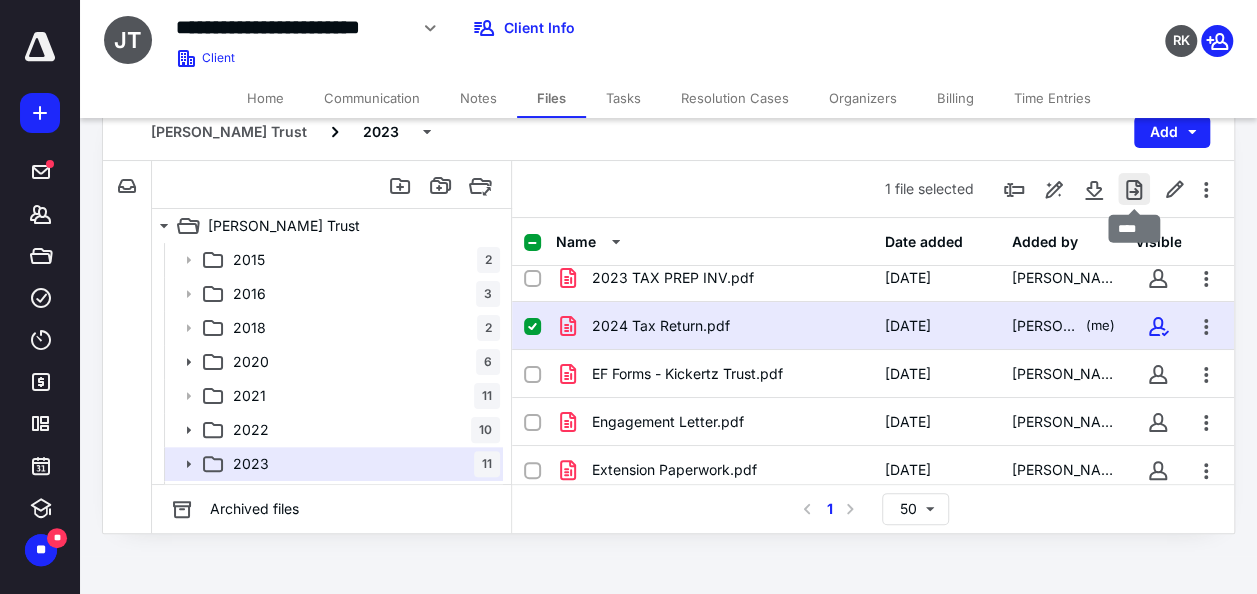 click at bounding box center [1134, 189] 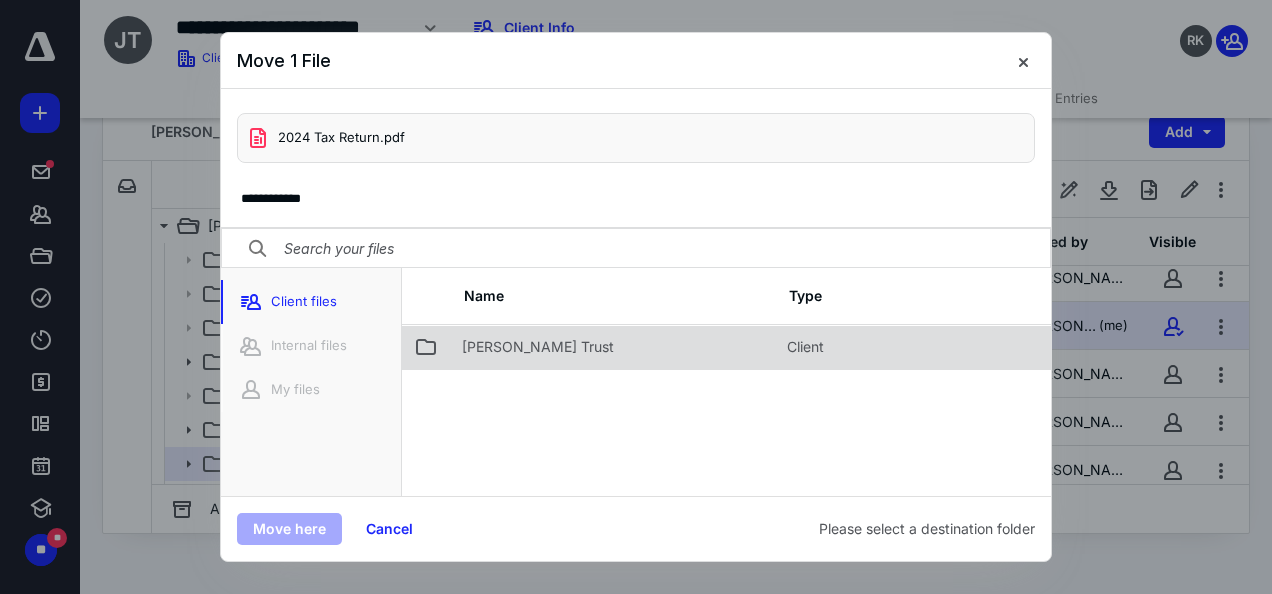 click on "[PERSON_NAME] Trust" at bounding box center [612, 347] 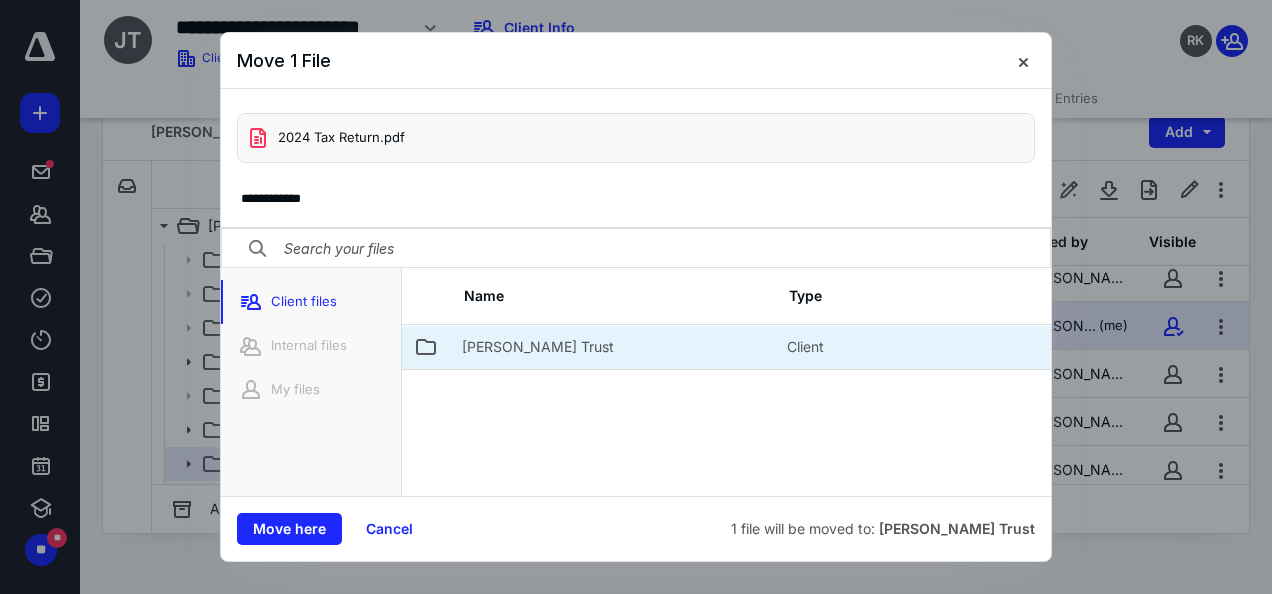 click on "[PERSON_NAME] Trust" at bounding box center (612, 347) 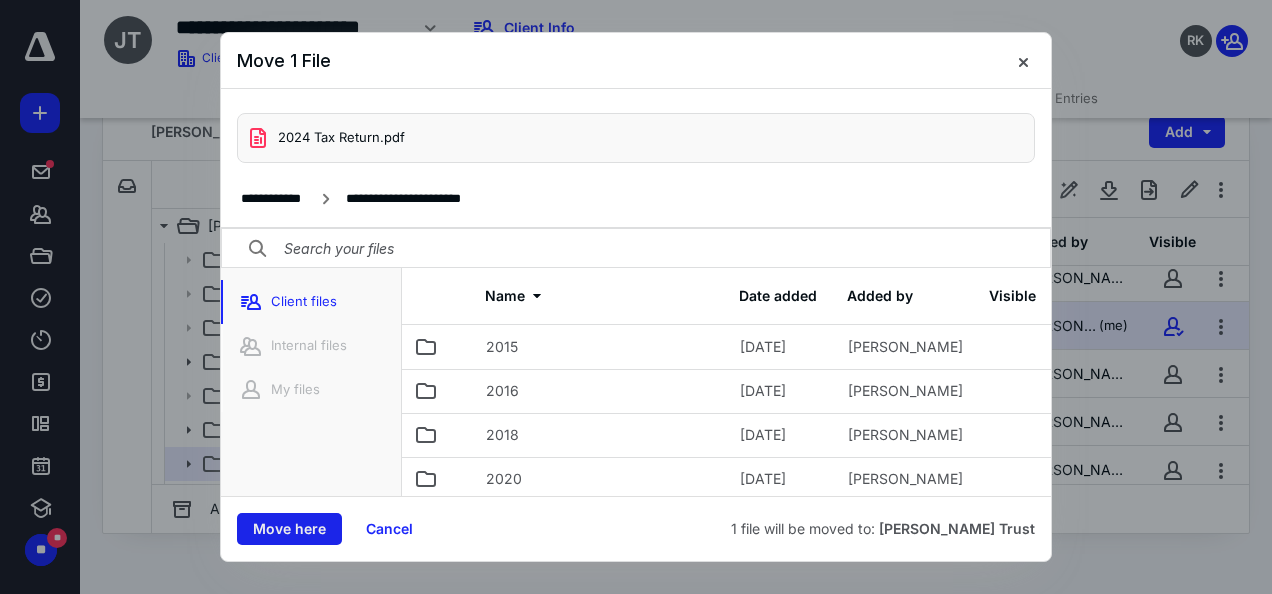 click on "Move here" at bounding box center (289, 529) 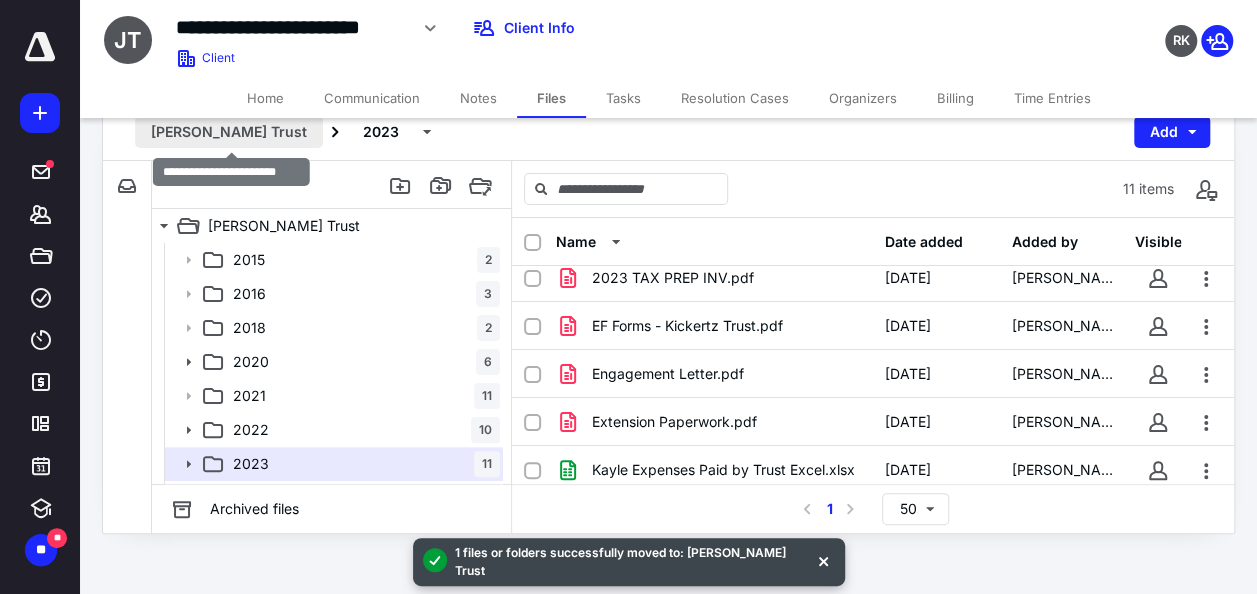 click on "[PERSON_NAME] Trust" at bounding box center [229, 132] 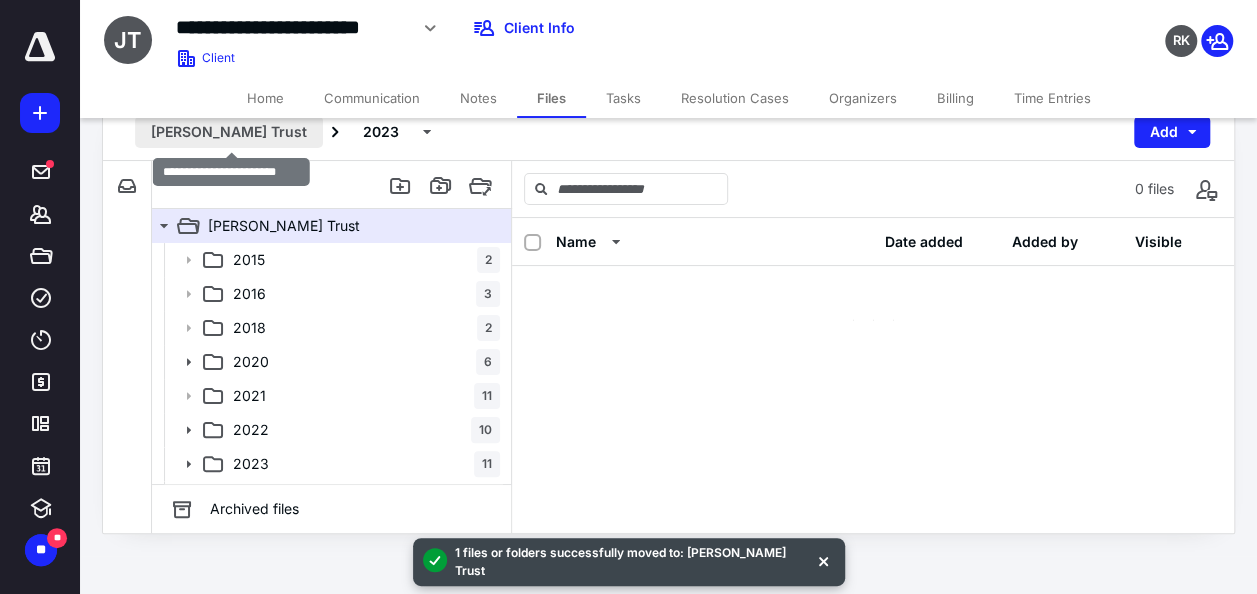 scroll, scrollTop: 0, scrollLeft: 0, axis: both 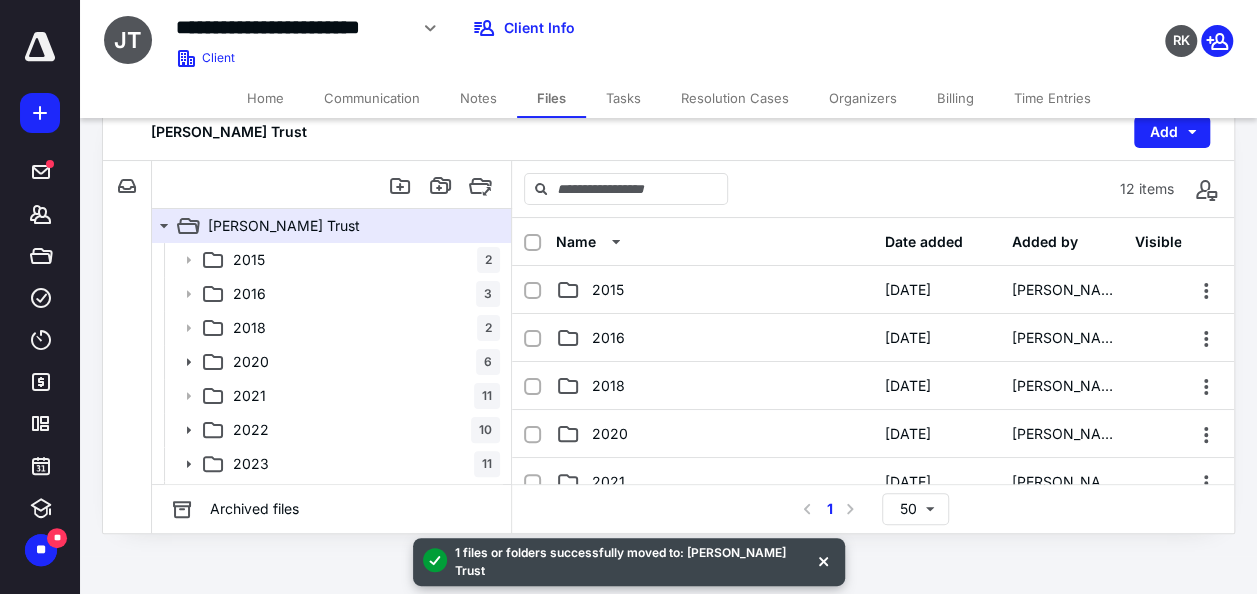 click on "[PERSON_NAME] Trust   Add File Inbox: [PERSON_NAME] Trust This inbox does not have any files [PERSON_NAME] Trust 2015 2 2016 3 2018 2 2020 6 2021 11 2022 10 2023 11 2024 2024 Client Information 2 2024 Tax 6 Perm 4 2015 2 2016 3 2018 2 2020 6 2021 11 2022 10 2023 11 2024 [GEOGRAPHIC_DATA] 4 Archived files 12 items Name Date added Added by Visible 2015 [DATE] [PERSON_NAME] 2016 [DATE] [PERSON_NAME] 2018 [DATE] [PERSON_NAME] 2020 [DATE] [PERSON_NAME] 2021 [DATE] [PERSON_NAME] 2022 [DATE] [PERSON_NAME] 2023 [DATE] [PERSON_NAME] 2024 [DATE] [PERSON_NAME]  (me) Perm [DATE] [PERSON_NAME] 2024 Tax Return.pdf [DATE] [PERSON_NAME]  (me) DOR Estates, Trusts, and Fiduciaries.pdf [DATE] [PERSON_NAME] Letter for Kayle's Income.docx [DATE] [PERSON_NAME] Select a page number for more results 1 50" at bounding box center [668, 318] 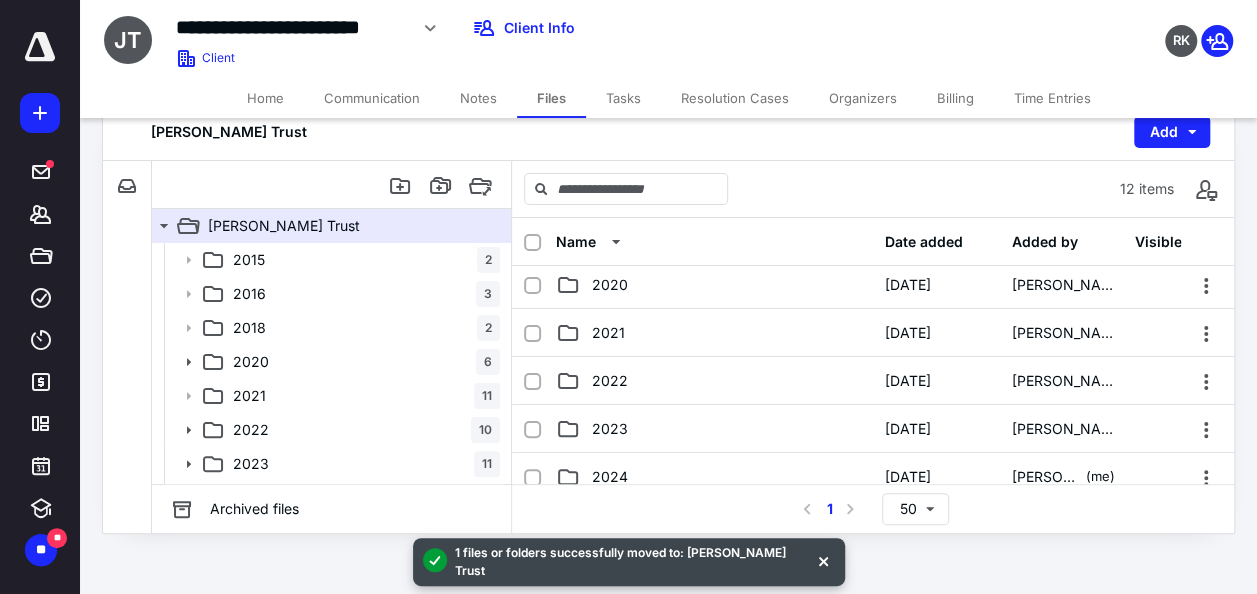 scroll, scrollTop: 191, scrollLeft: 0, axis: vertical 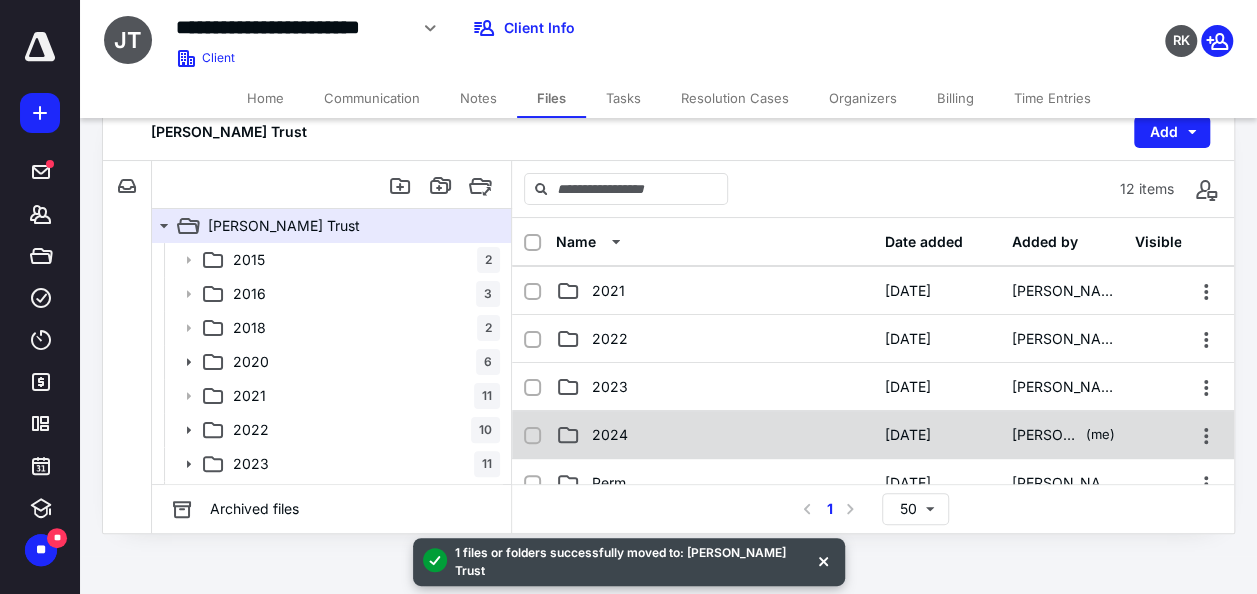 click on "2024" at bounding box center [714, 435] 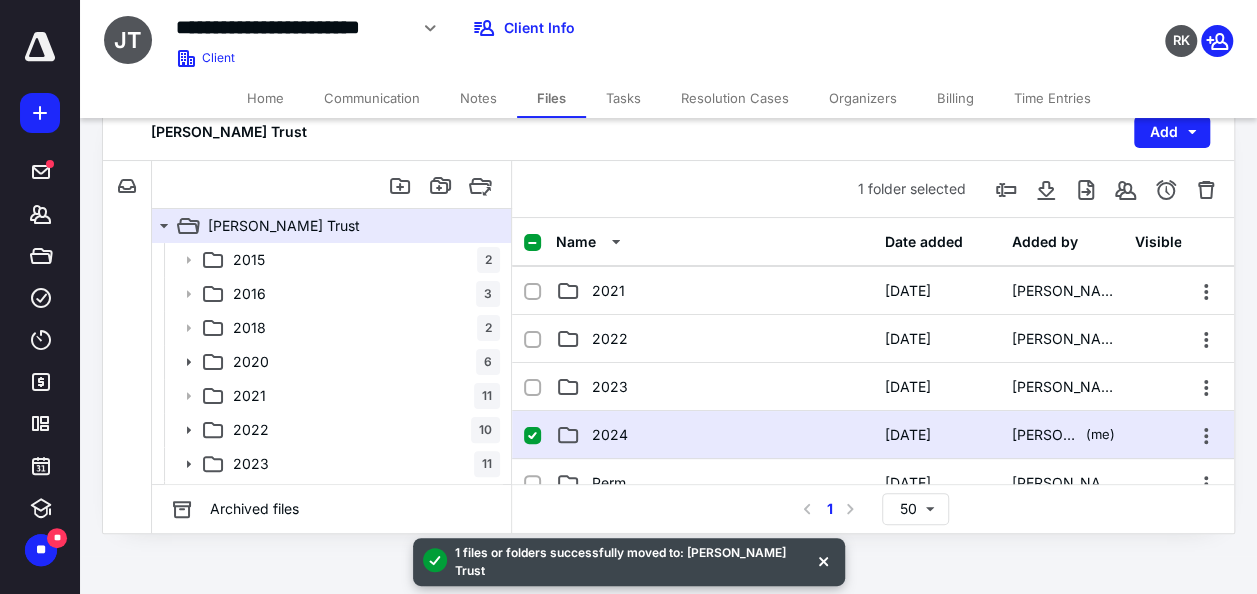 click on "2024" at bounding box center (714, 435) 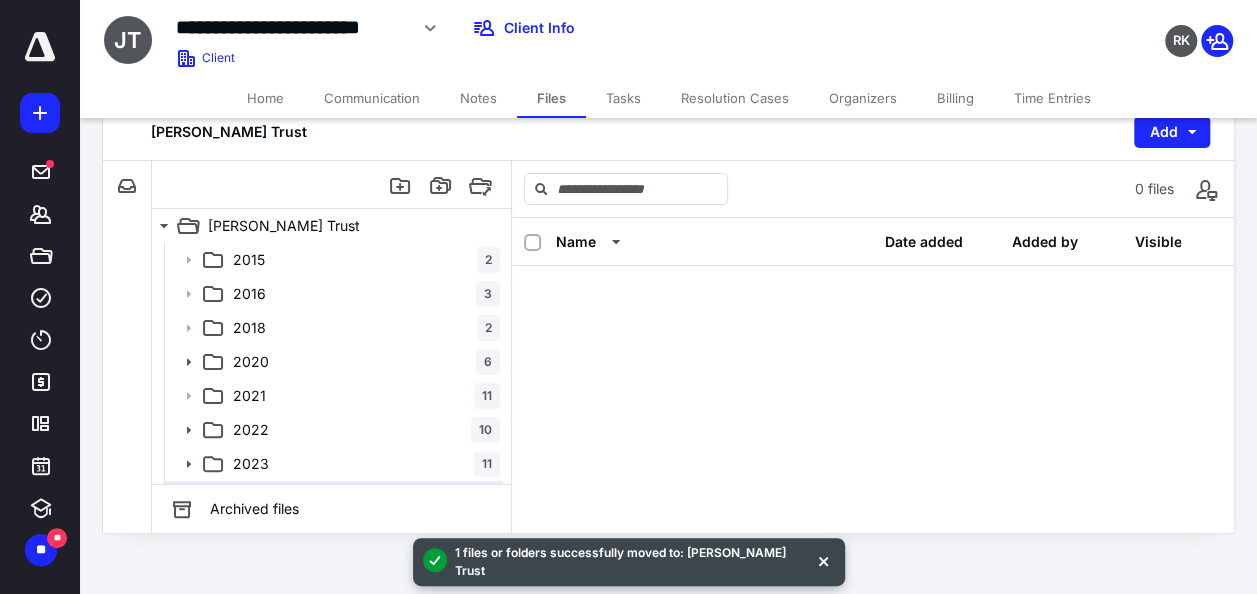 scroll, scrollTop: 0, scrollLeft: 0, axis: both 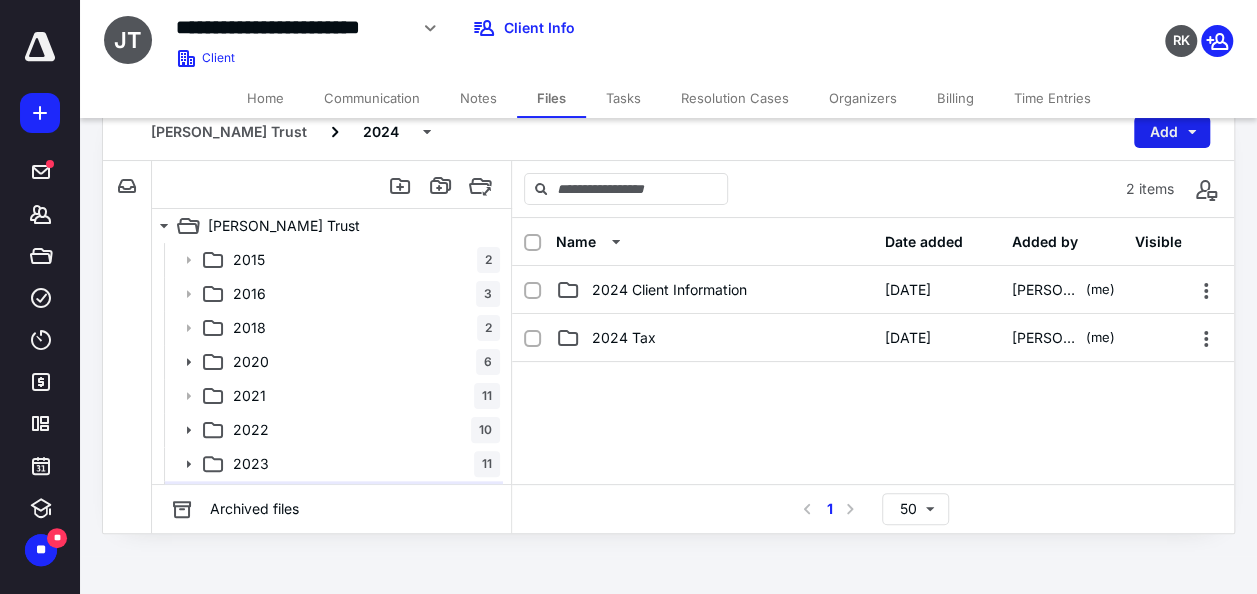 click on "Add" at bounding box center [1172, 132] 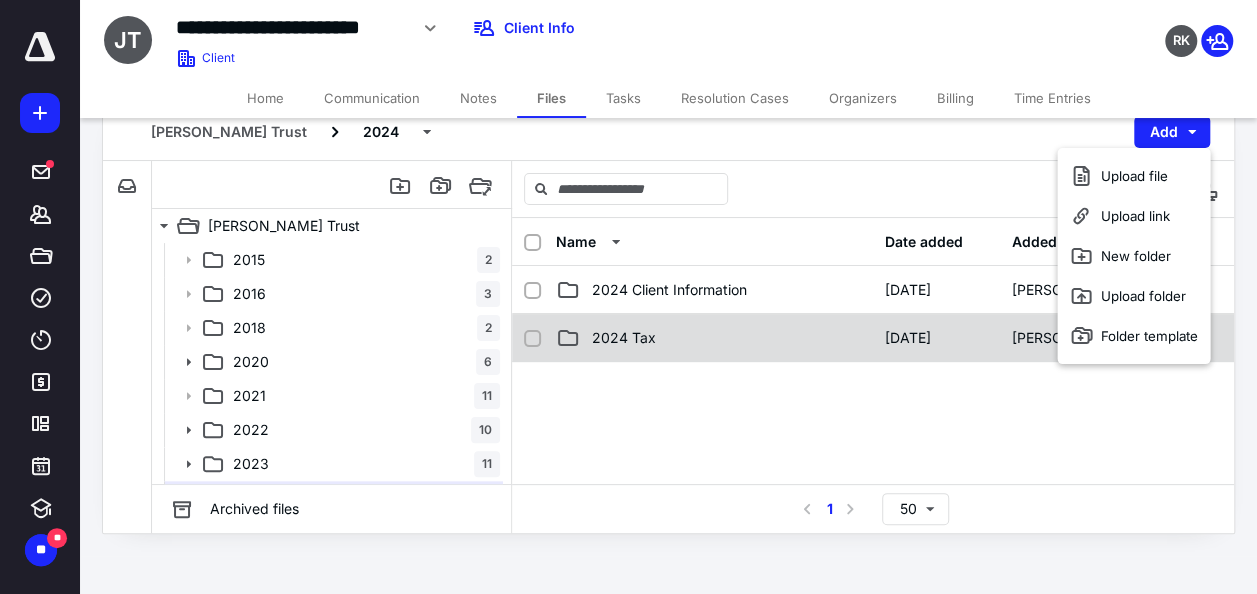 click on "2024 Tax" at bounding box center (714, 338) 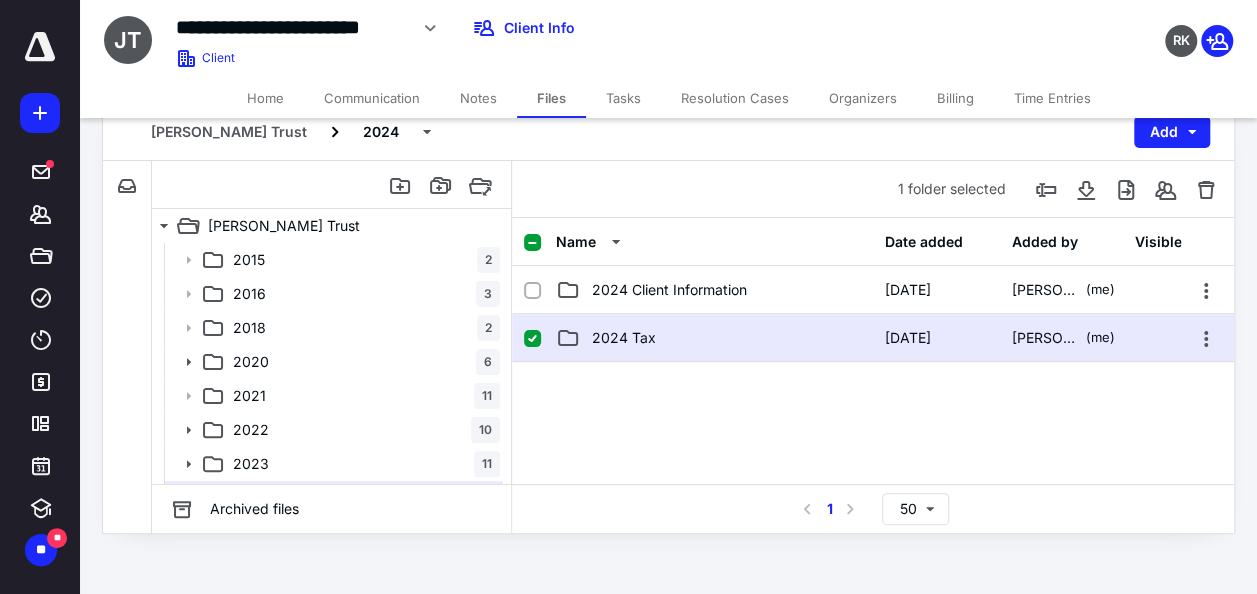click on "2024 Tax" at bounding box center [714, 338] 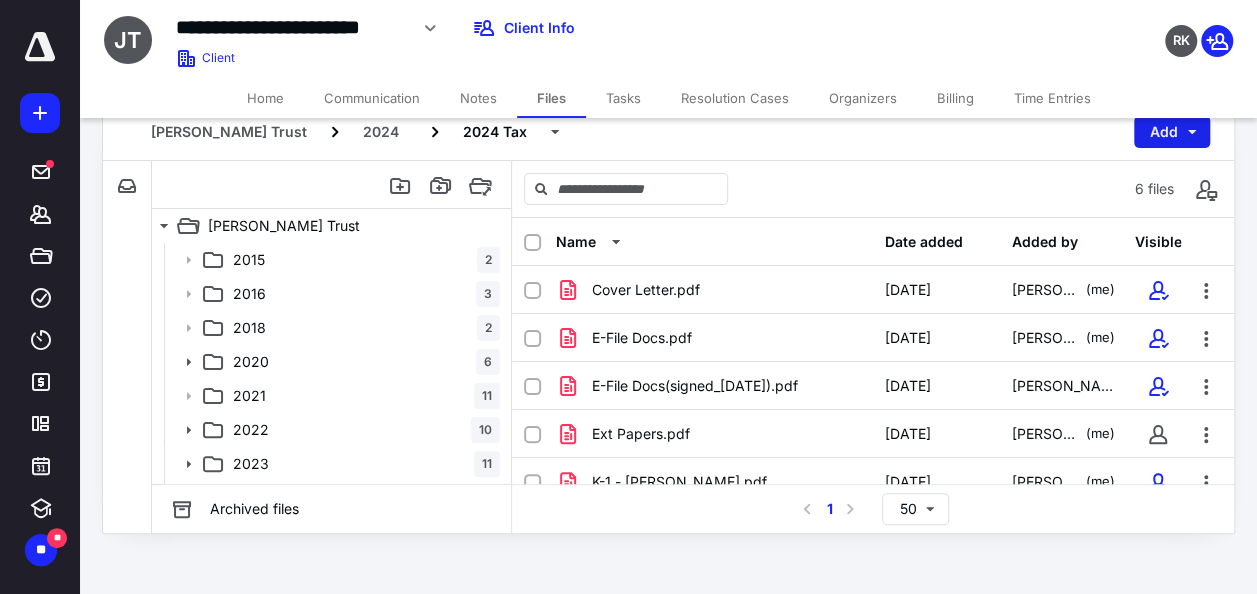 click on "Add" at bounding box center [1172, 132] 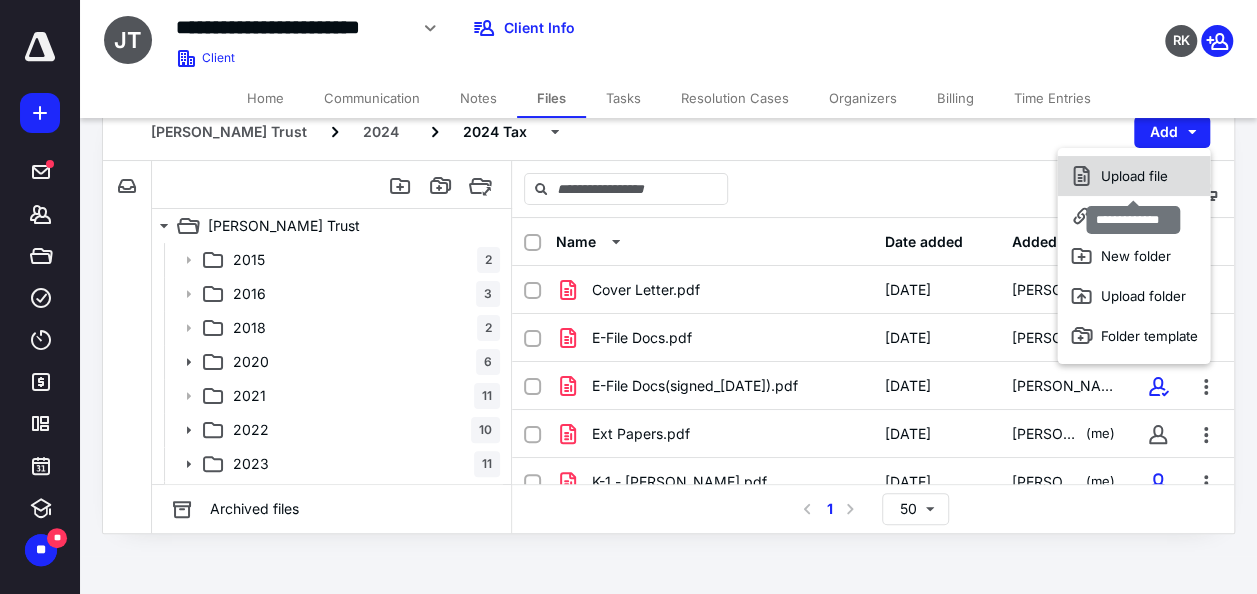 click on "Upload file" at bounding box center (1133, 176) 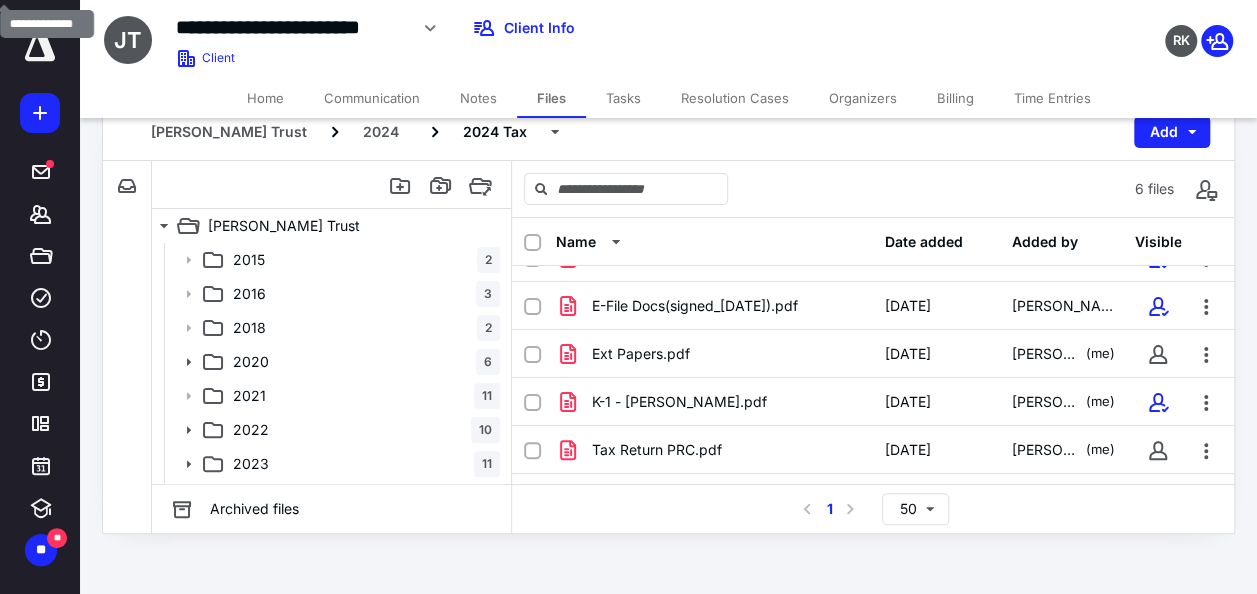 scroll, scrollTop: 0, scrollLeft: 0, axis: both 